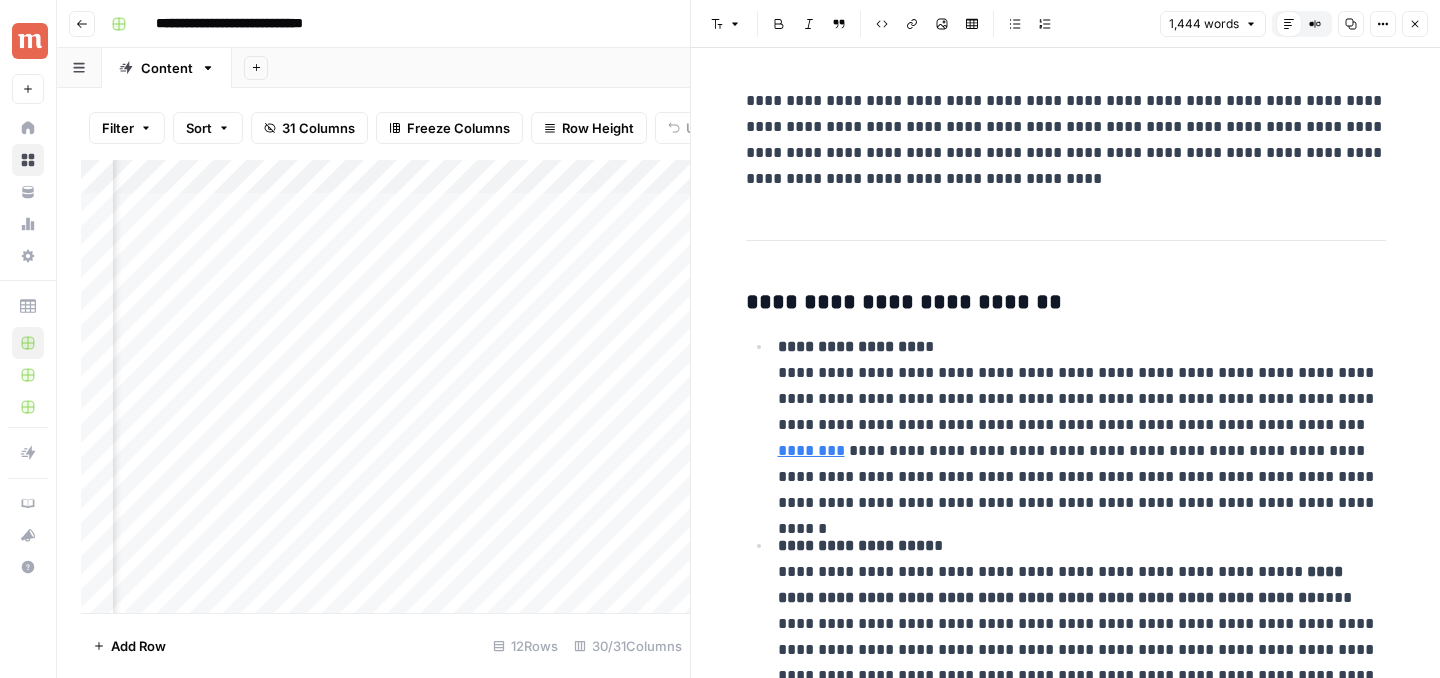 scroll, scrollTop: 0, scrollLeft: 0, axis: both 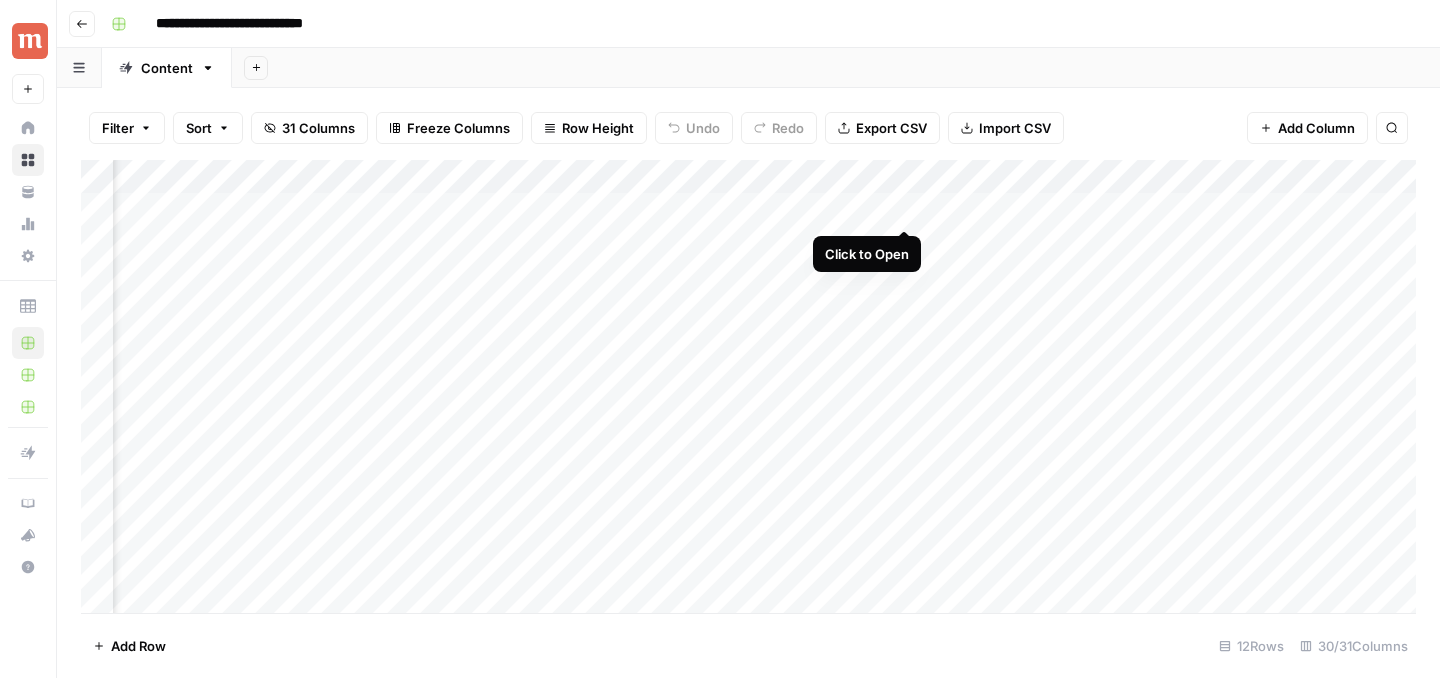 click on "Add Column" at bounding box center (748, 386) 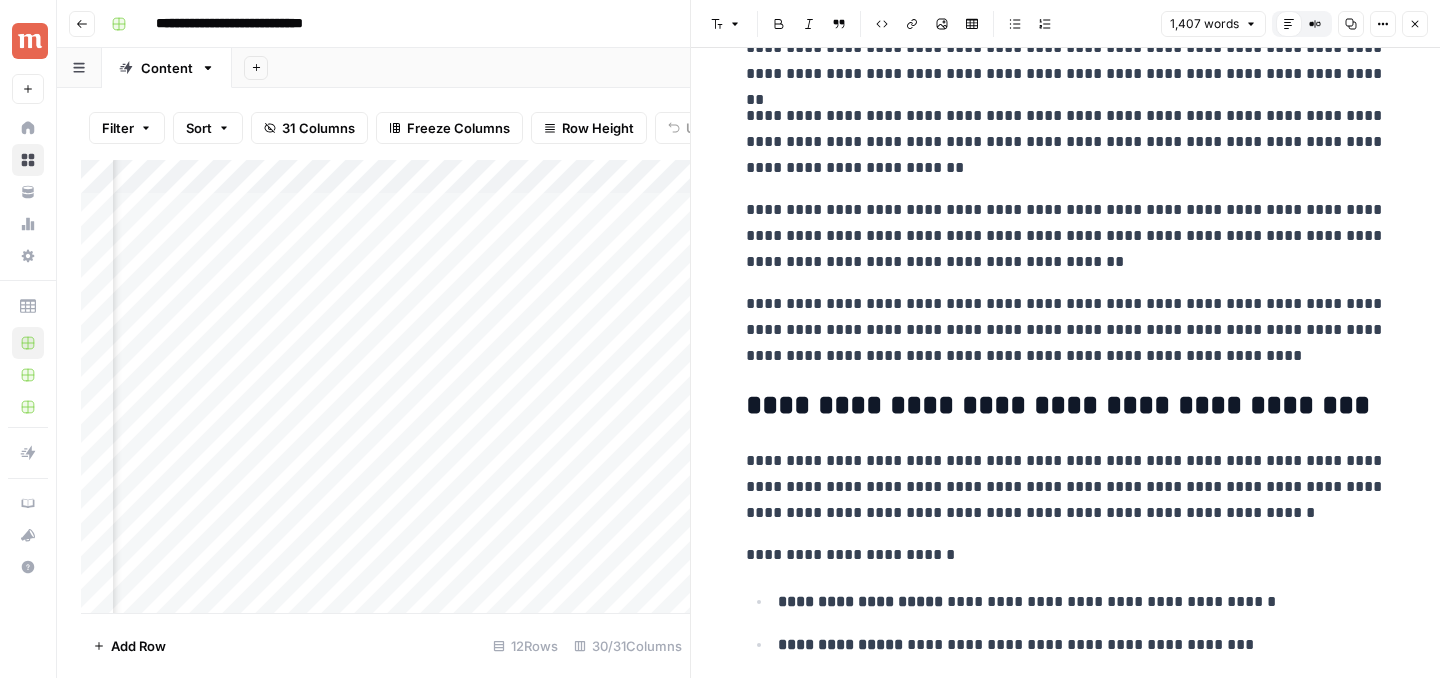 scroll, scrollTop: 3095, scrollLeft: 0, axis: vertical 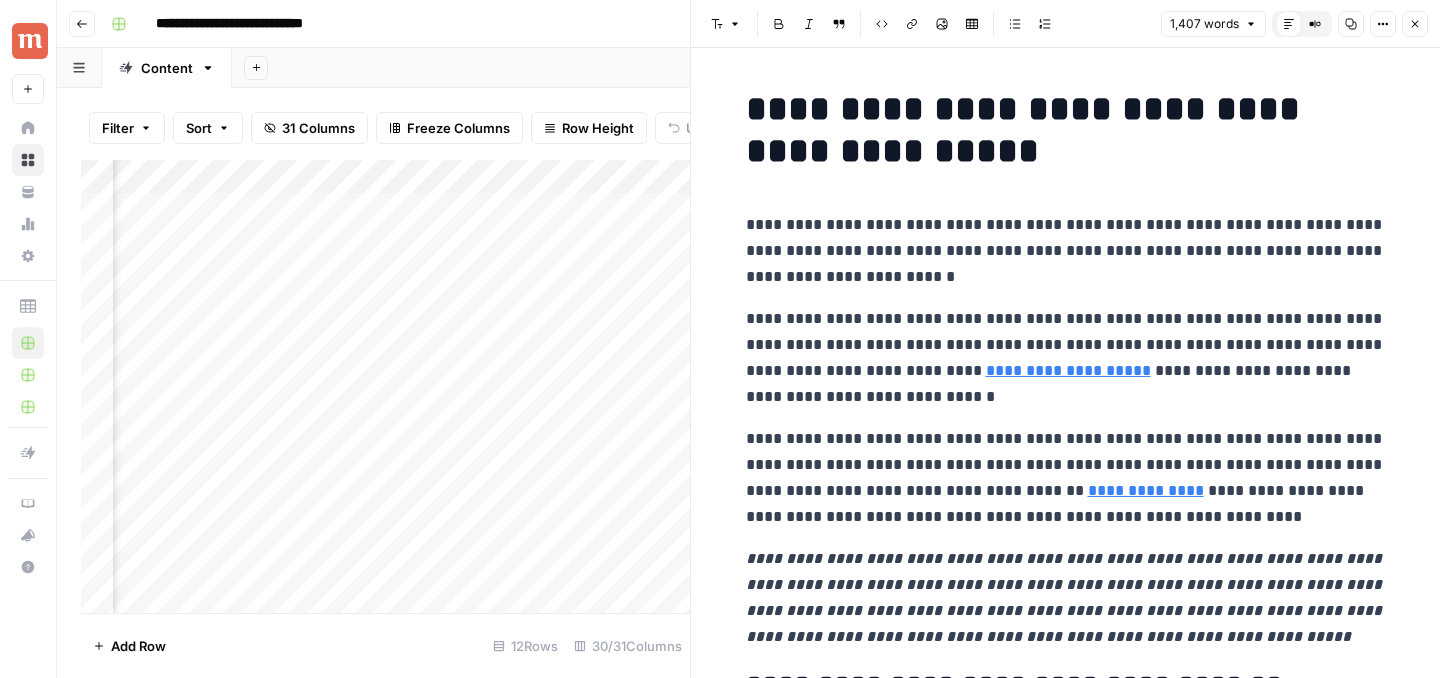 click 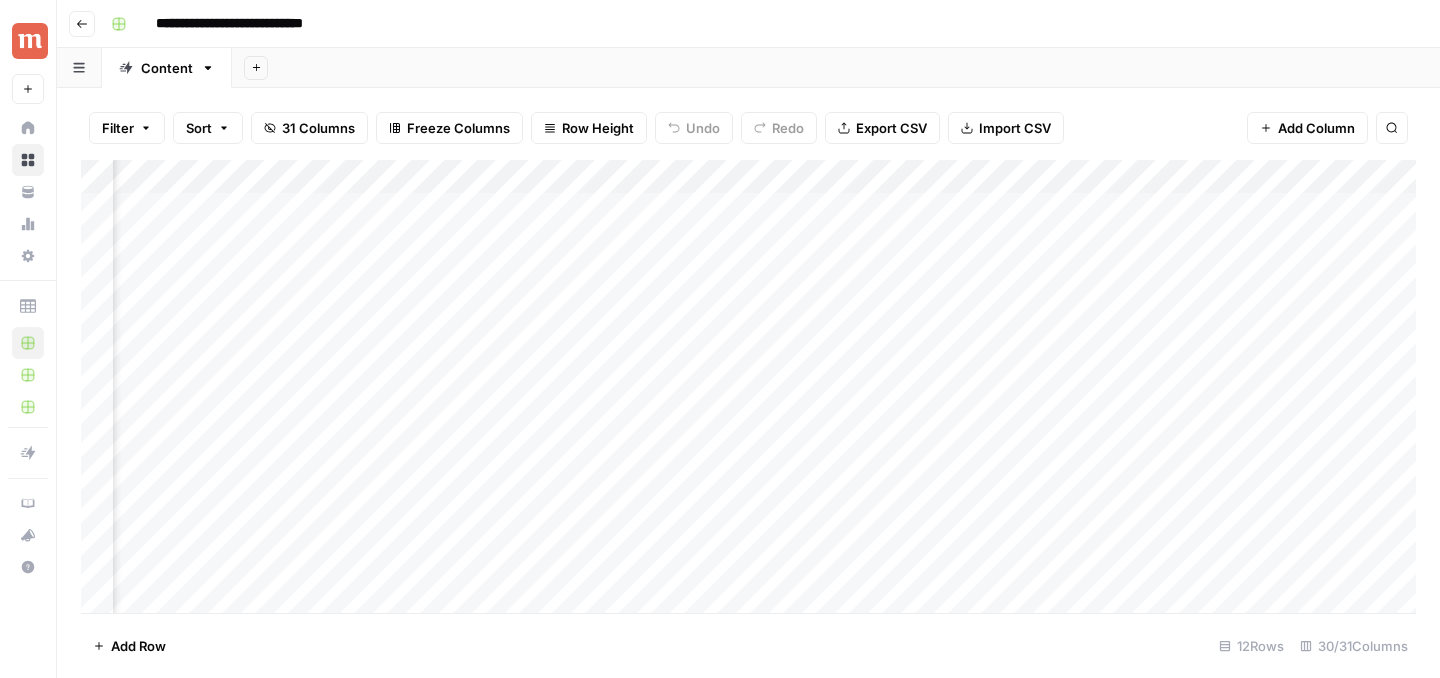 click on "**********" at bounding box center [748, 24] 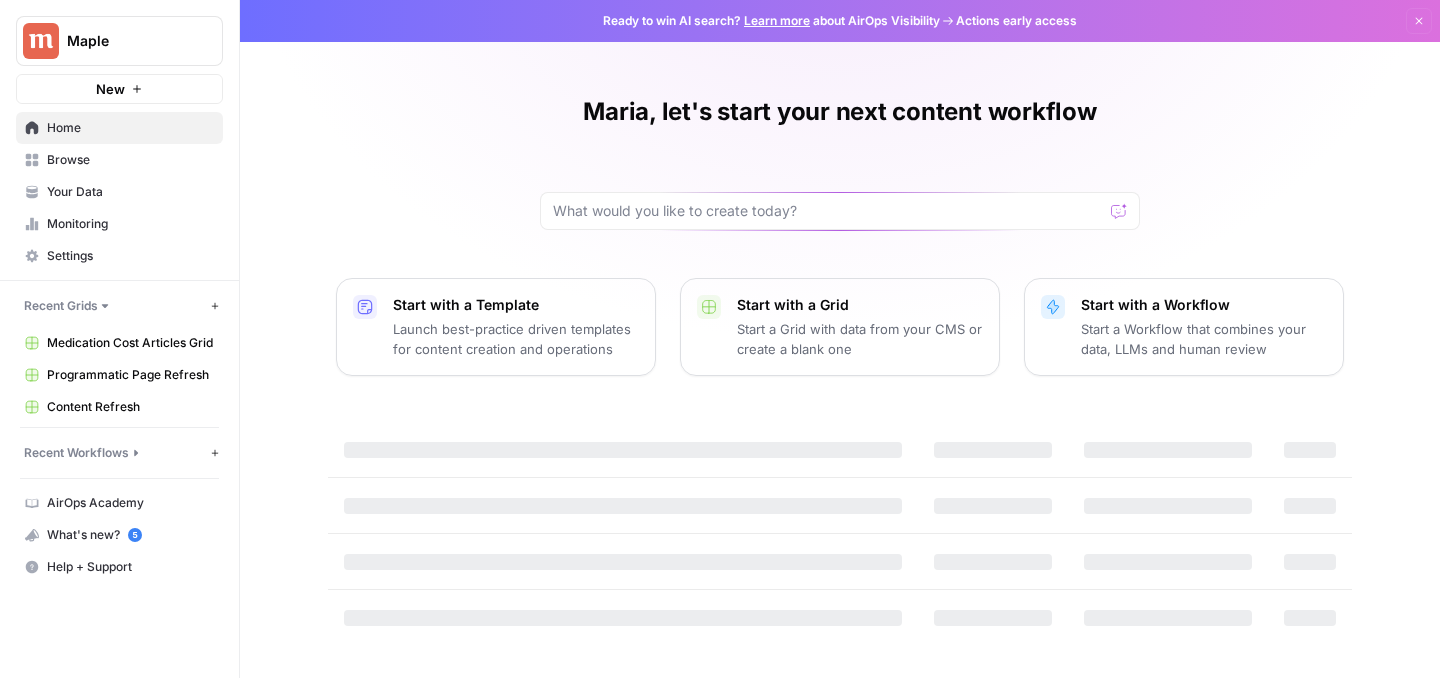 scroll, scrollTop: 0, scrollLeft: 0, axis: both 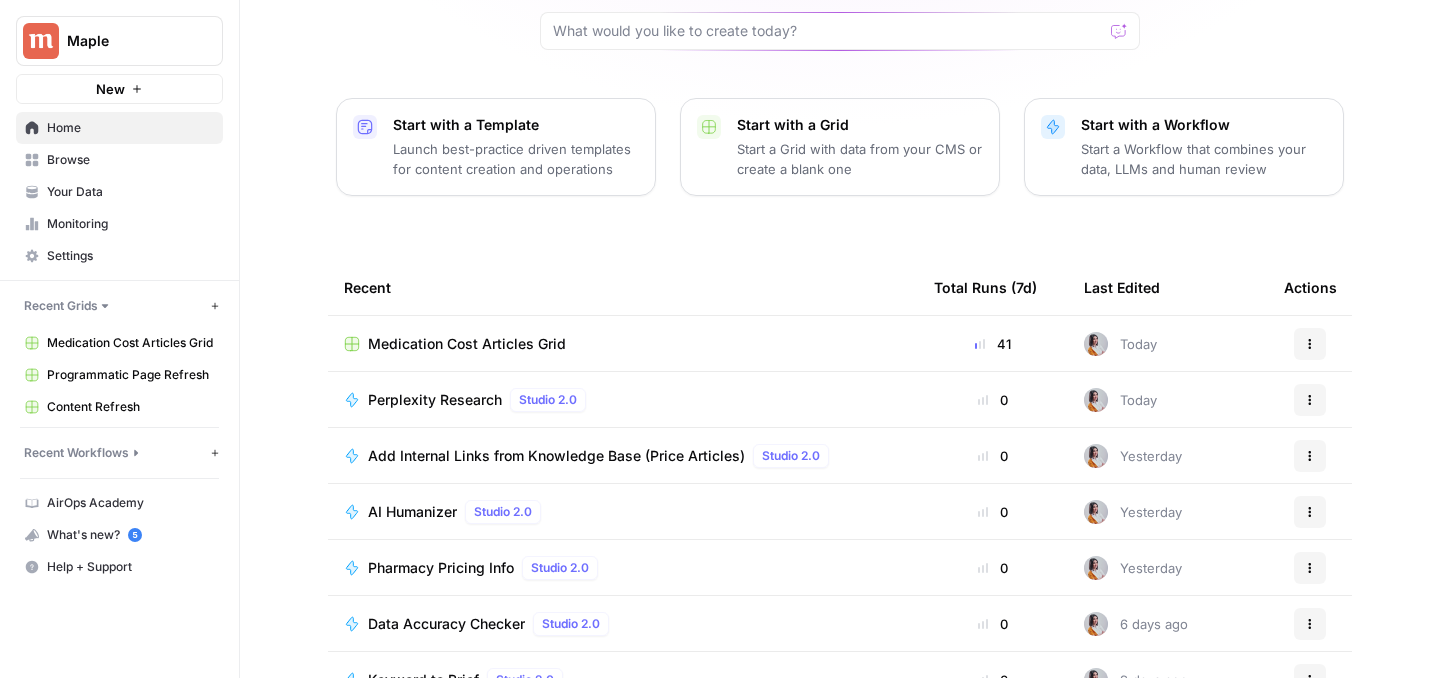 click 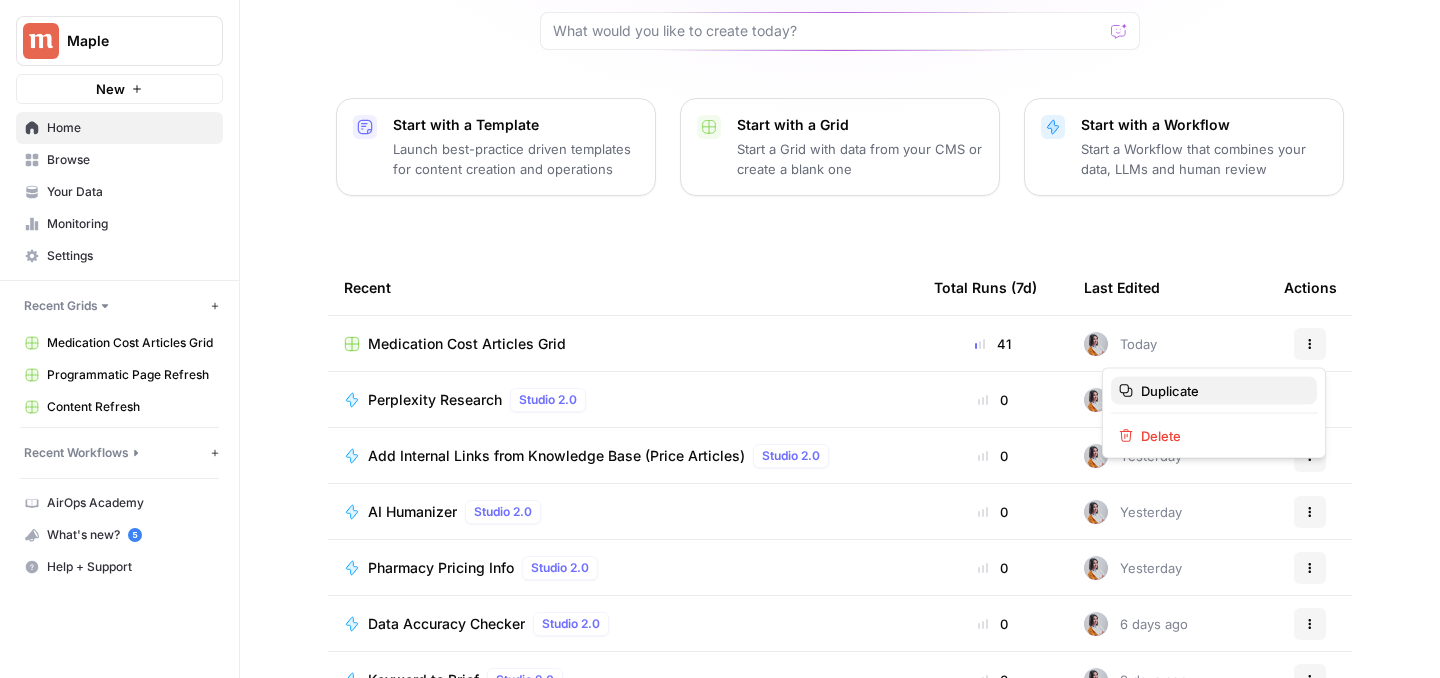 click on "Duplicate" at bounding box center (1214, 391) 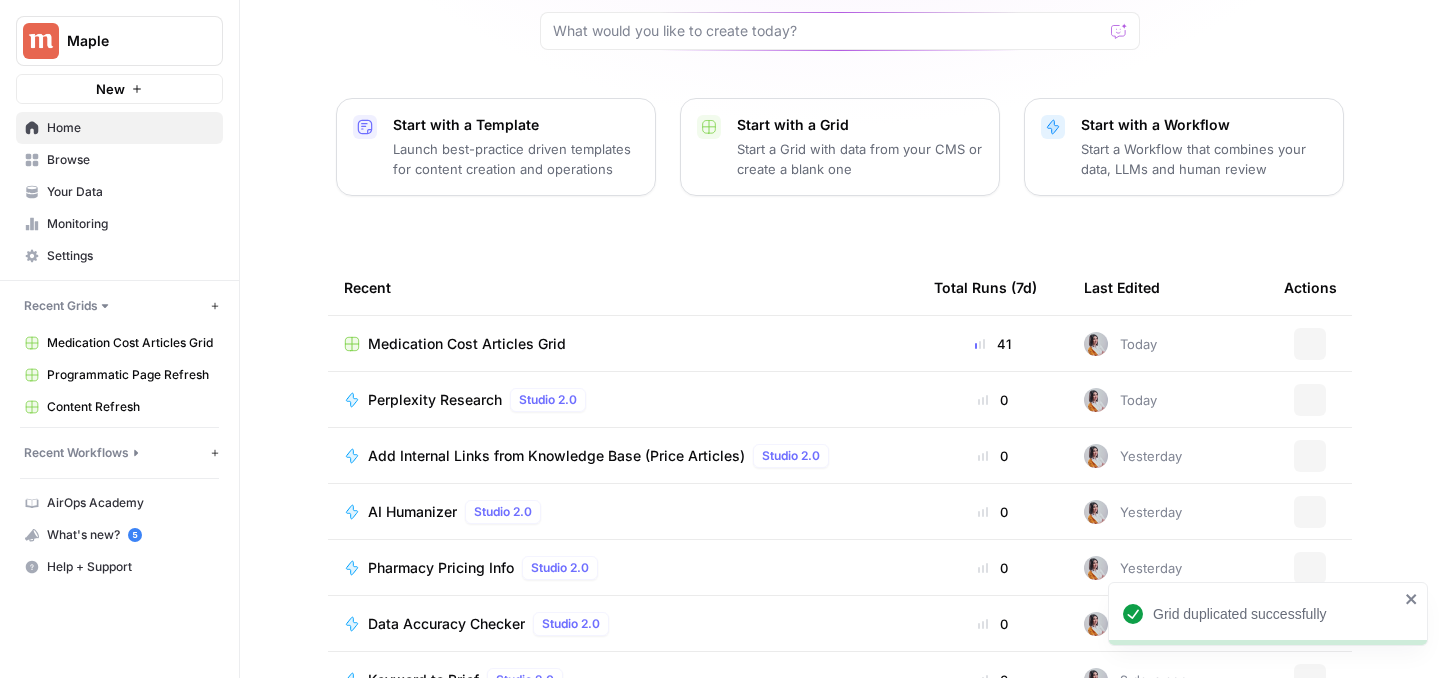 scroll, scrollTop: 0, scrollLeft: 0, axis: both 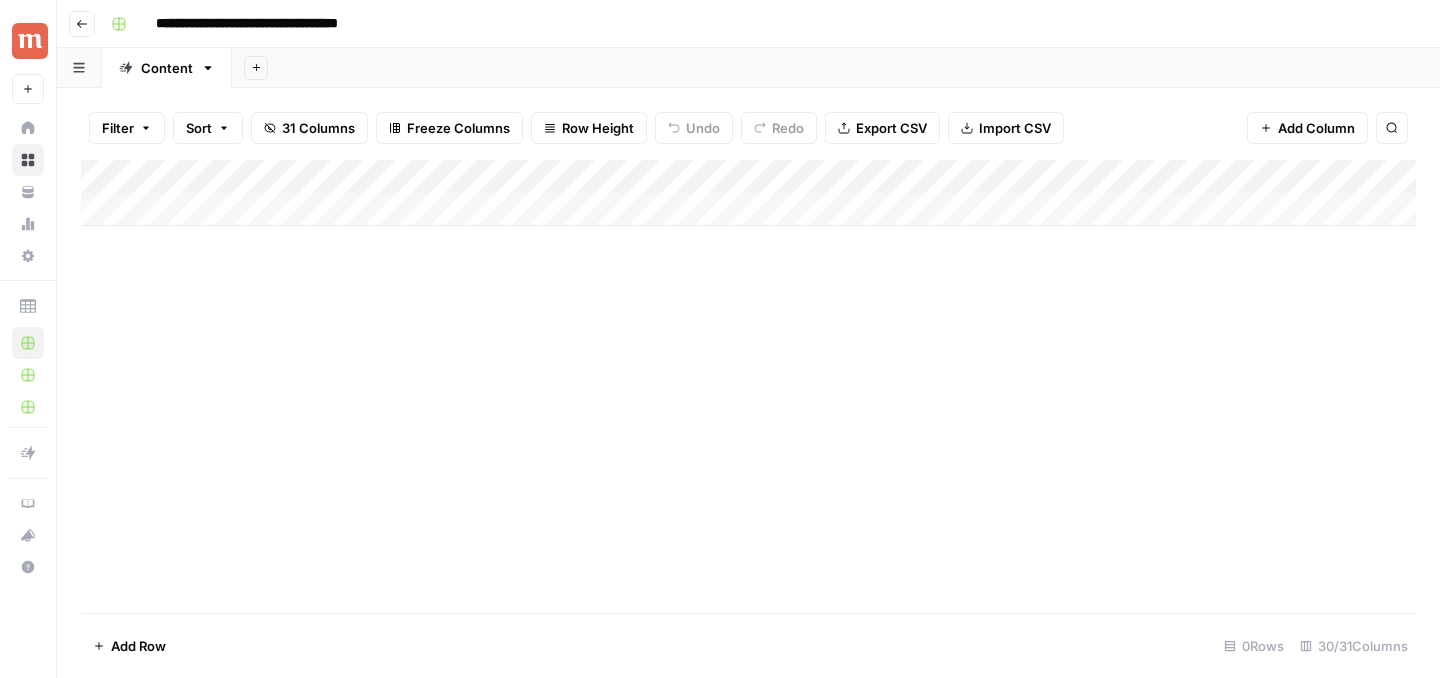 click on "Add Column" at bounding box center (748, 193) 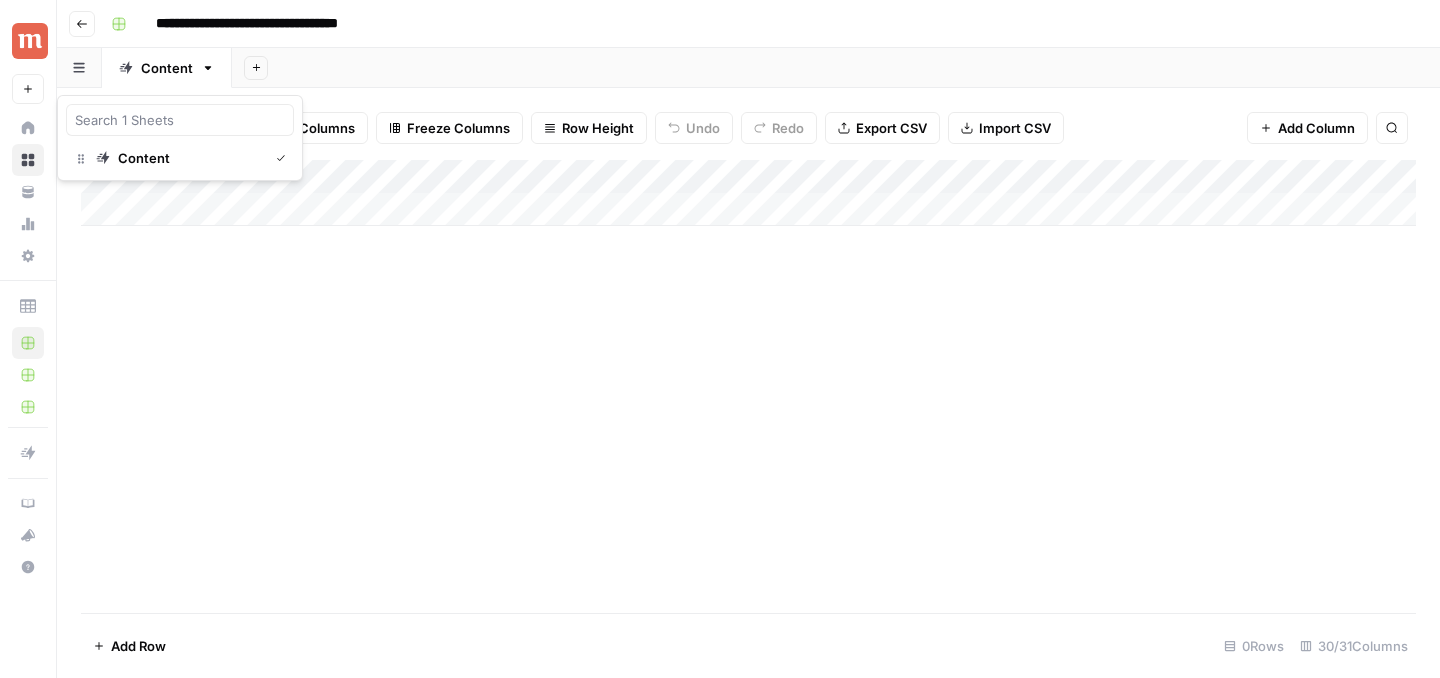 click at bounding box center (79, 67) 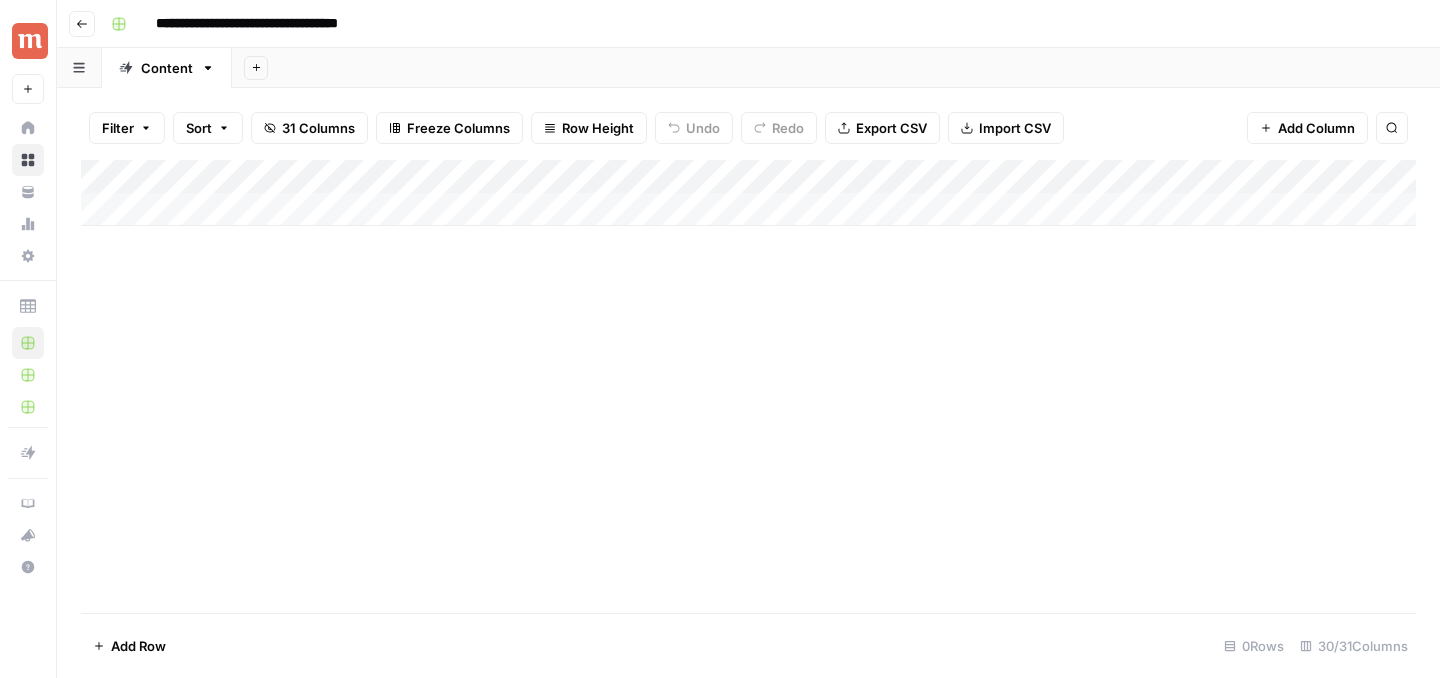 click on "Add Column" at bounding box center (748, 386) 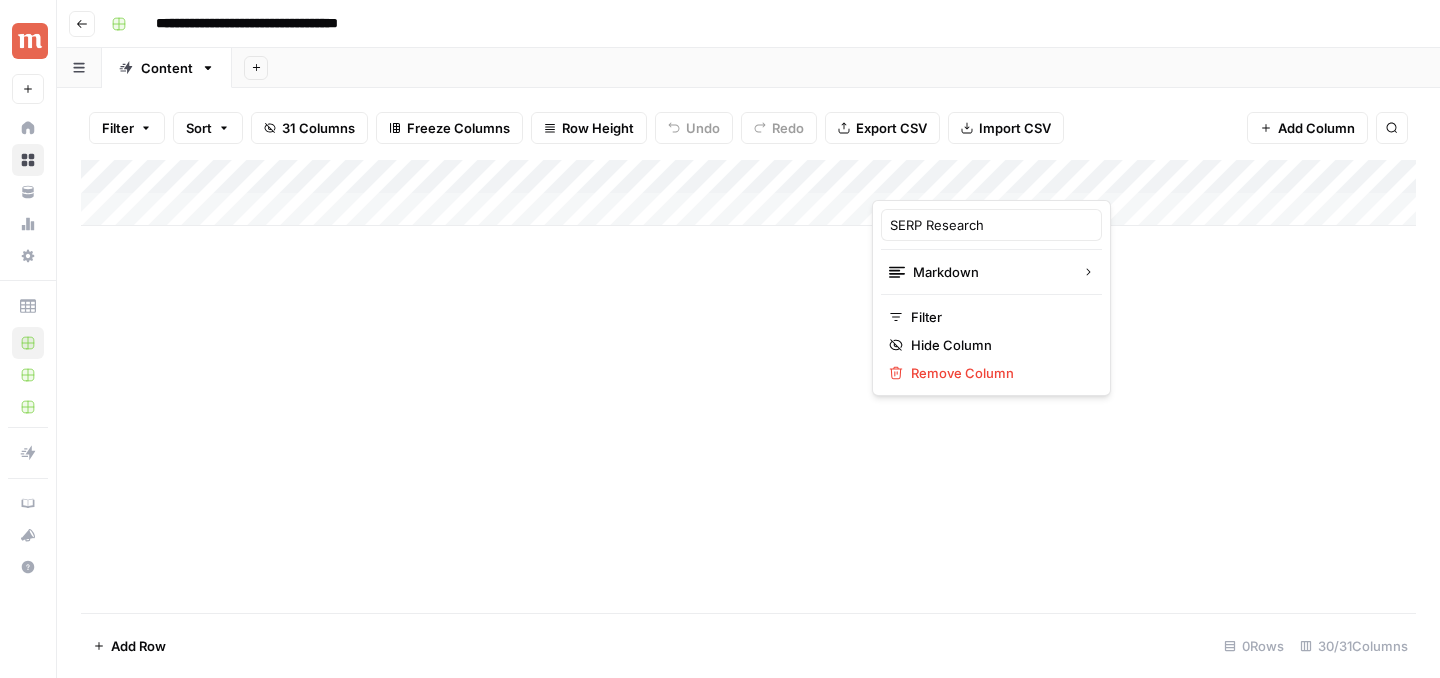 click at bounding box center [952, 180] 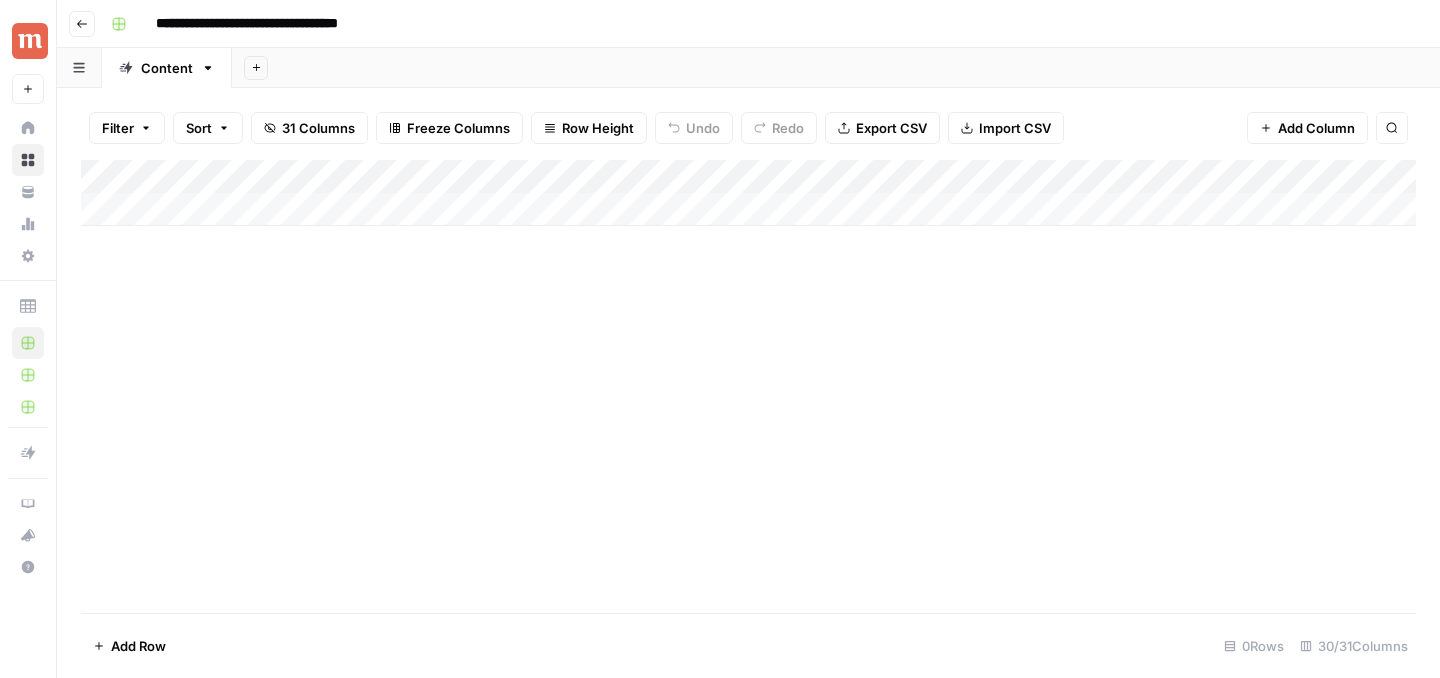 click on "Add Column" at bounding box center (748, 386) 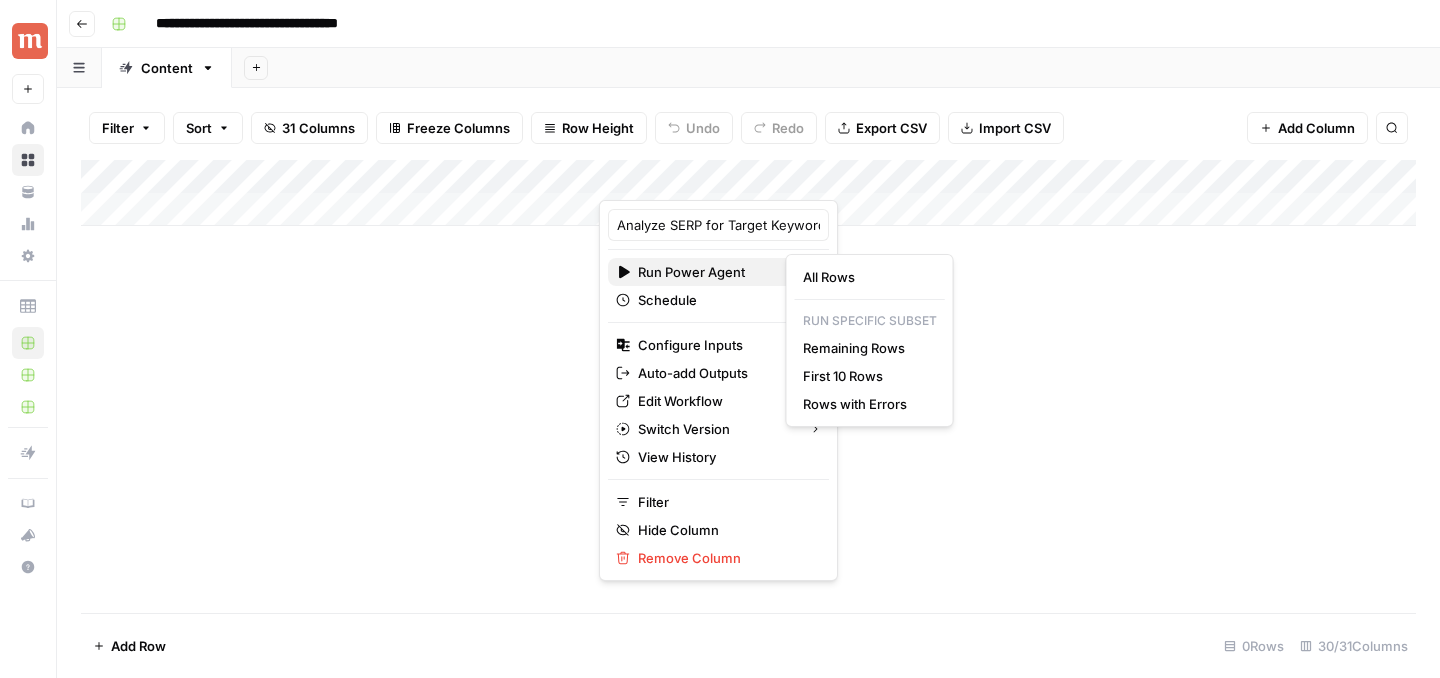click on "Run Power Agent" at bounding box center (715, 272) 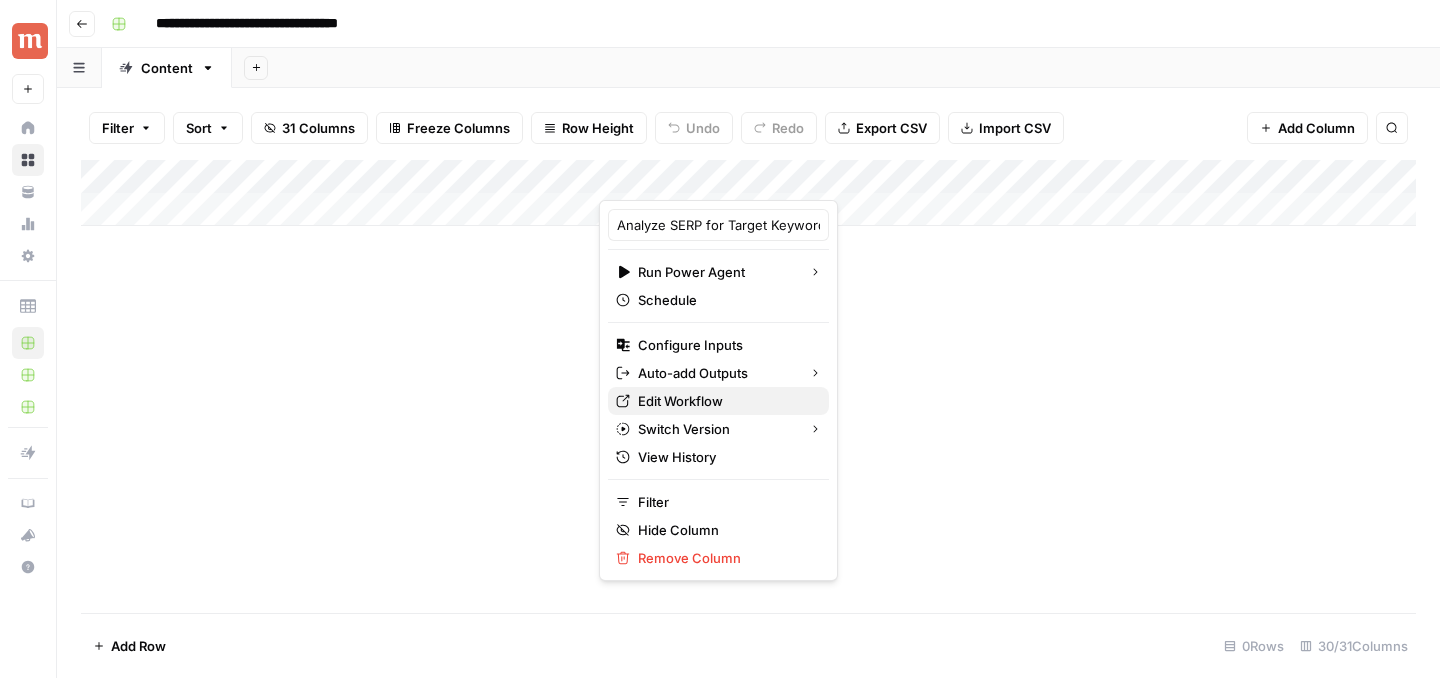 click on "Edit Workflow" at bounding box center (725, 401) 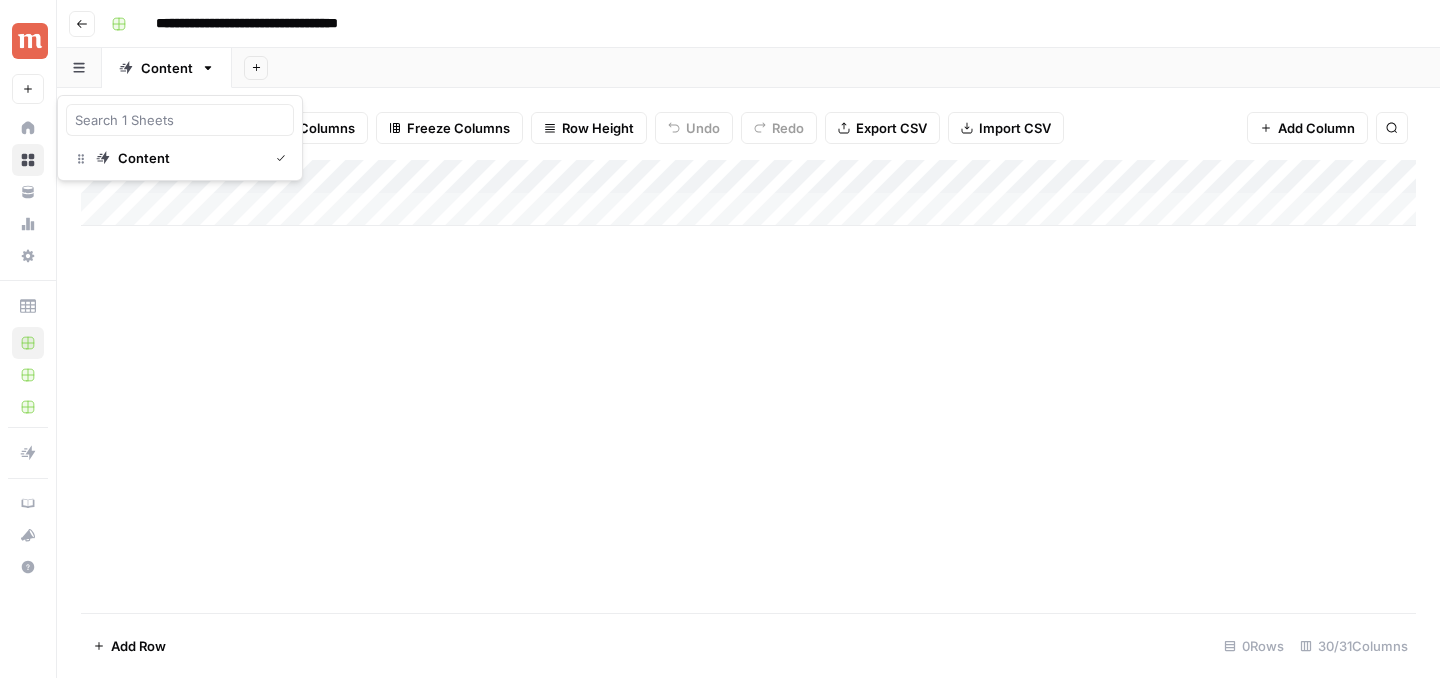 click at bounding box center (79, 67) 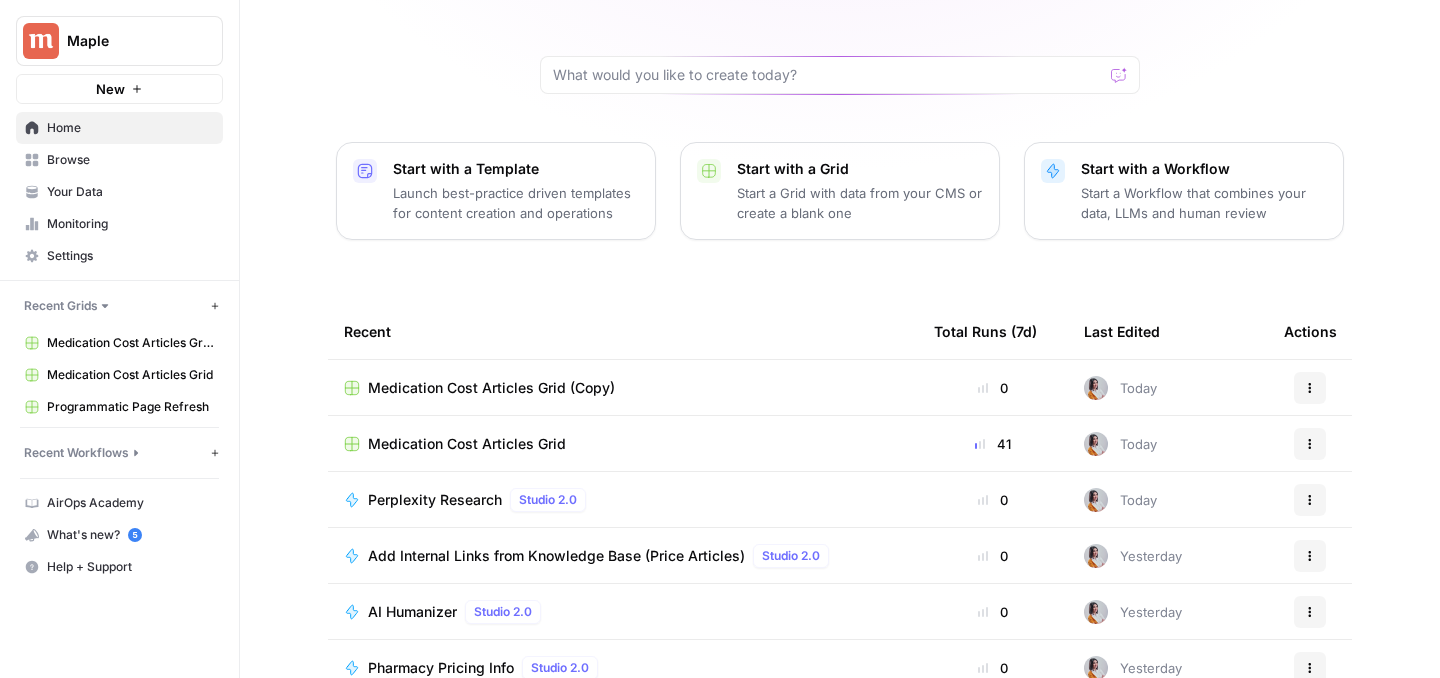 scroll, scrollTop: 150, scrollLeft: 0, axis: vertical 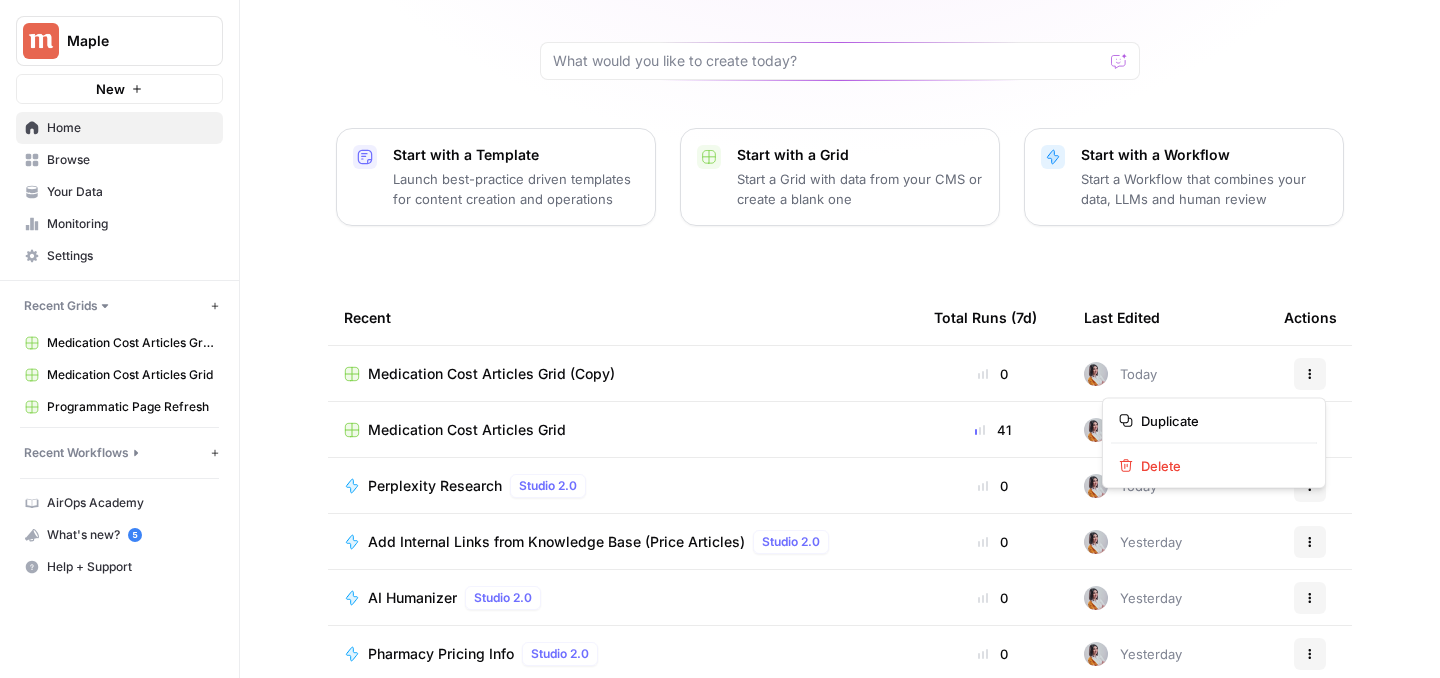 click on "Actions" at bounding box center [1310, 374] 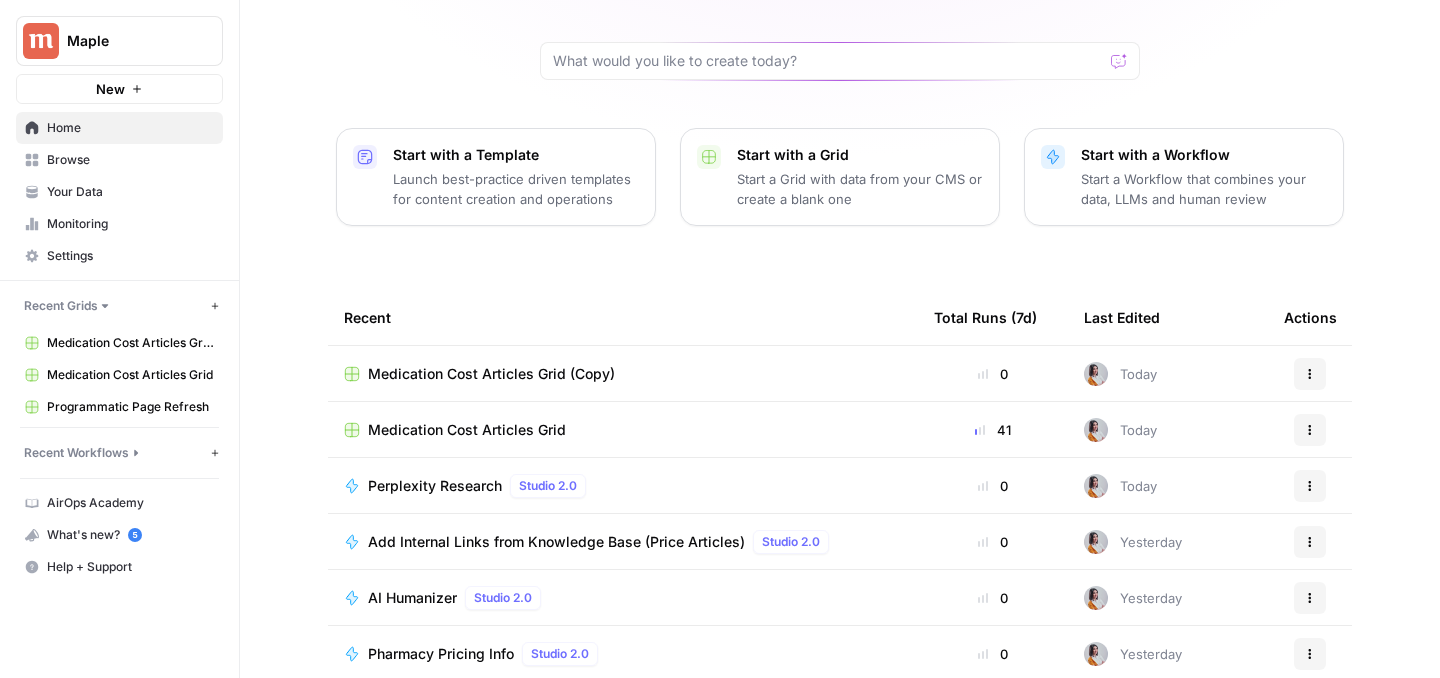 click on "Medication Cost Articles Grid (Copy)" at bounding box center [491, 374] 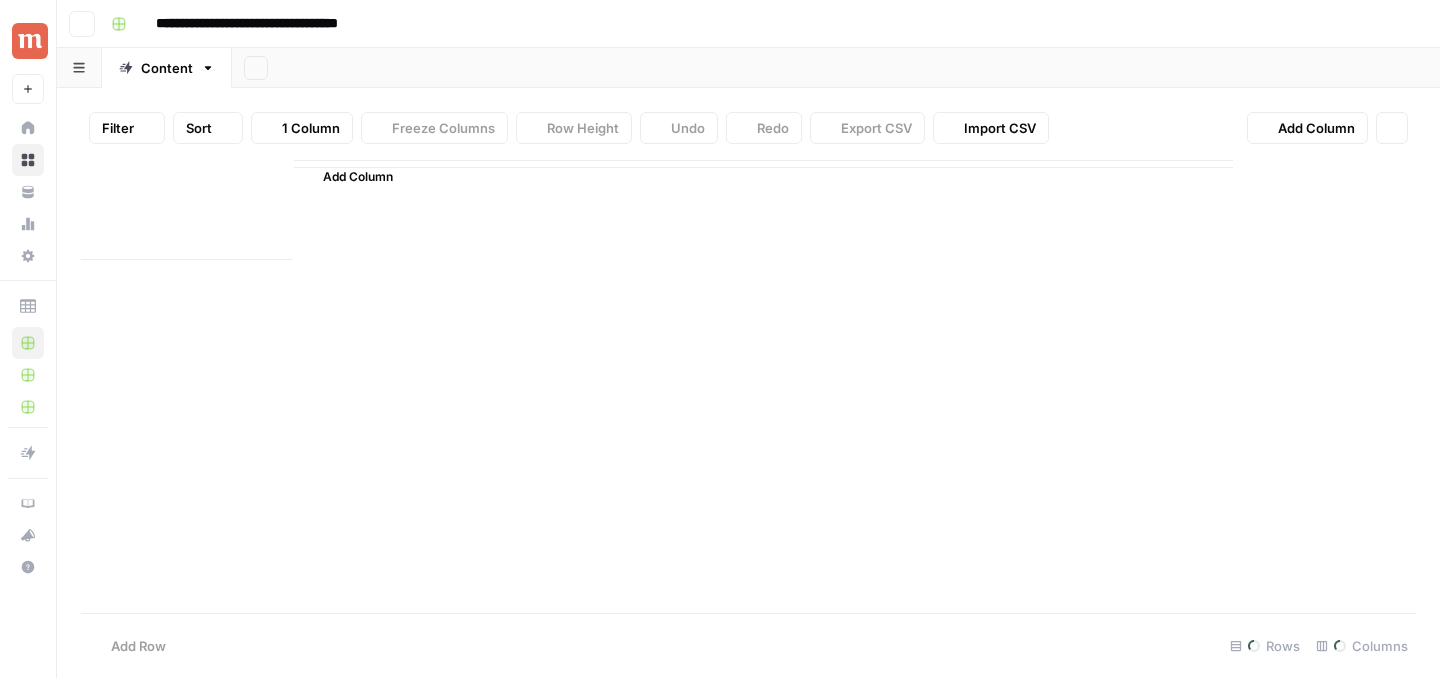 scroll, scrollTop: 0, scrollLeft: 0, axis: both 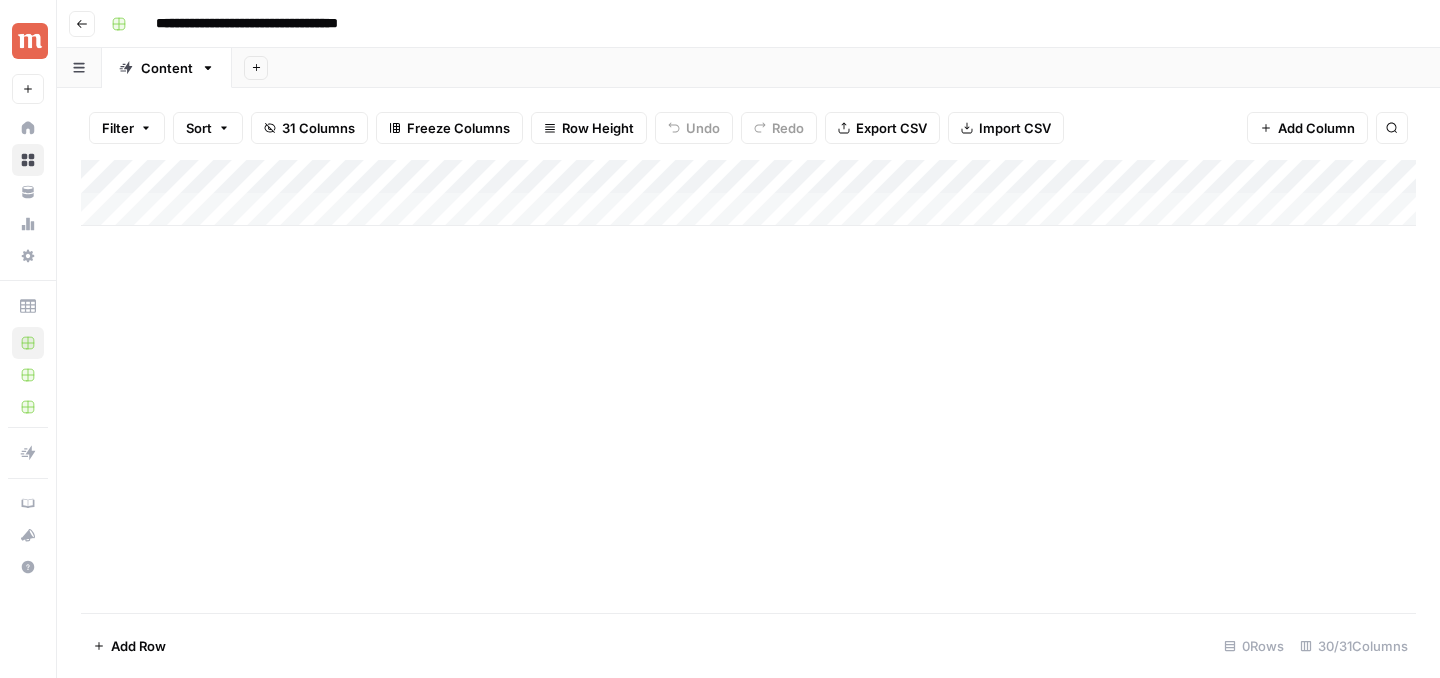 click on "**********" at bounding box center [280, 24] 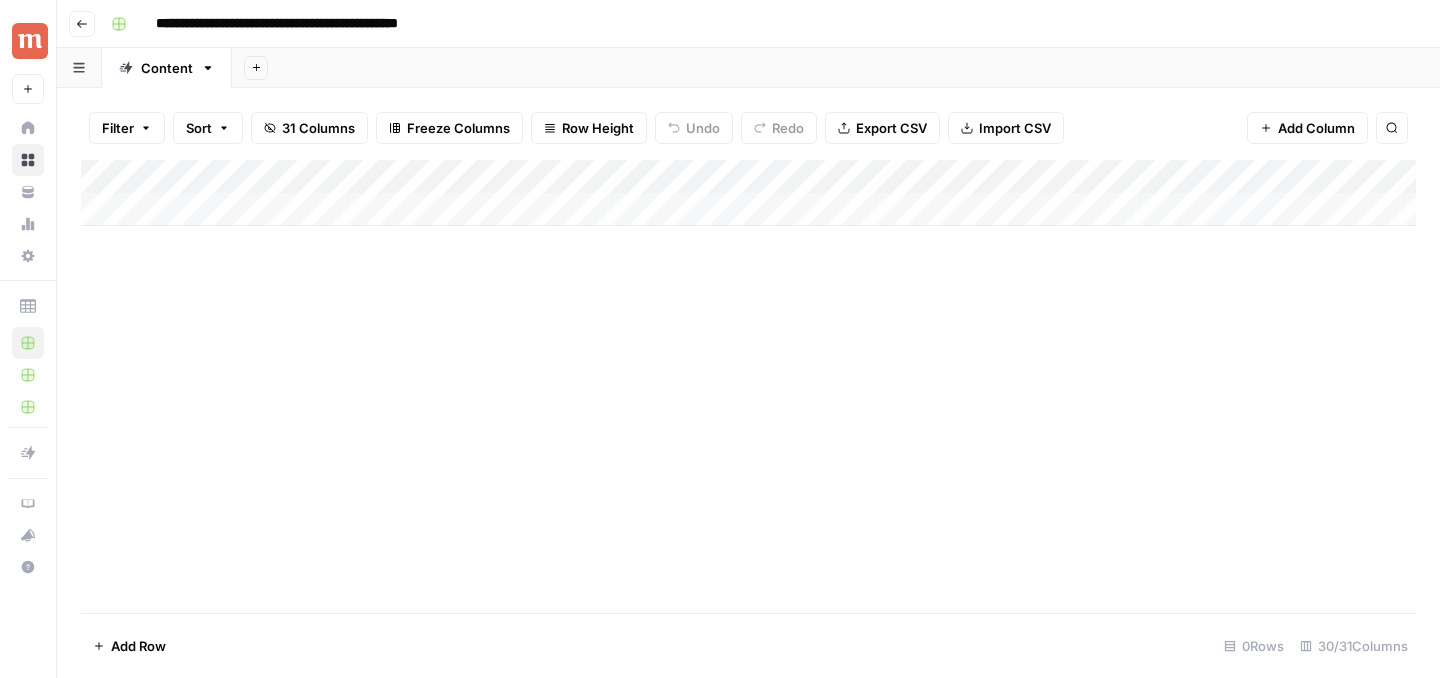 click on "**********" at bounding box center (322, 24) 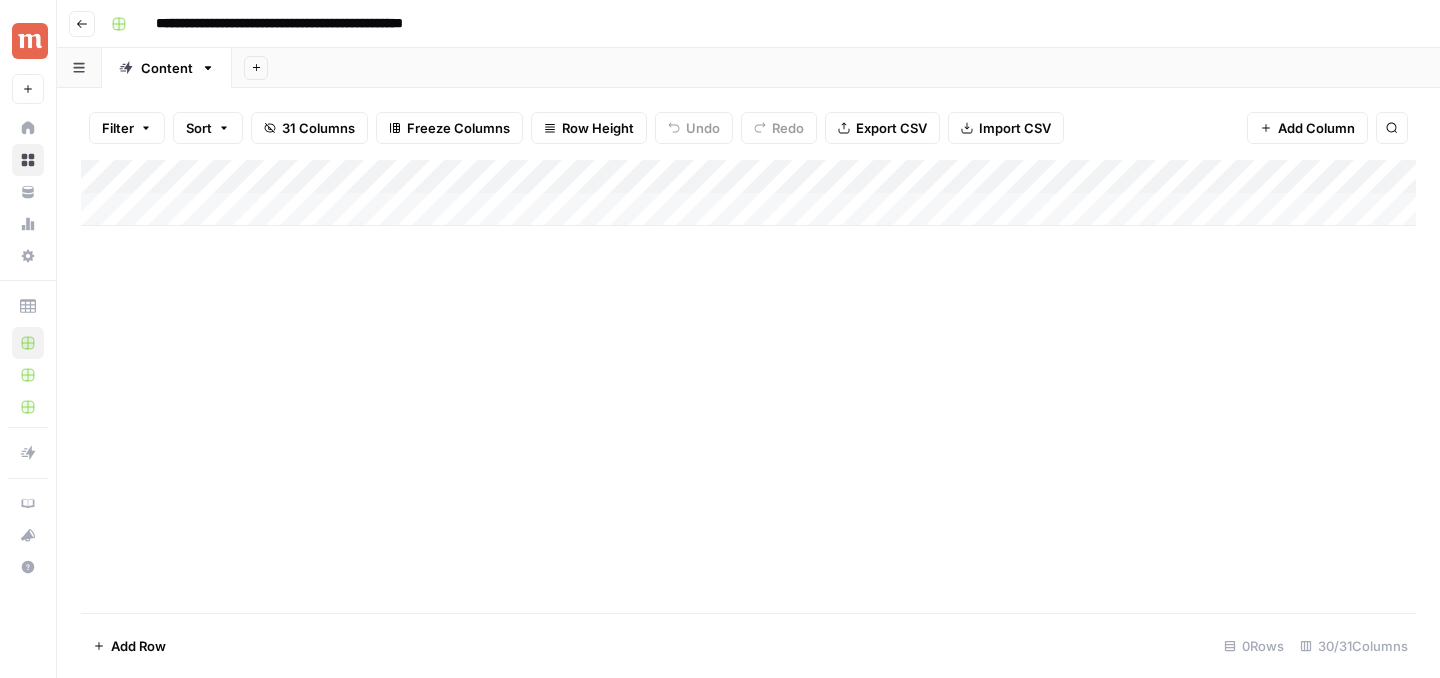 drag, startPoint x: 328, startPoint y: 21, endPoint x: 360, endPoint y: 25, distance: 32.24903 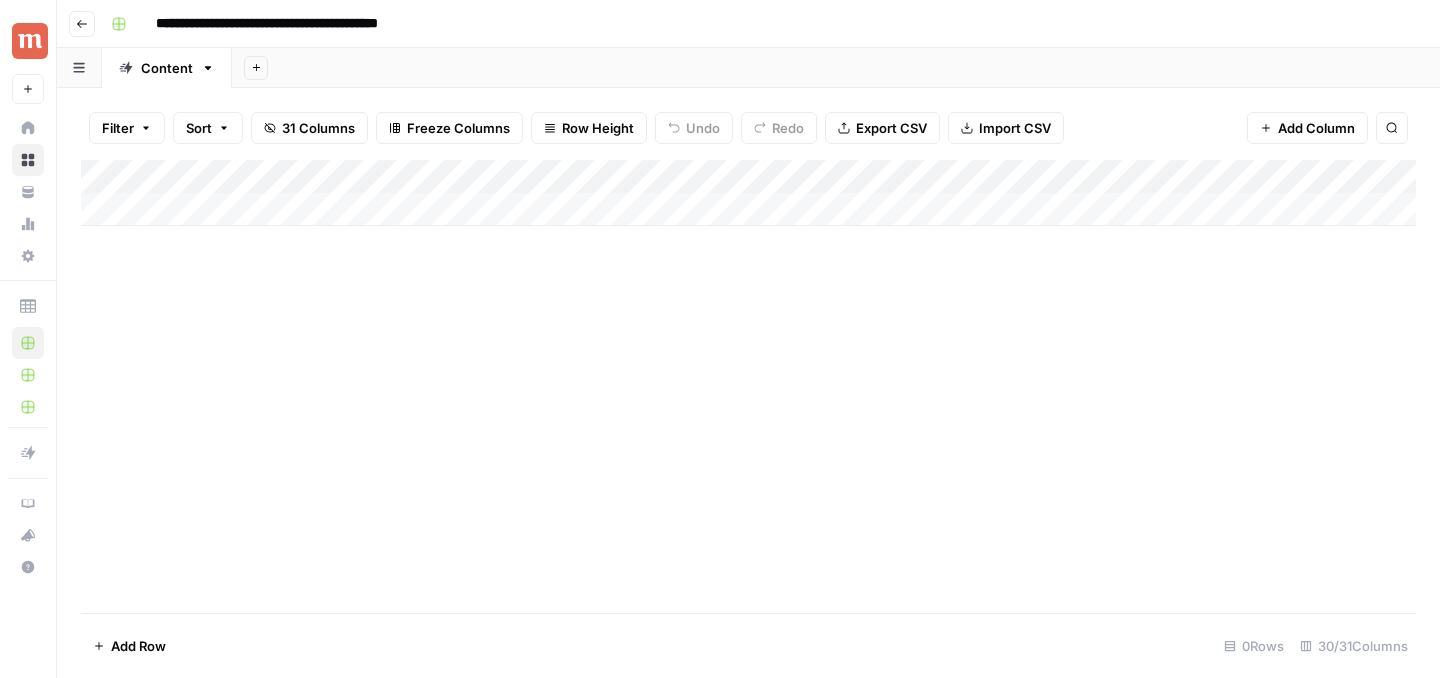 drag, startPoint x: 408, startPoint y: 23, endPoint x: 513, endPoint y: 35, distance: 105.68349 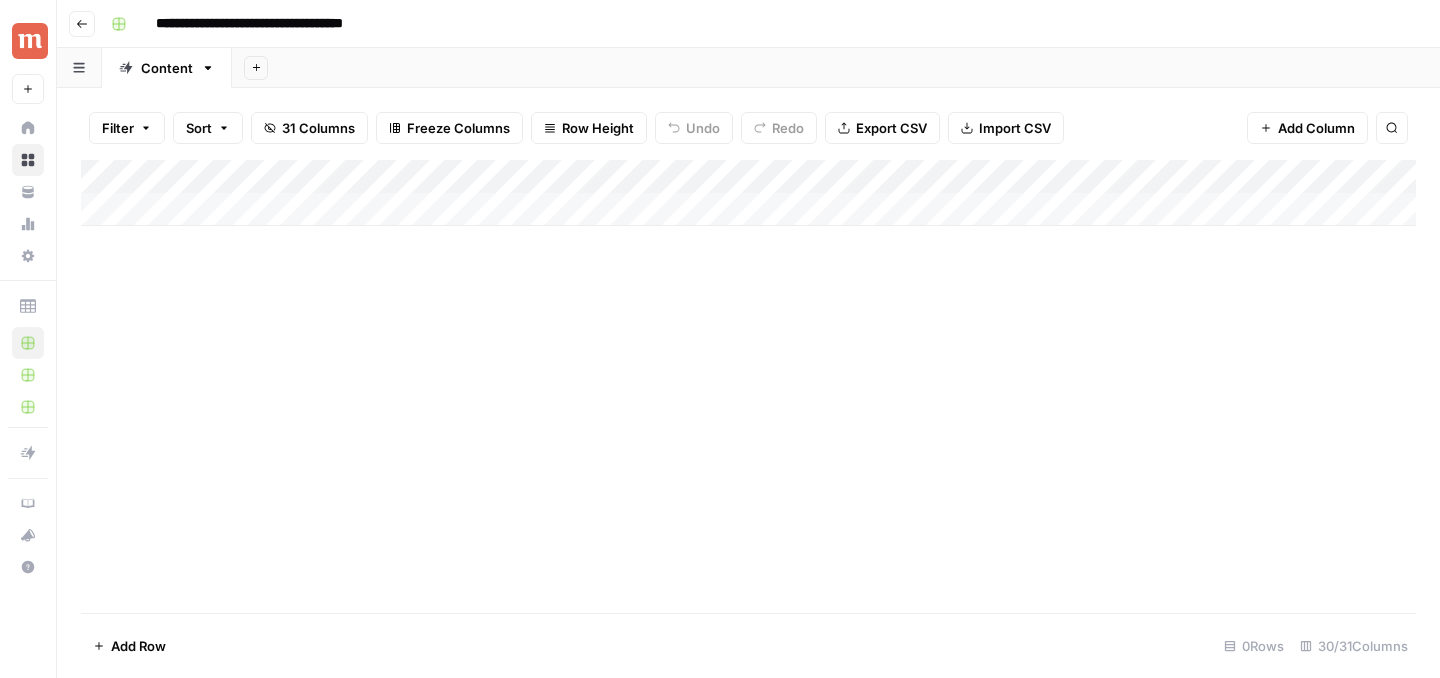 type on "**********" 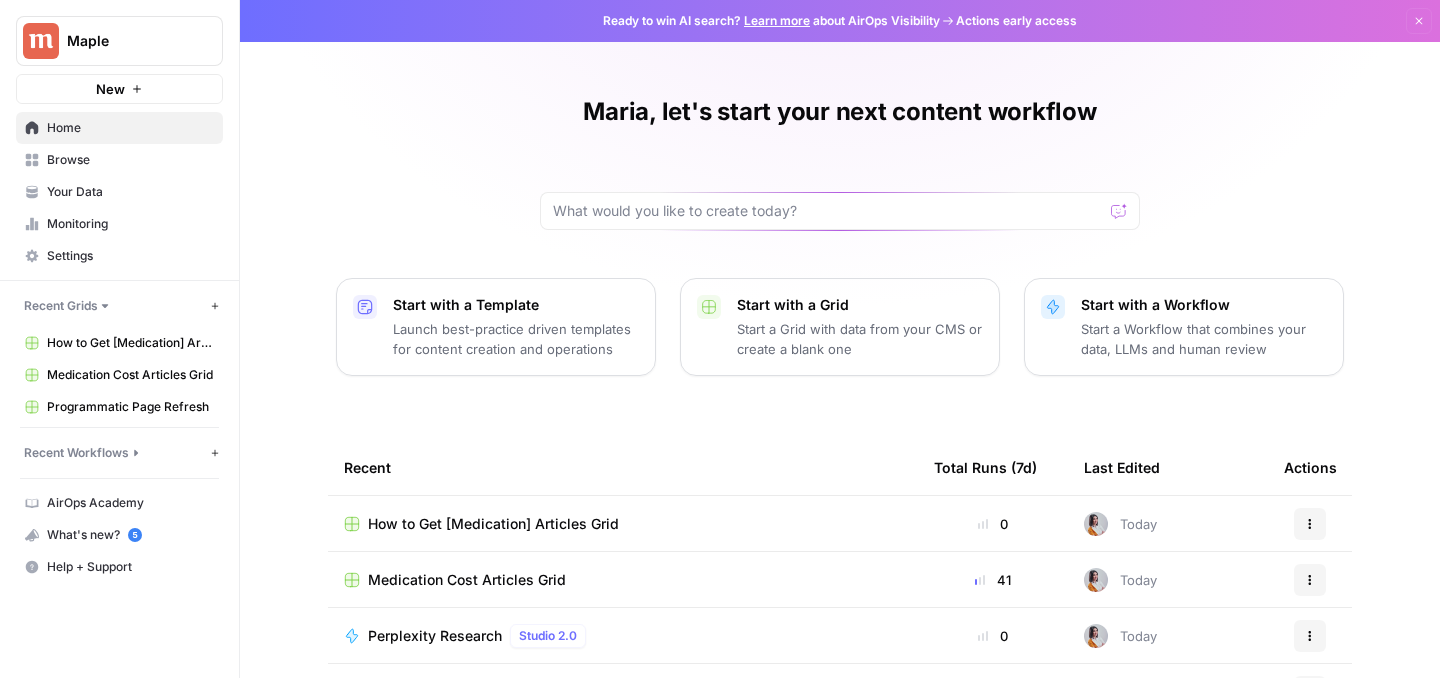 click on "Medication Cost Articles Grid" at bounding box center [467, 580] 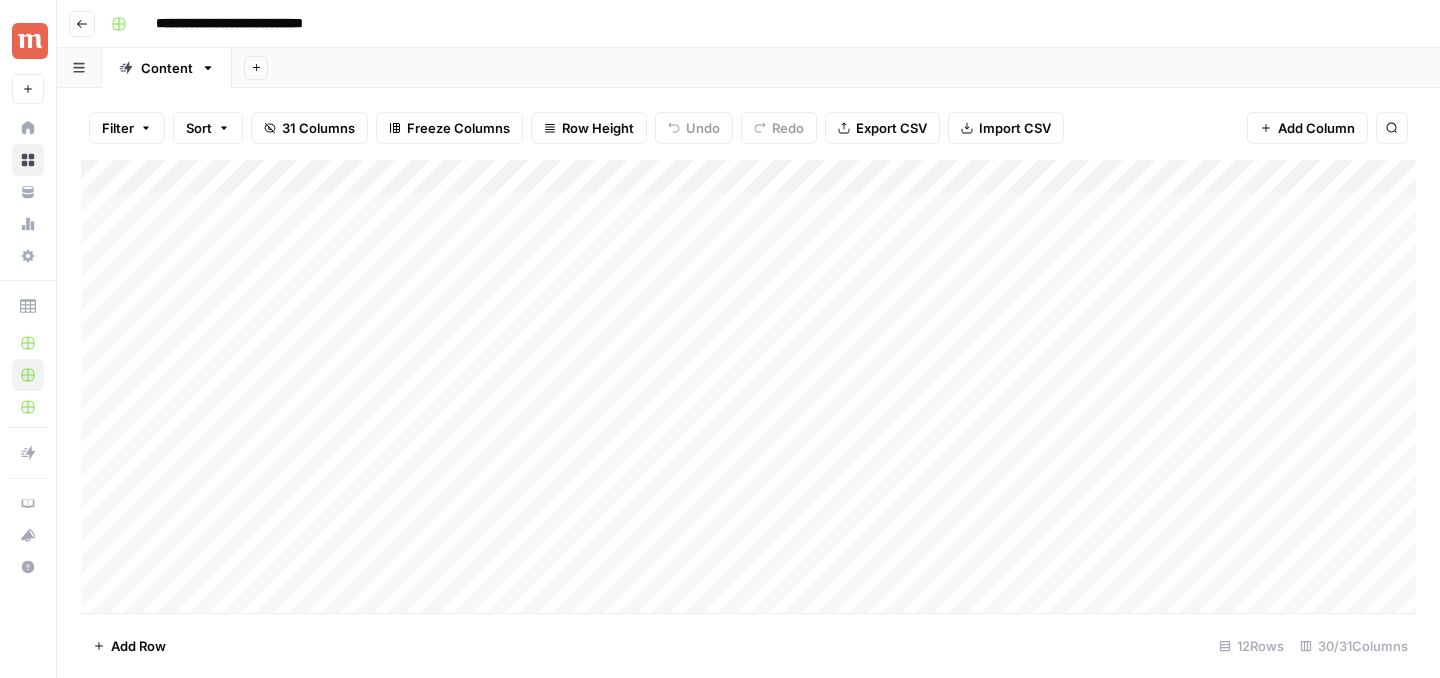 click on "Add Column" at bounding box center [748, 386] 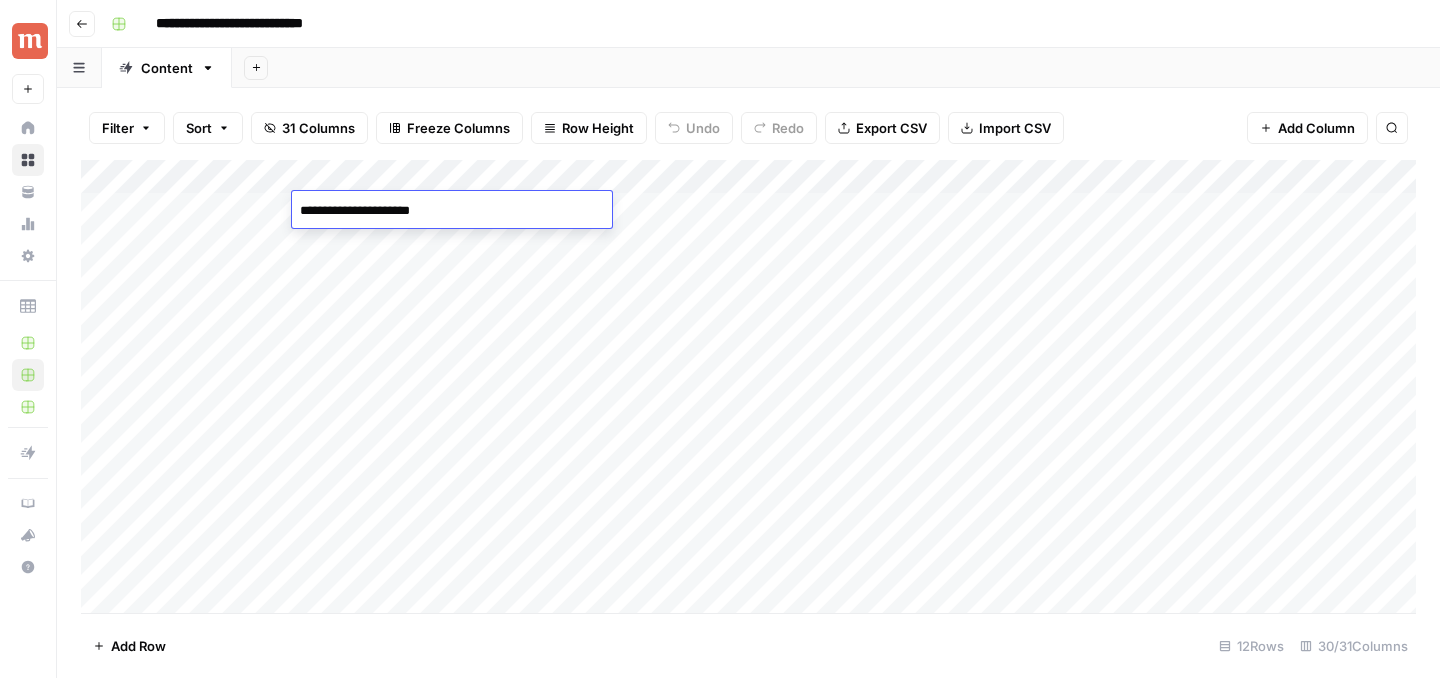 click on "**********" at bounding box center (452, 211) 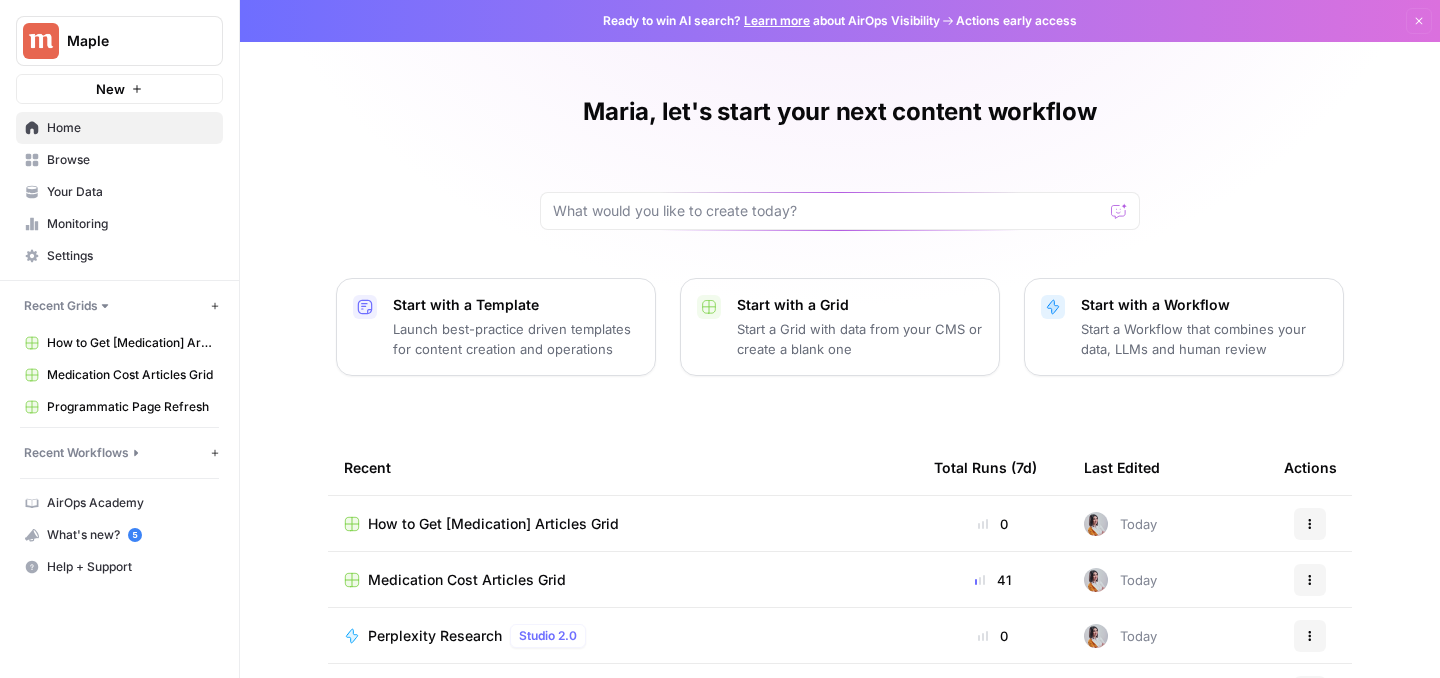 click on "How to Get [Medication] Articles Grid" at bounding box center [493, 524] 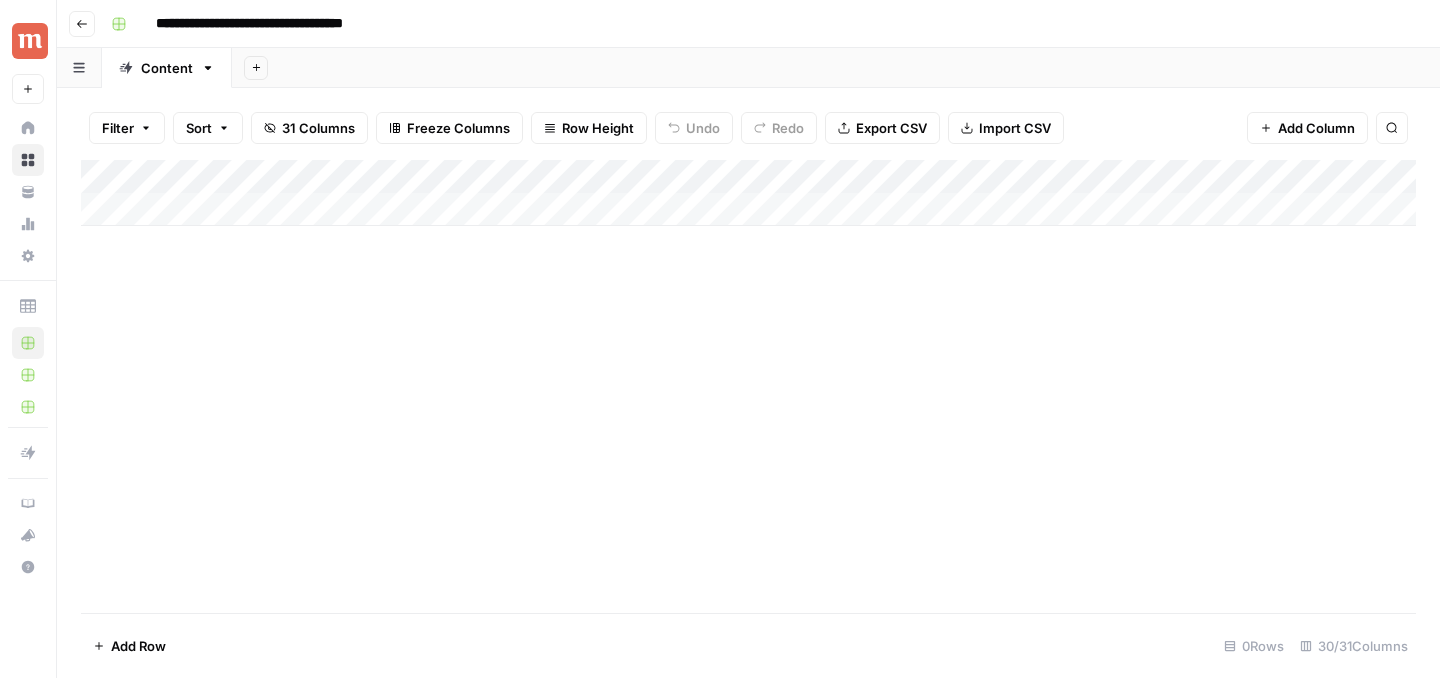 click on "Add Column" at bounding box center (748, 193) 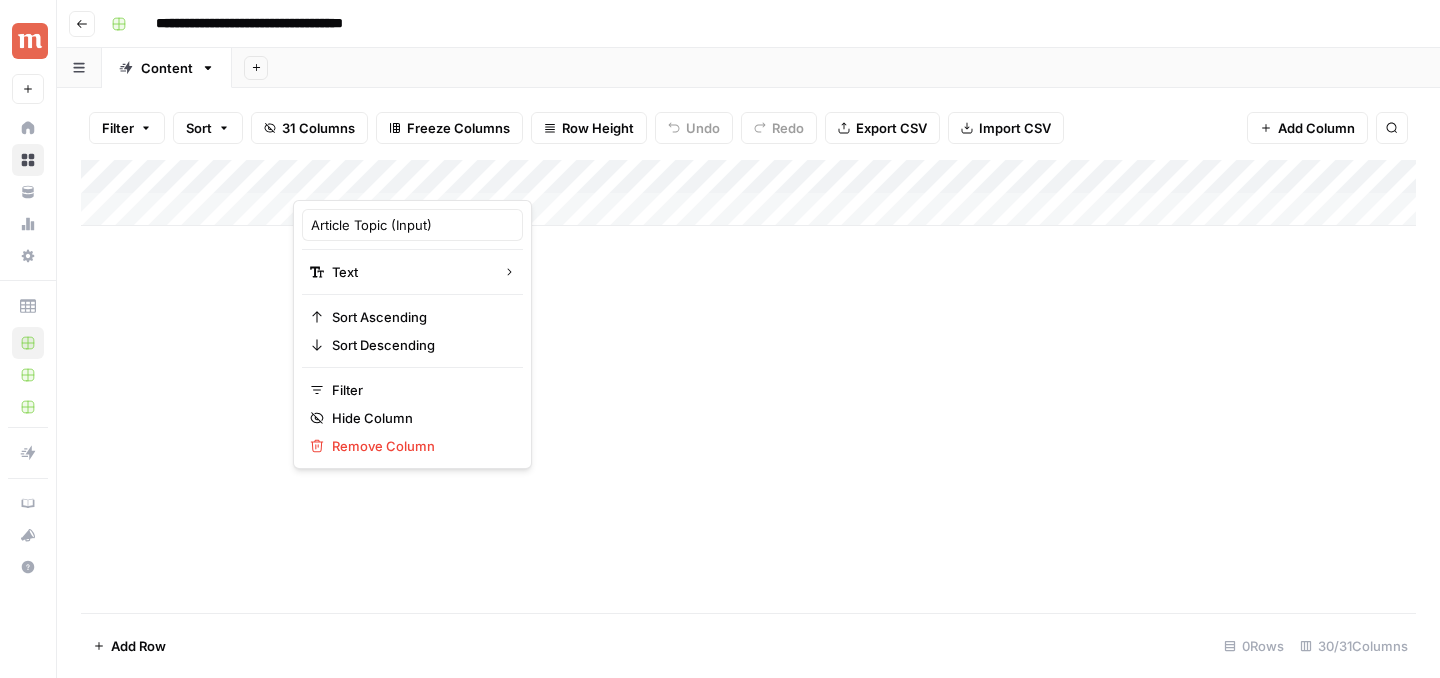 click on "Add Column" at bounding box center (748, 386) 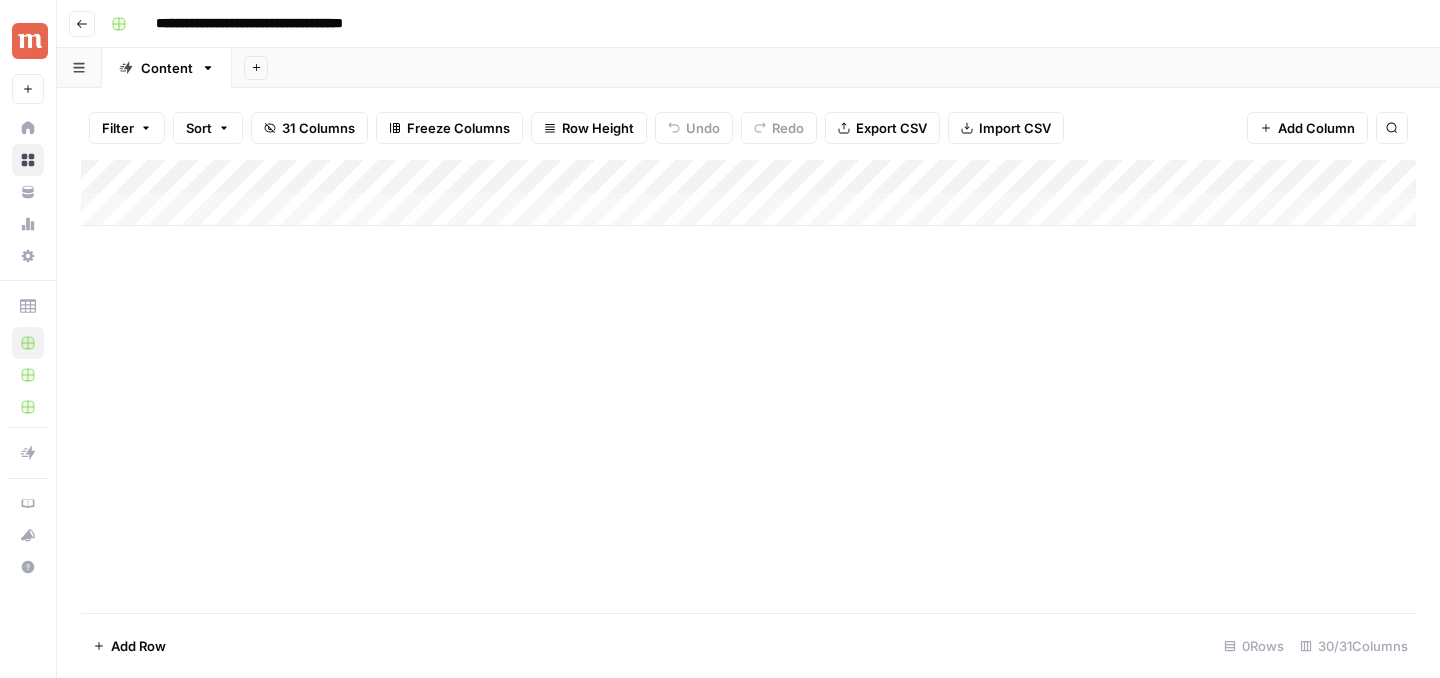 click on "Add Column" at bounding box center (748, 193) 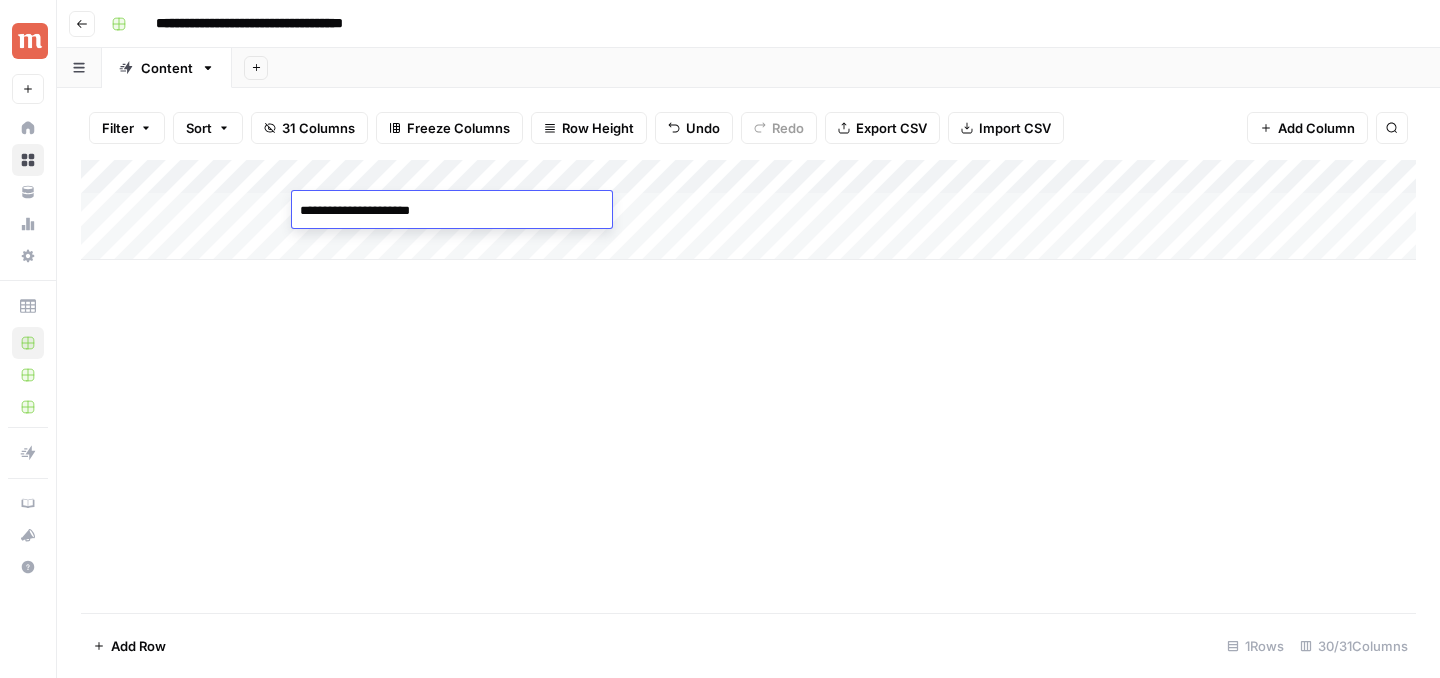 click on "**********" at bounding box center [452, 211] 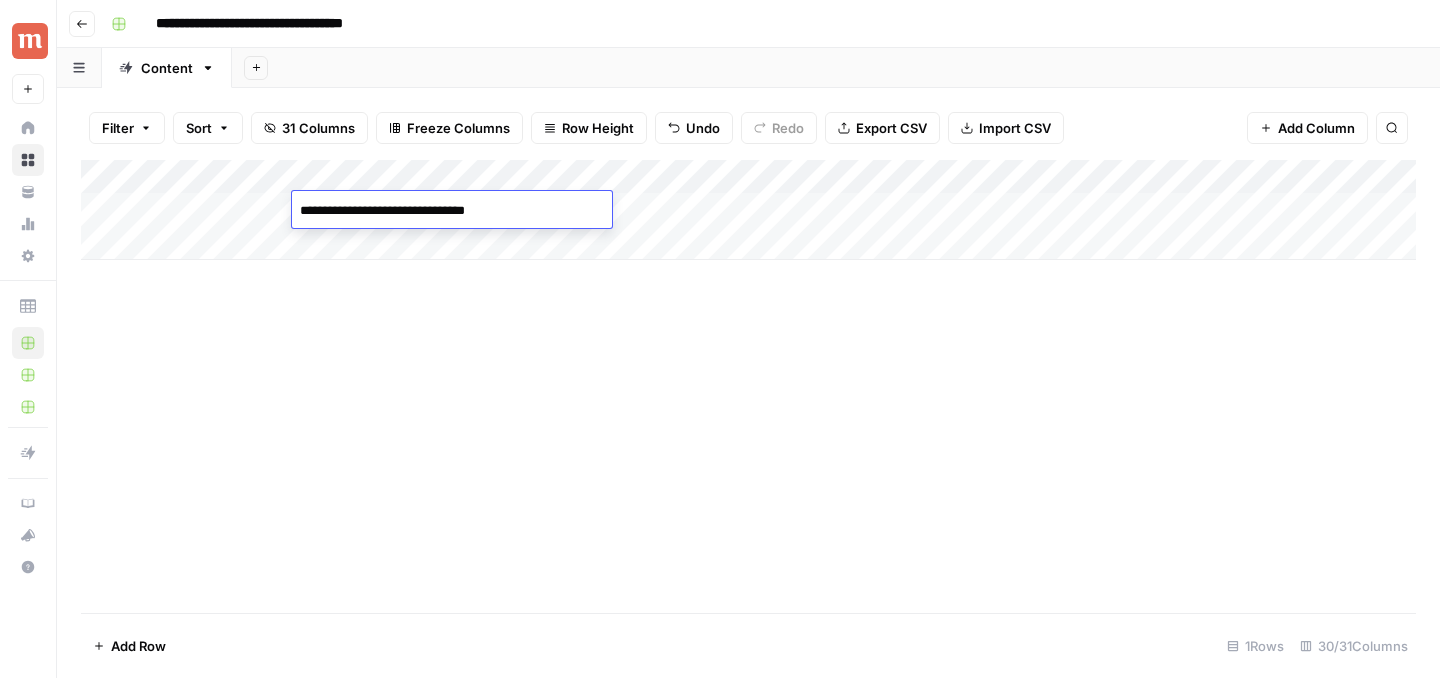 click on "**********" at bounding box center [452, 211] 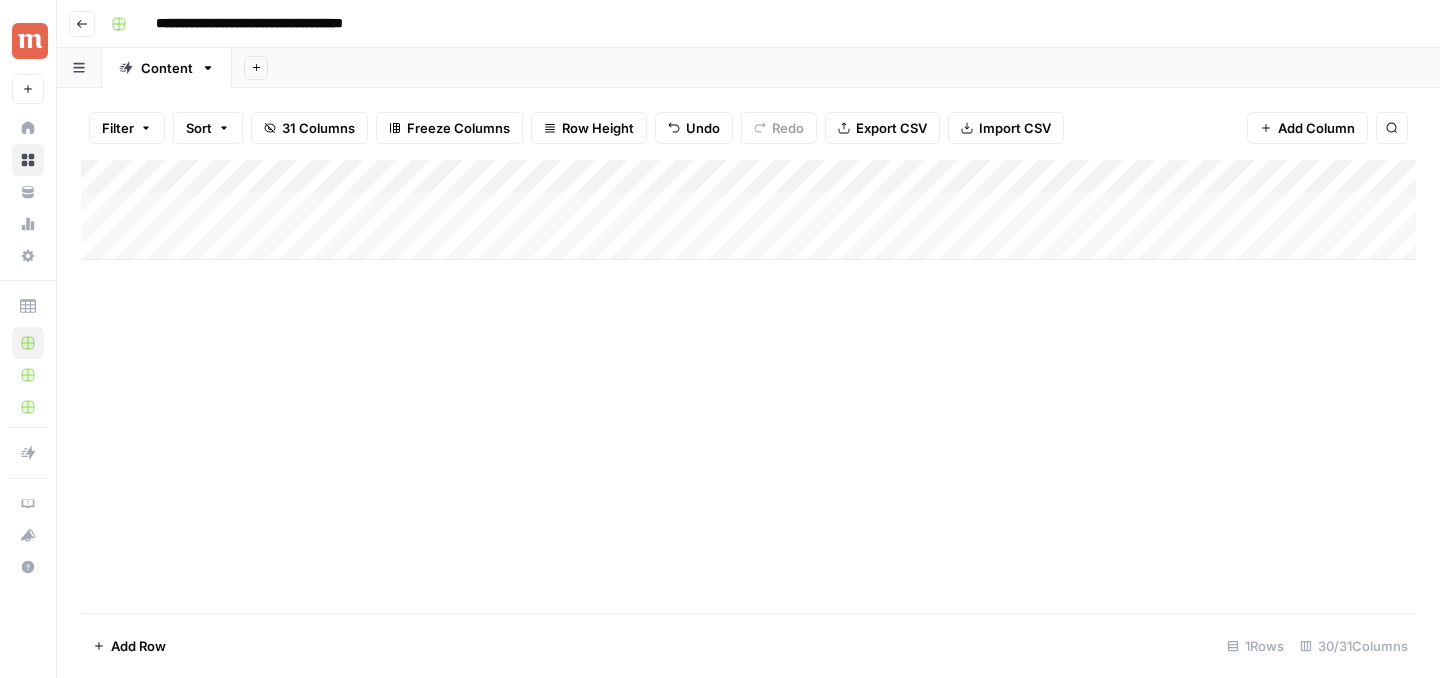 click on "Add Column" at bounding box center [748, 386] 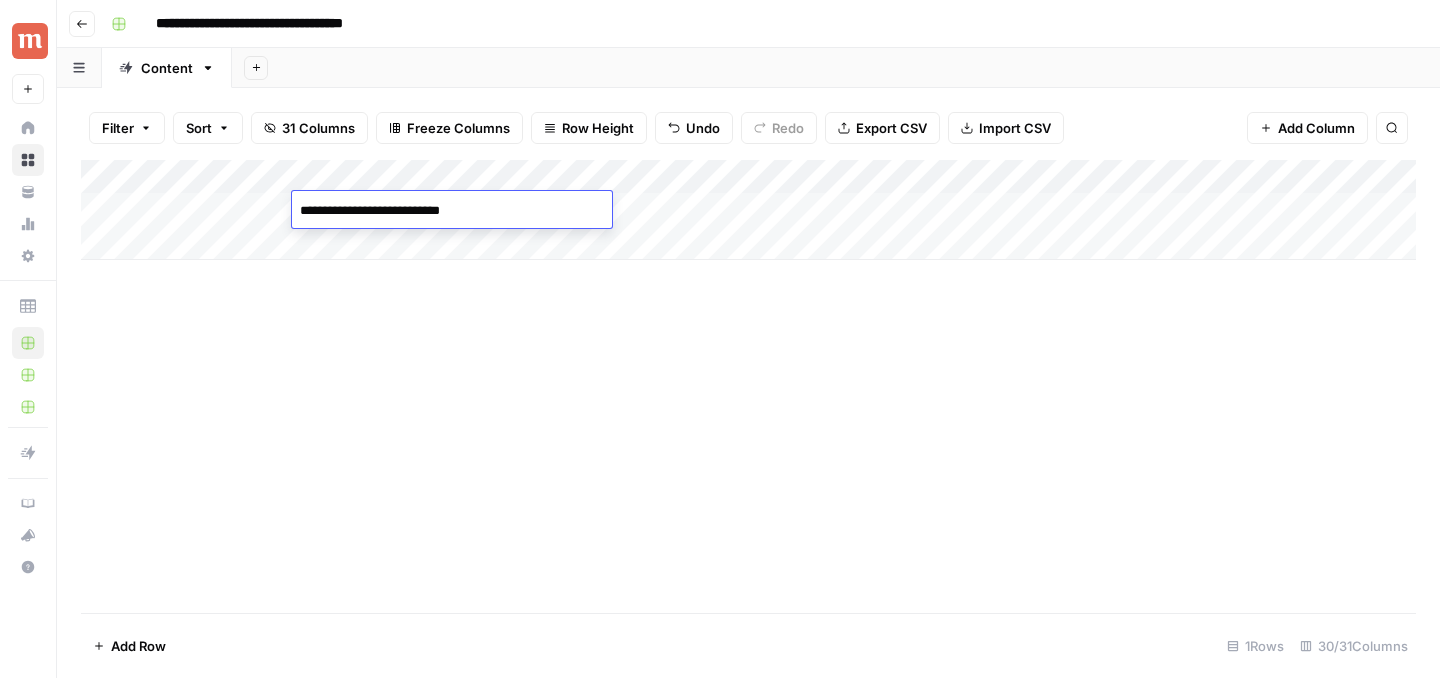 click on "**********" at bounding box center (452, 211) 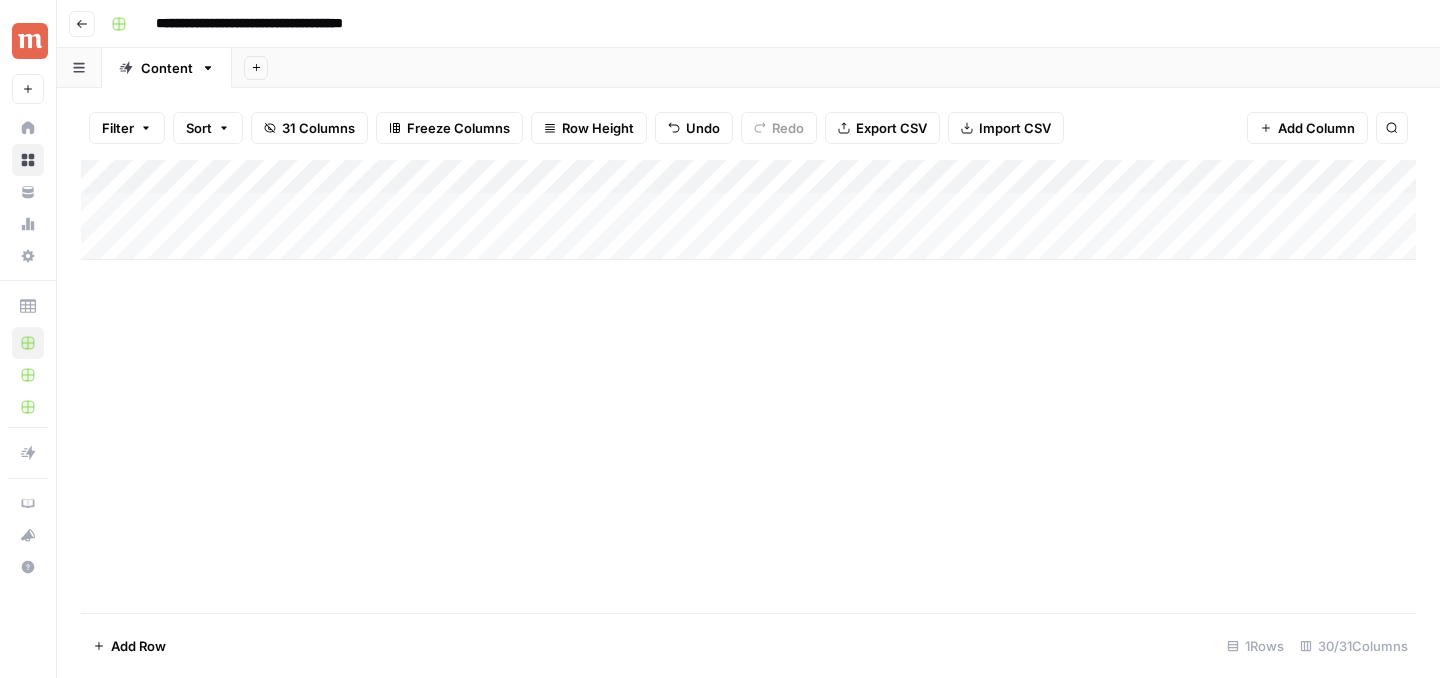 click on "Add Column" at bounding box center (748, 210) 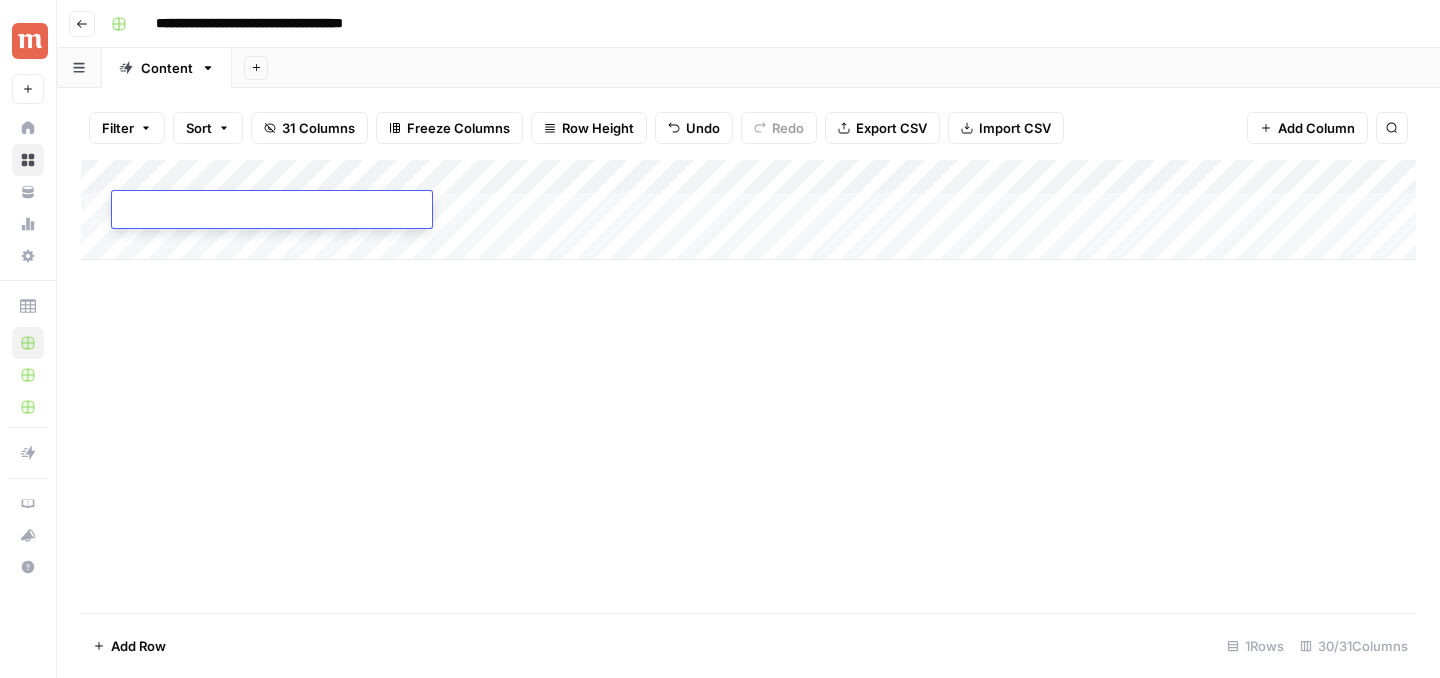 type on "*******" 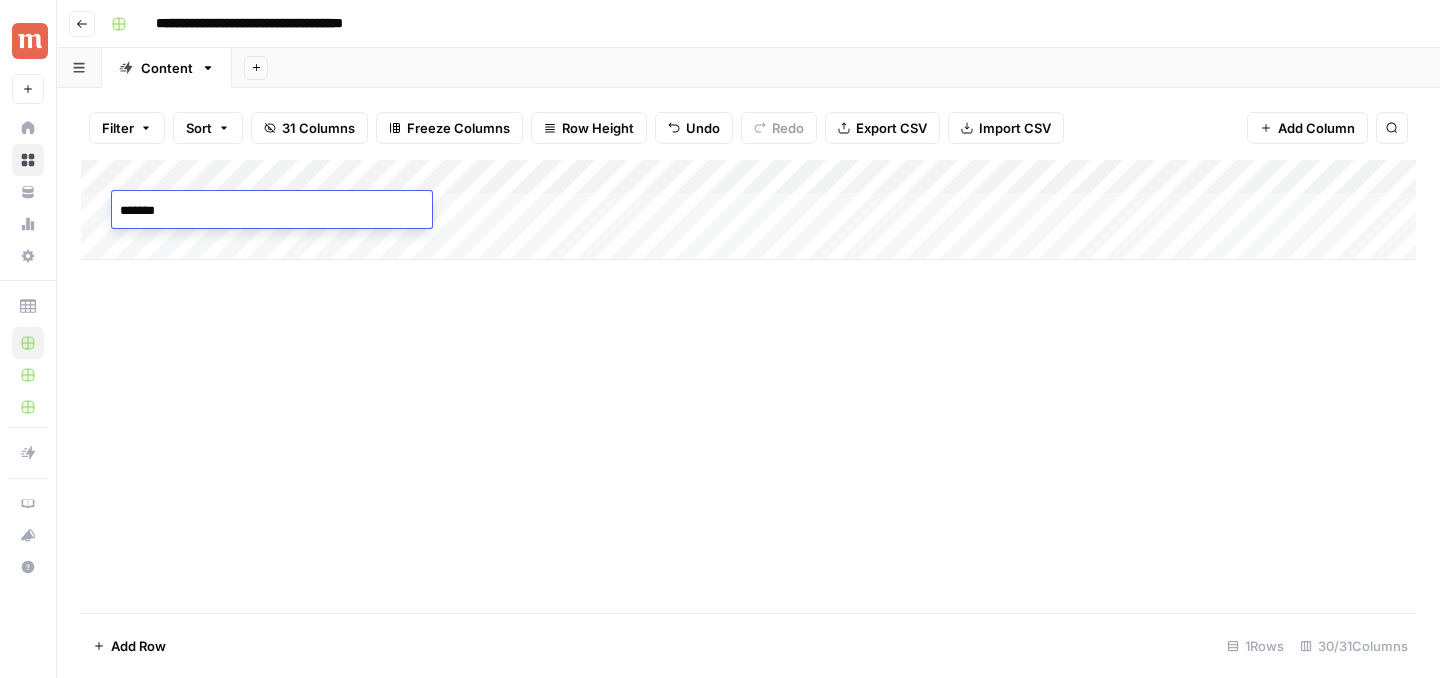 click on "Add Column" at bounding box center [748, 386] 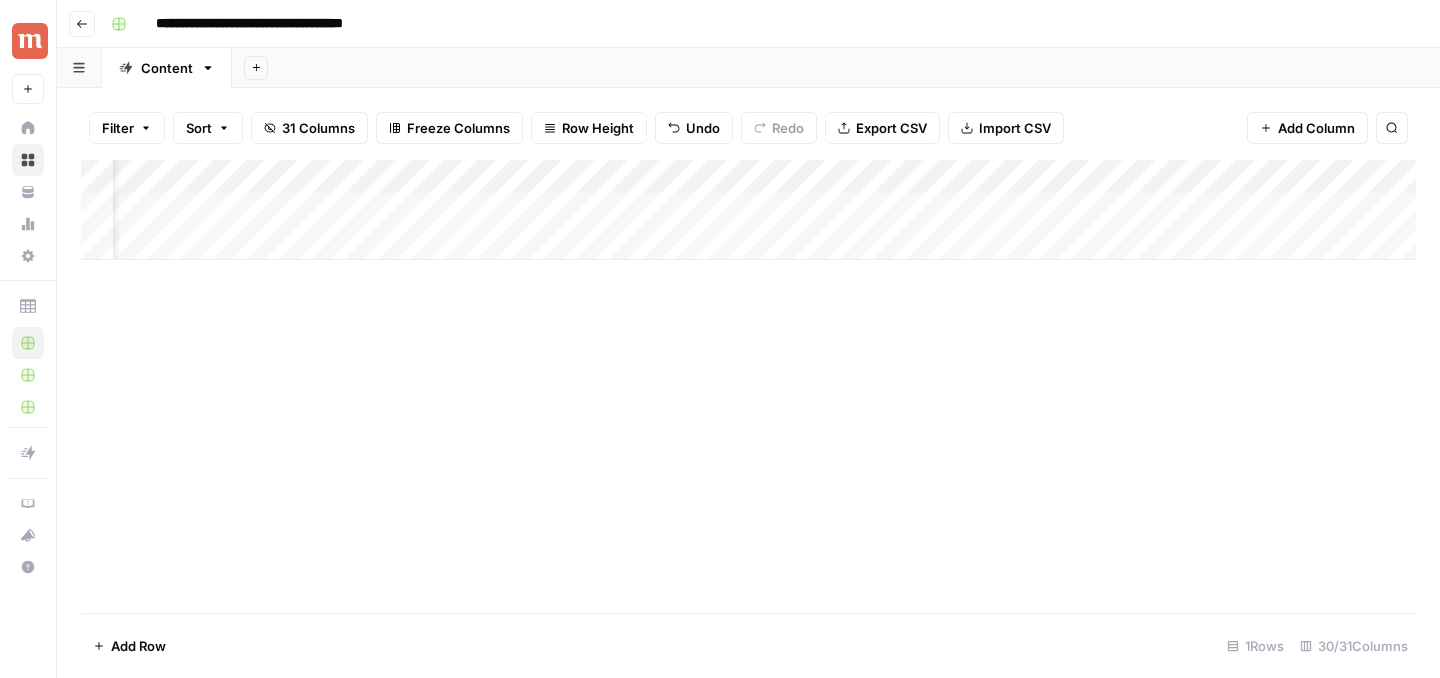 scroll, scrollTop: 0, scrollLeft: 122, axis: horizontal 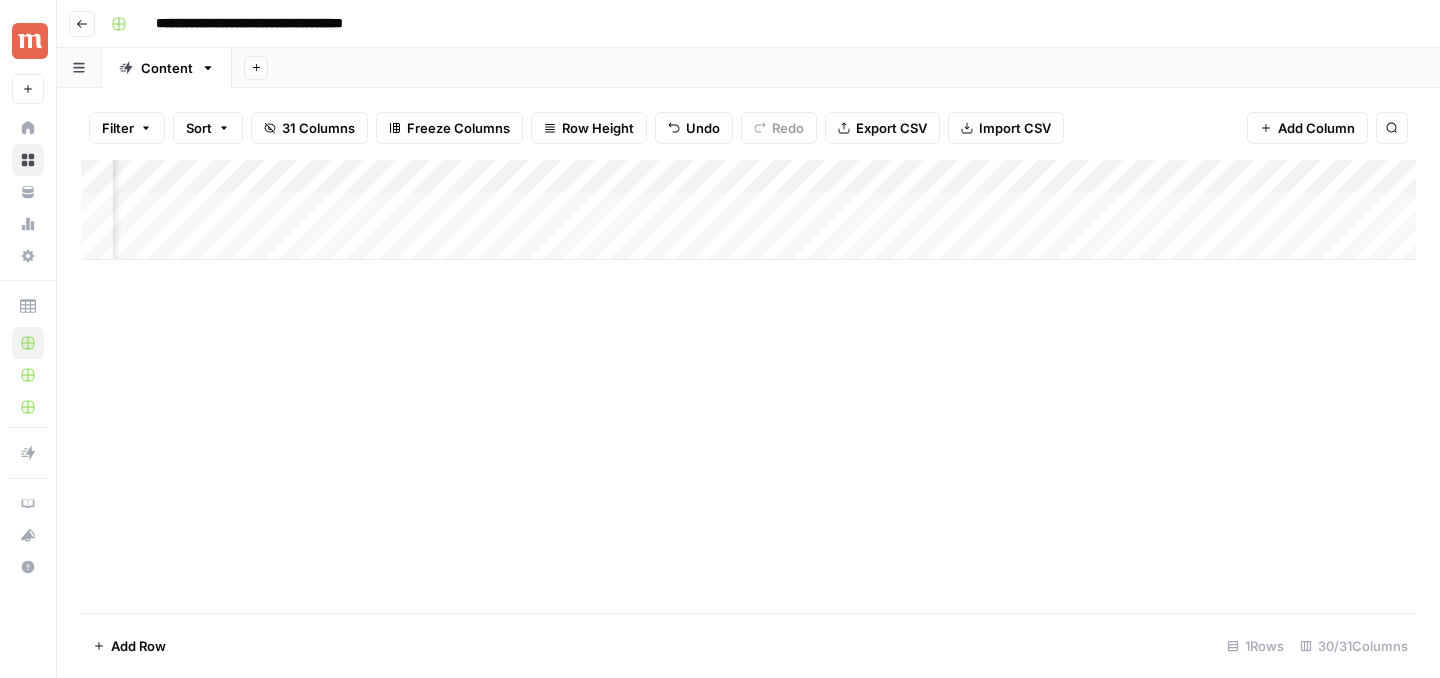 click on "Add Column" at bounding box center (748, 210) 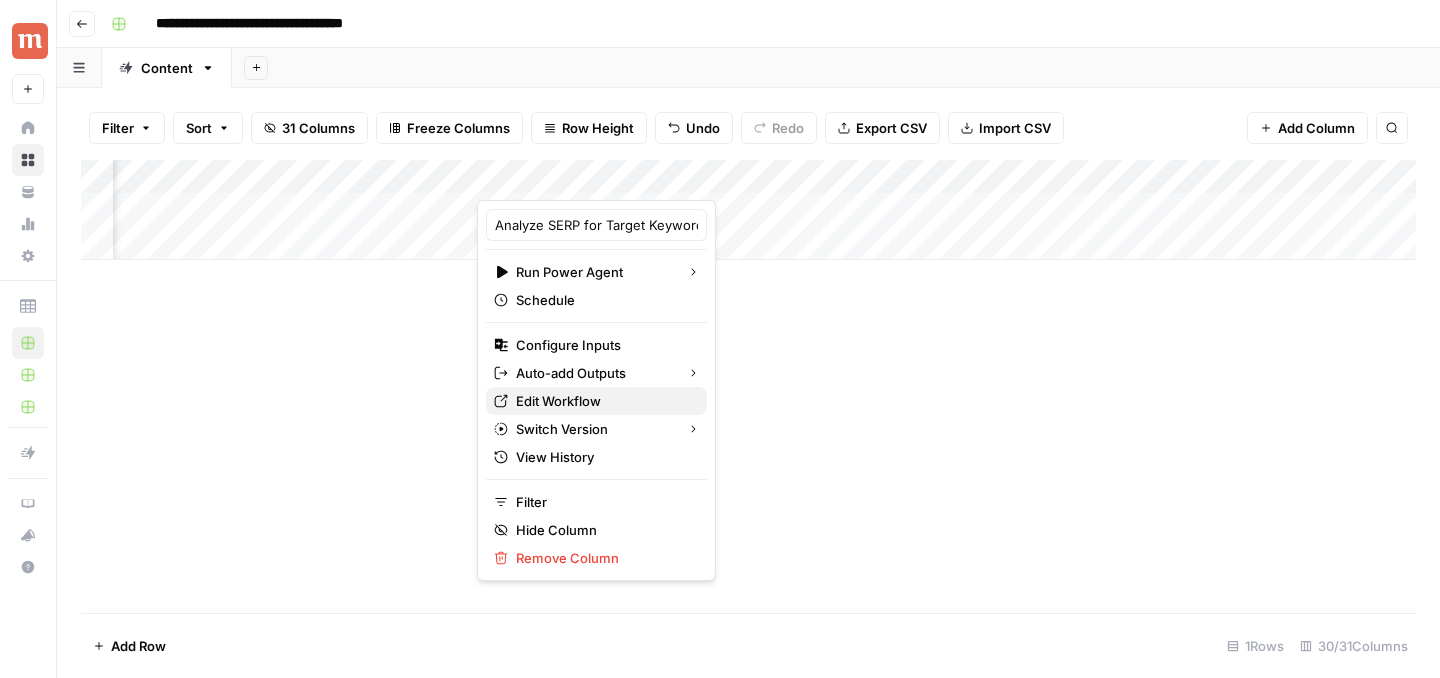 click on "Edit Workflow" at bounding box center (603, 401) 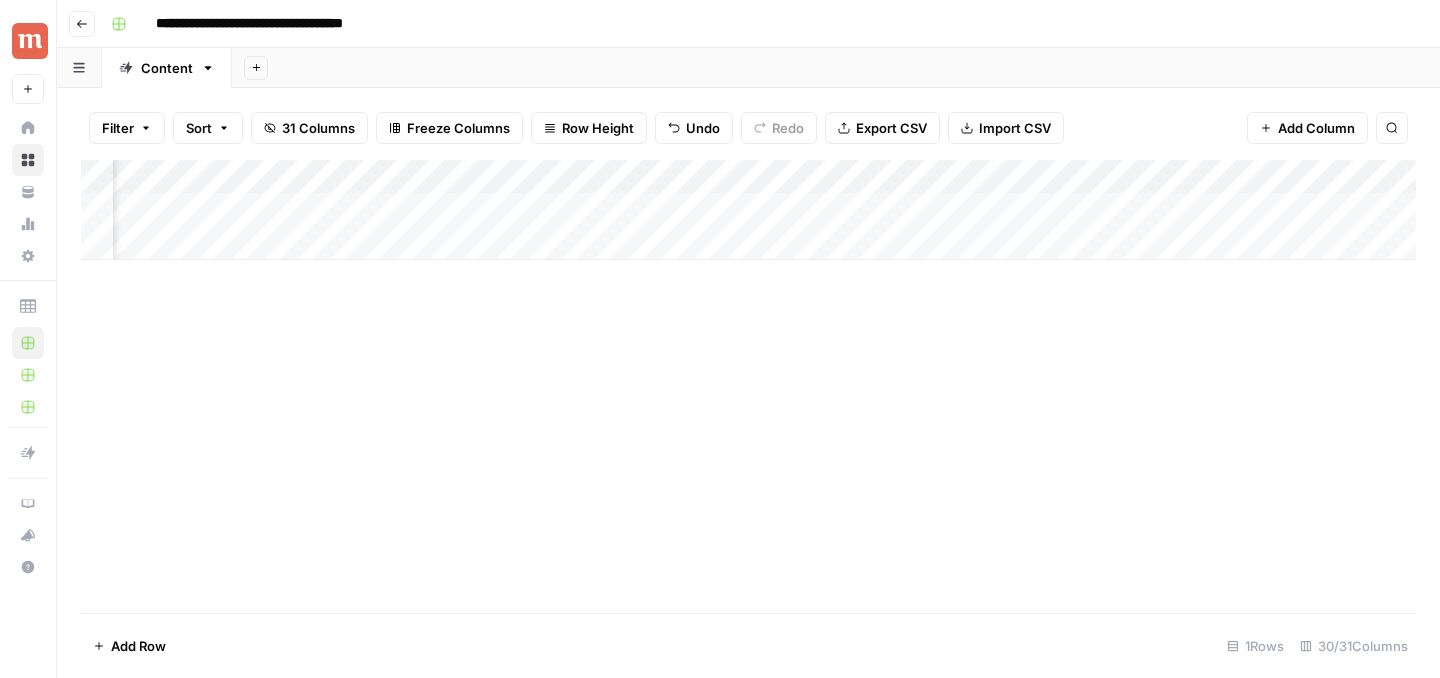 scroll, scrollTop: 0, scrollLeft: 558, axis: horizontal 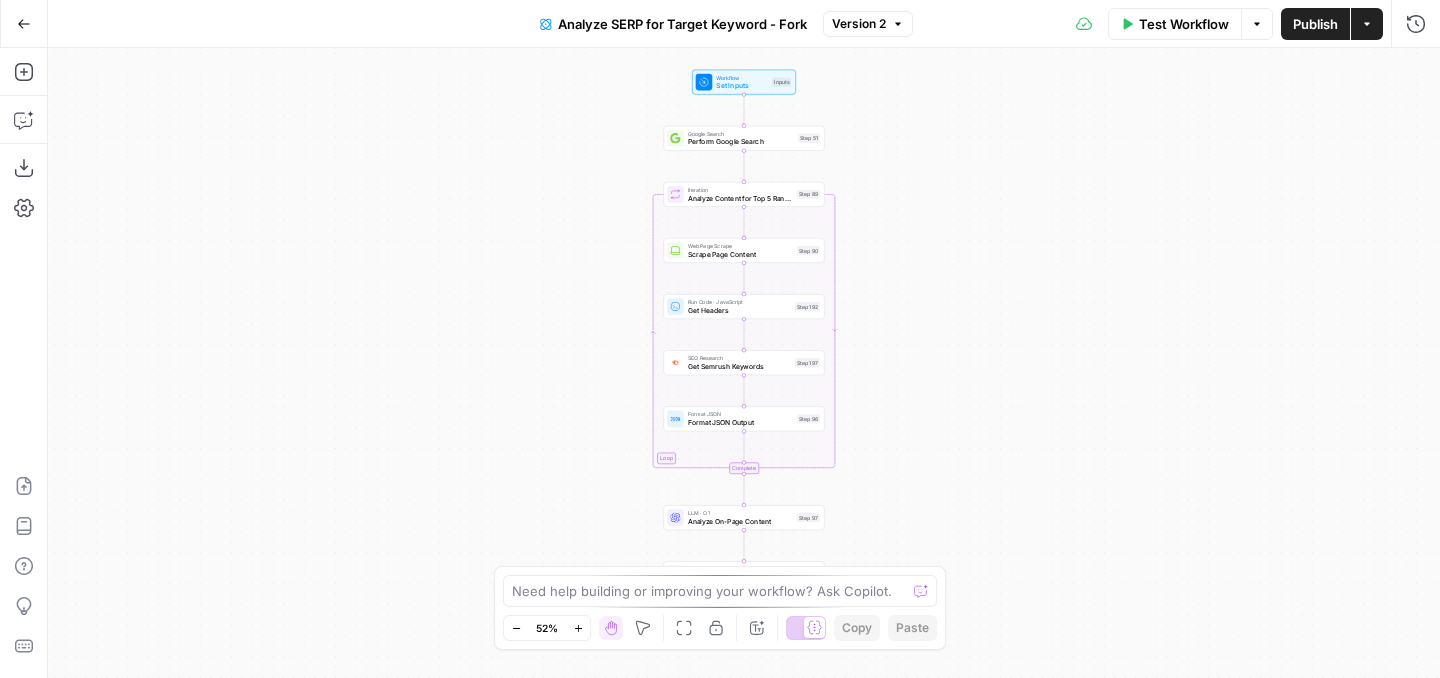 click on "Workflow Set Inputs Inputs Google Search Perform Google Search Step 51 Loop Iteration Analyze Content for Top 5 Ranking Pages Step 89 Web Page Scrape Scrape Page Content Step 90 Run Code · JavaScript Get Headers Step 192 SEO Research Get Semrush Keywords Step 197 Format JSON Format JSON Output Step 96 Complete LLM · O1 Analyze On-Page Content Step 97 Format JSON JSON Step 200 End Output" at bounding box center [744, 363] 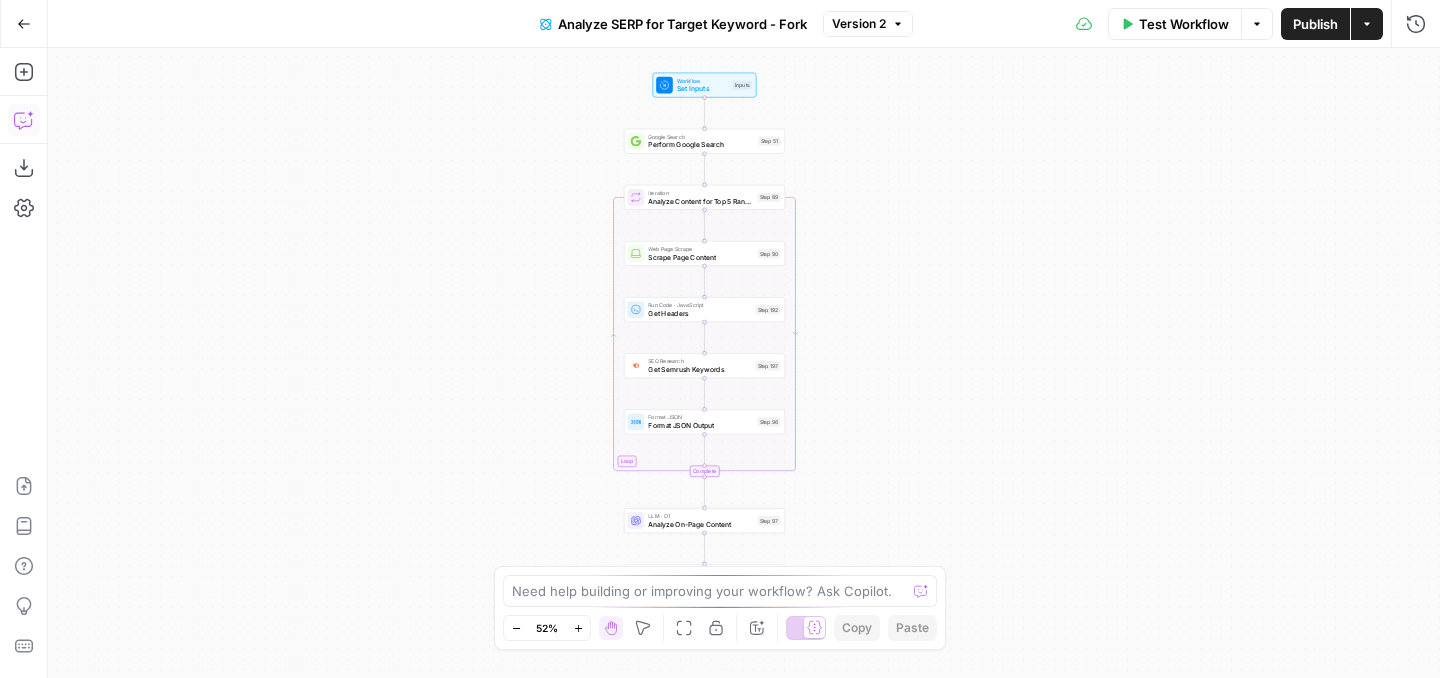 click 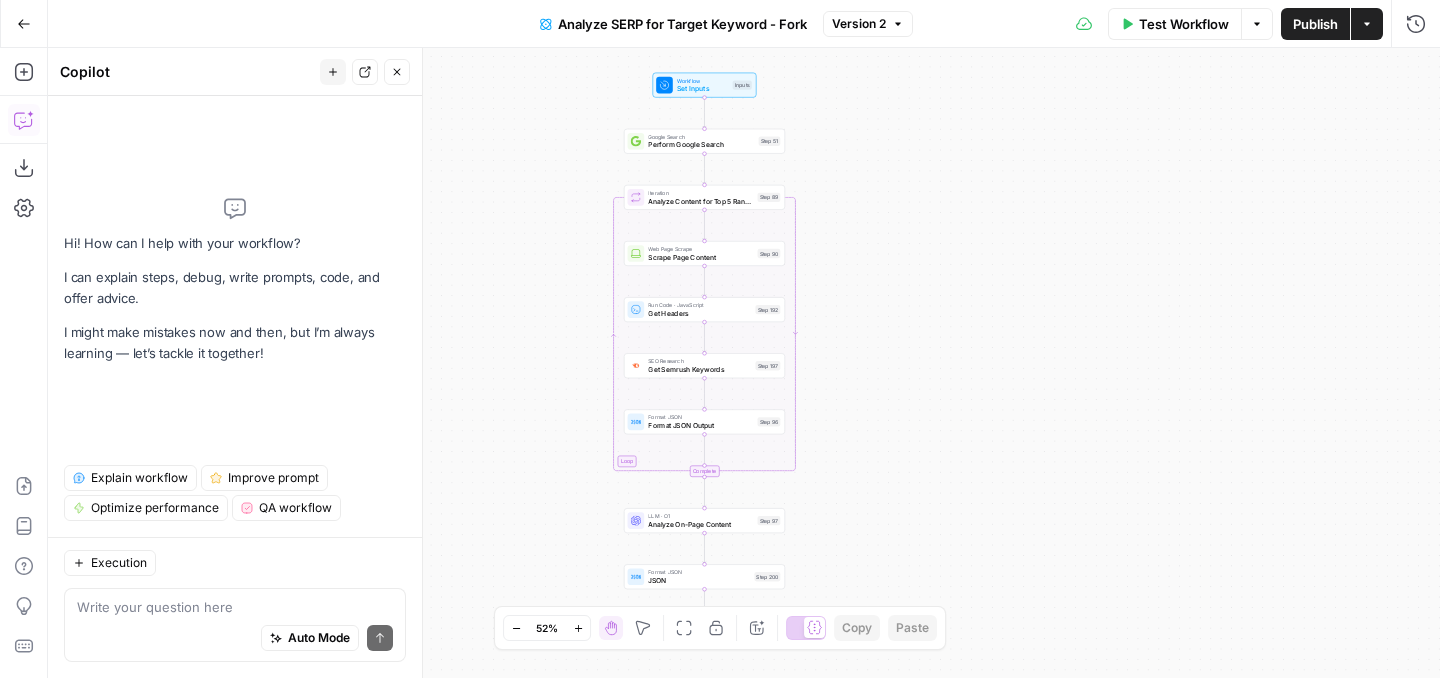 click 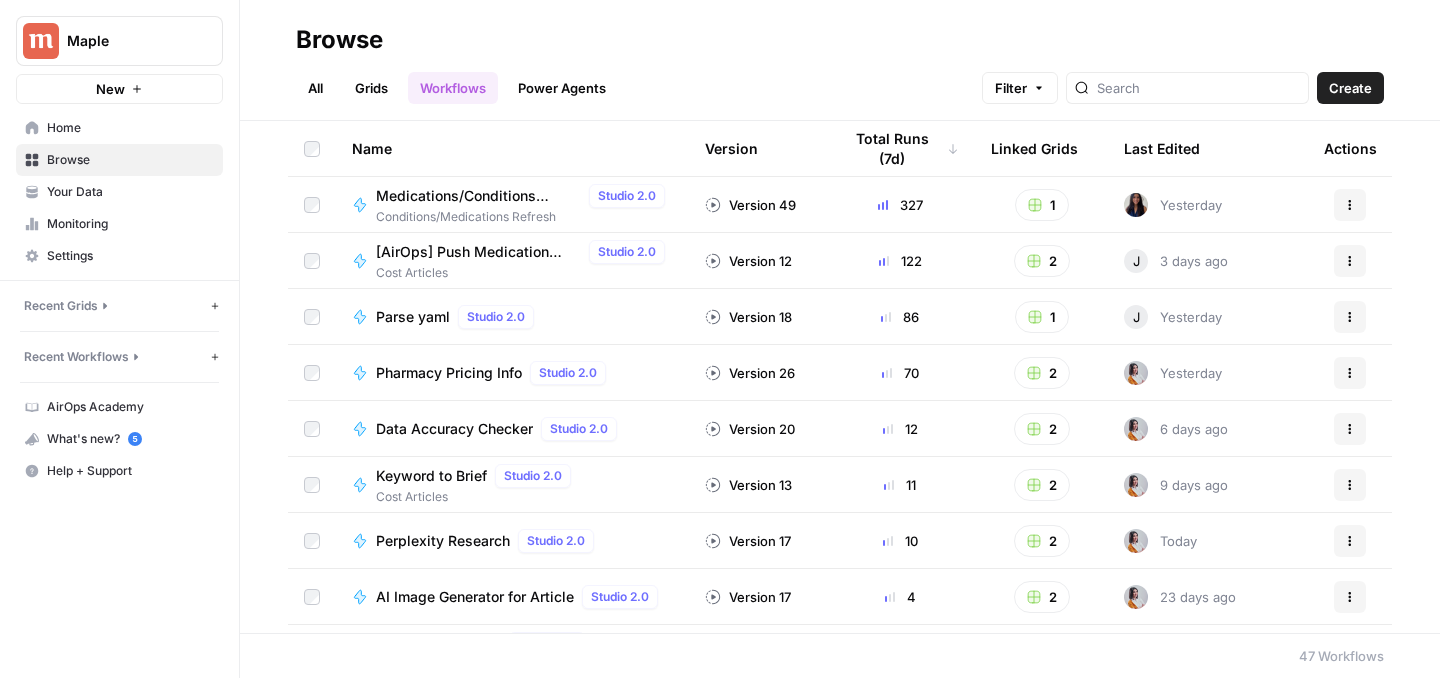 click on "Grids" at bounding box center [371, 88] 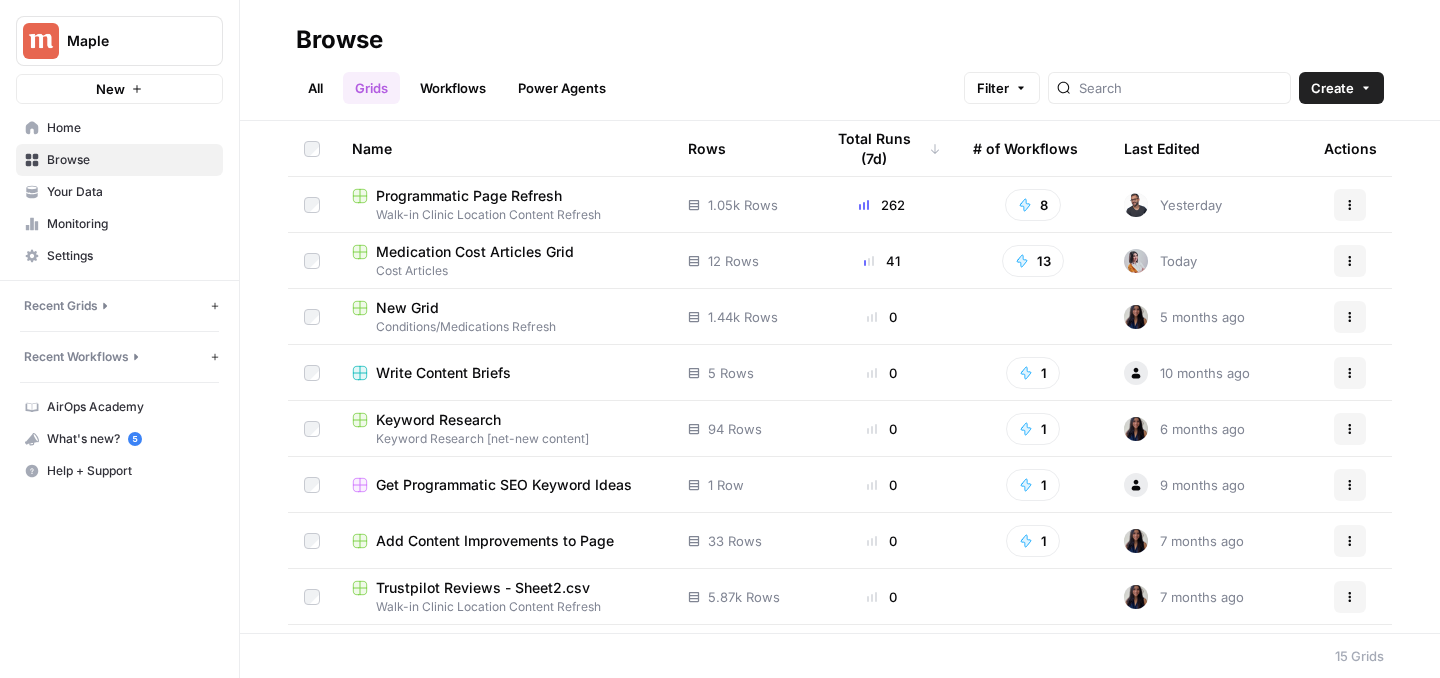 click on "Workflows" at bounding box center (453, 88) 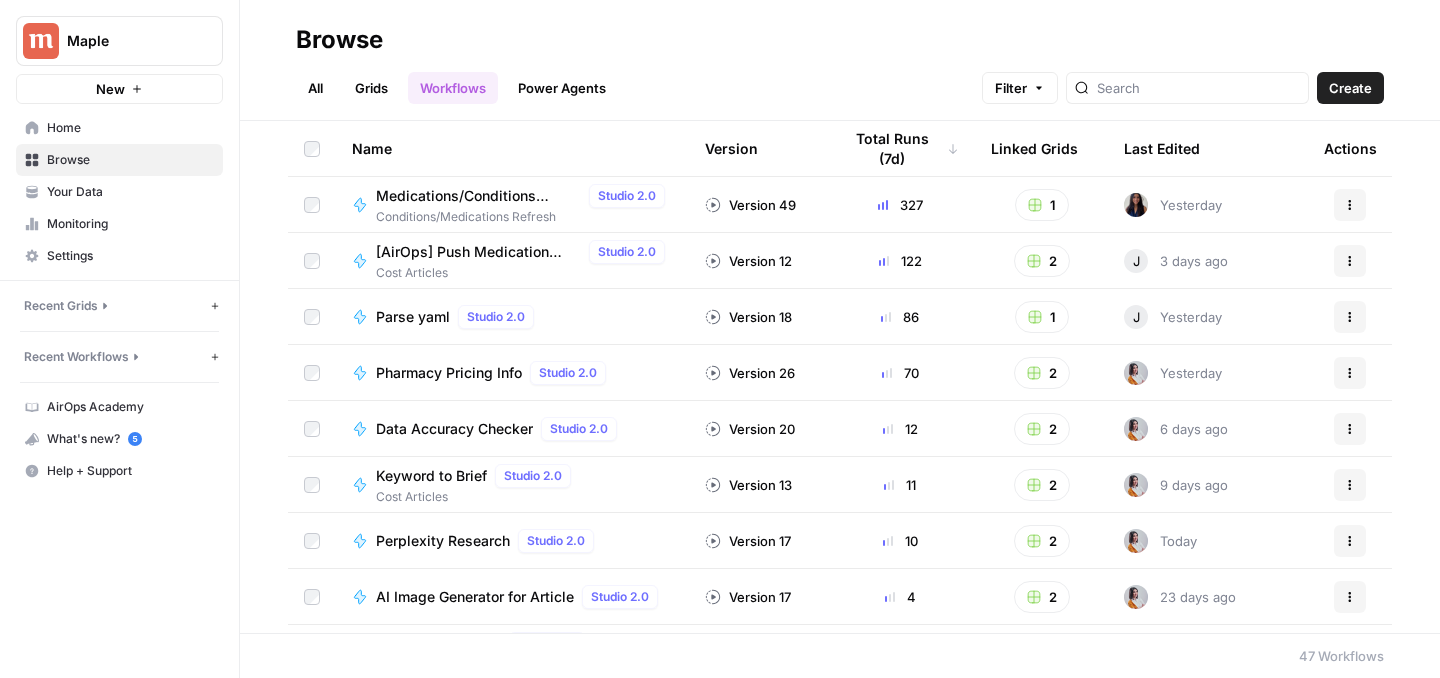 click on "All" at bounding box center [315, 88] 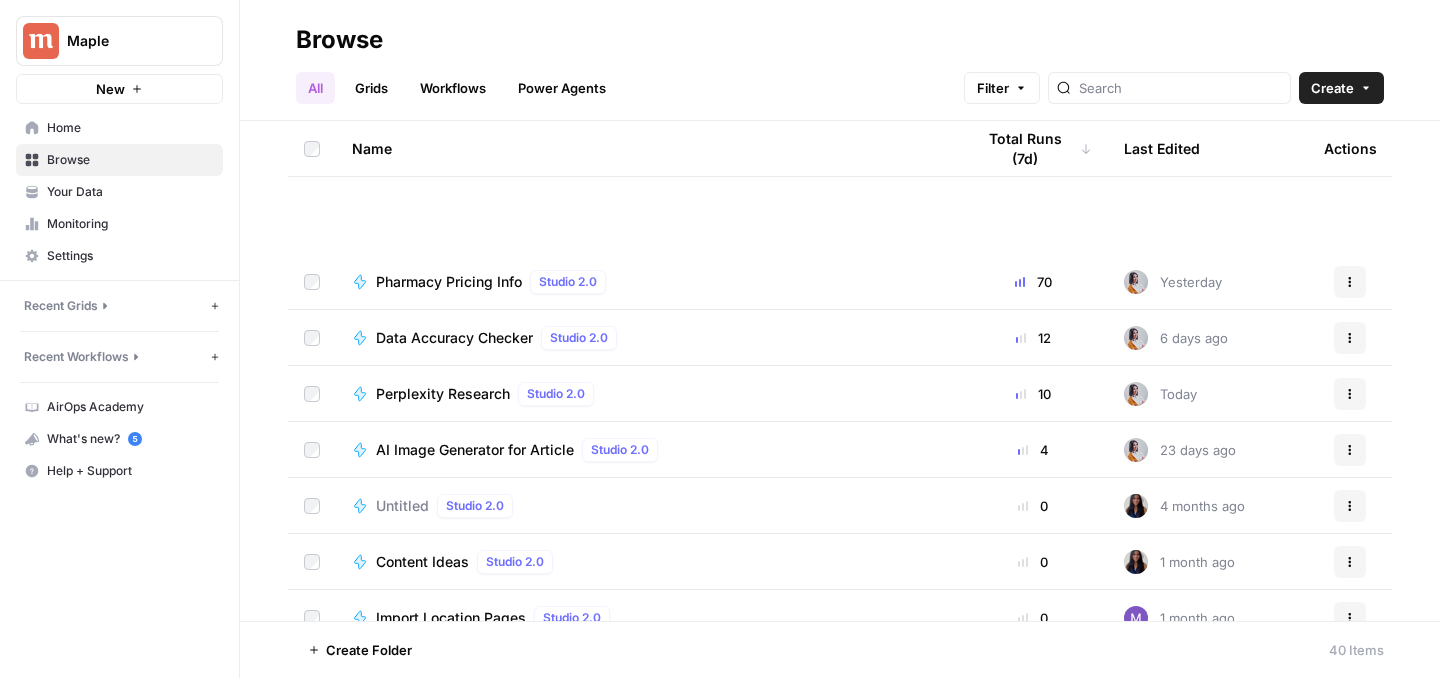 scroll, scrollTop: 1098, scrollLeft: 0, axis: vertical 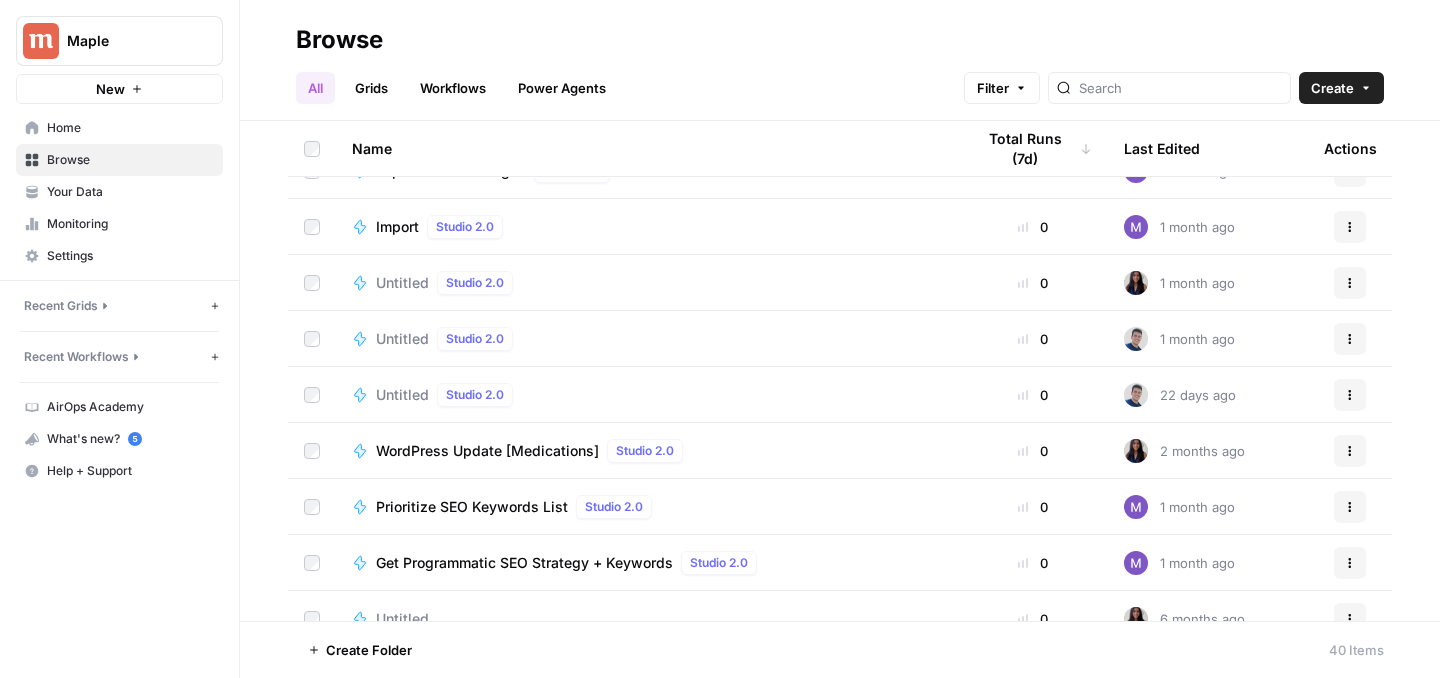 click on "Home" at bounding box center [130, 128] 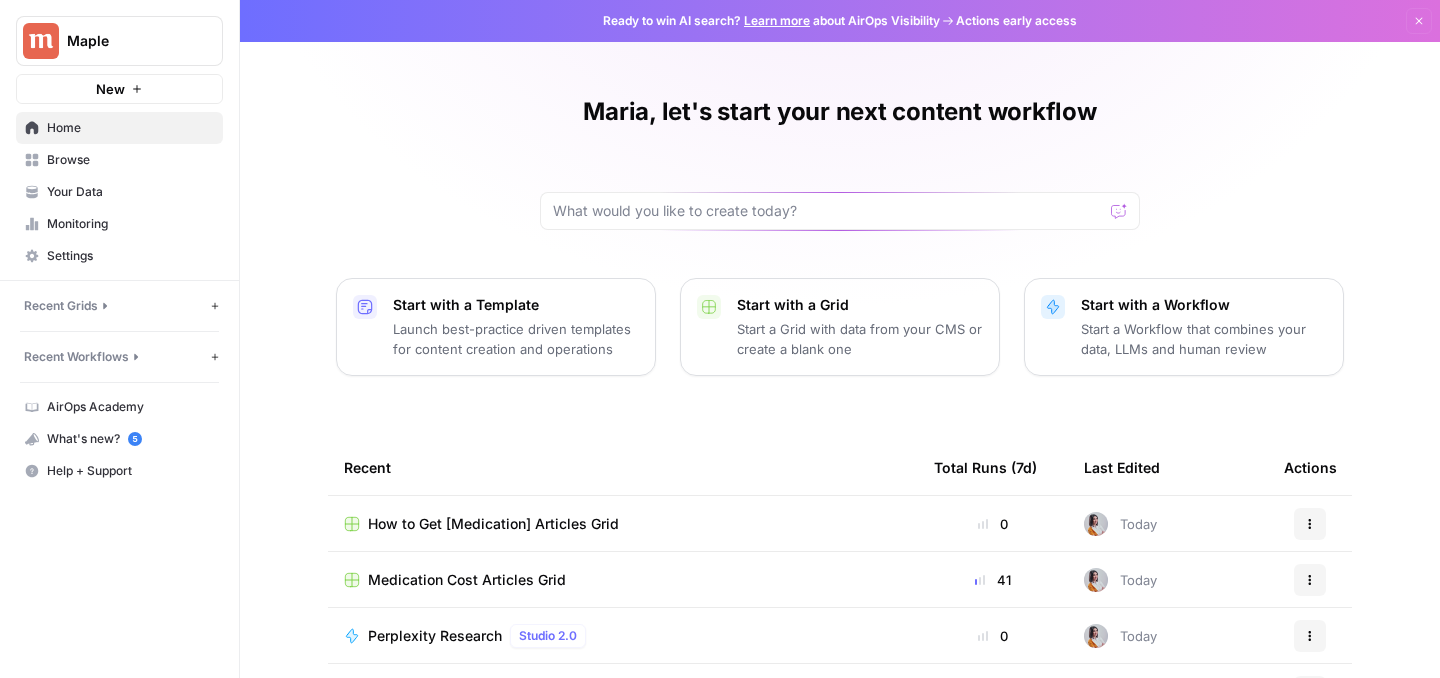 click on "How to Get [Medication] Articles Grid" at bounding box center [493, 524] 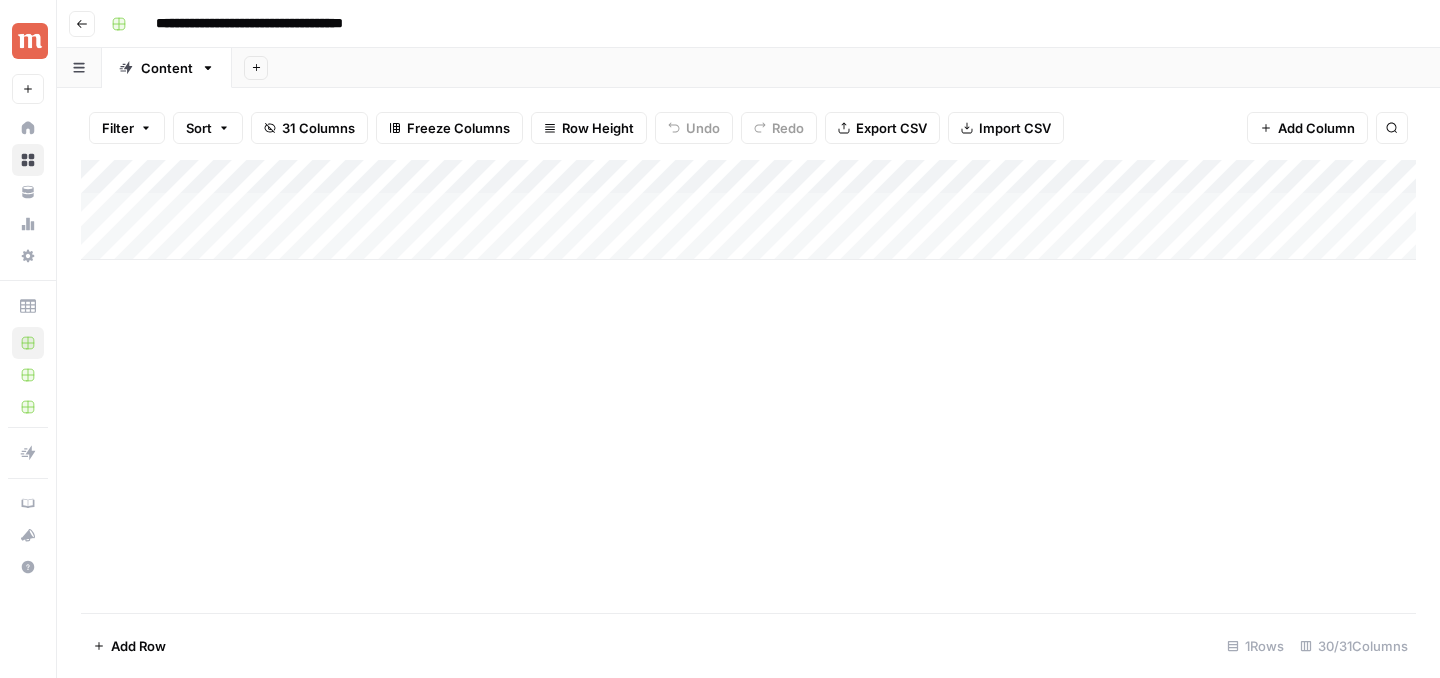 click on "Add Column" at bounding box center [748, 386] 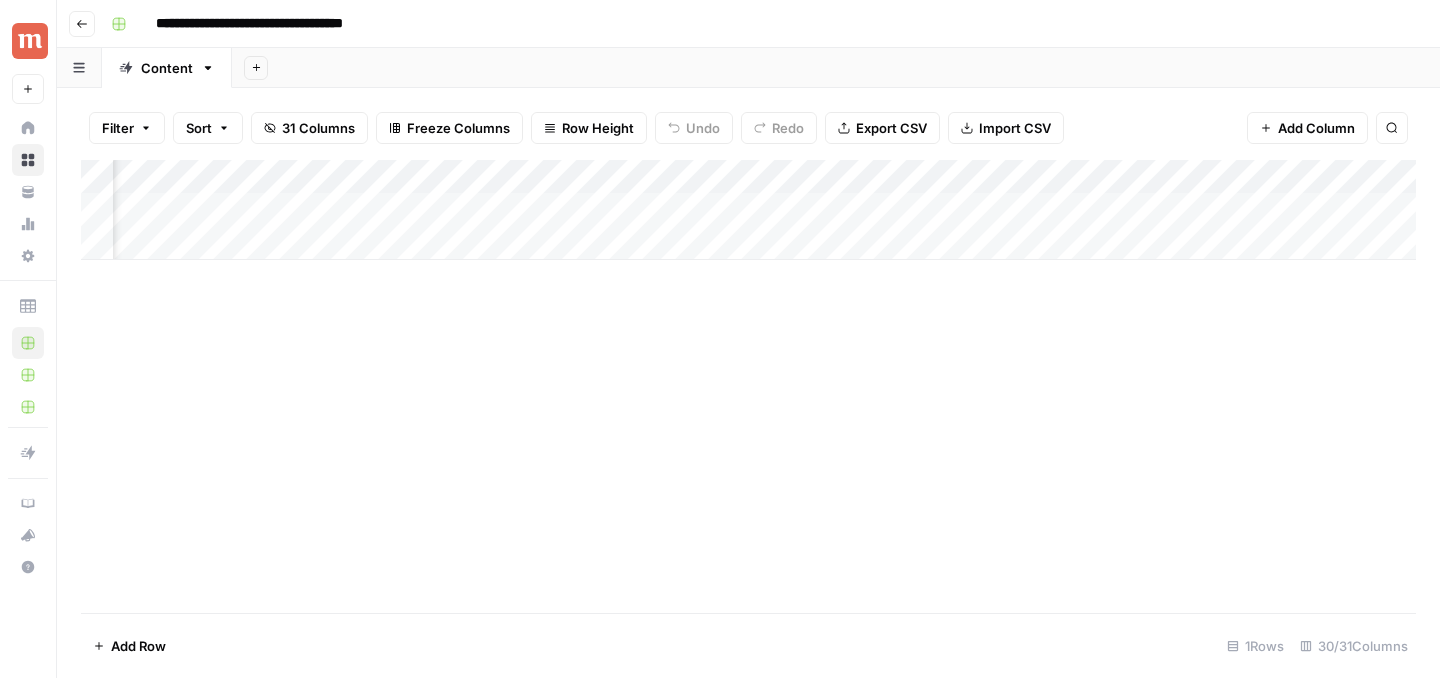 scroll, scrollTop: 0, scrollLeft: 497, axis: horizontal 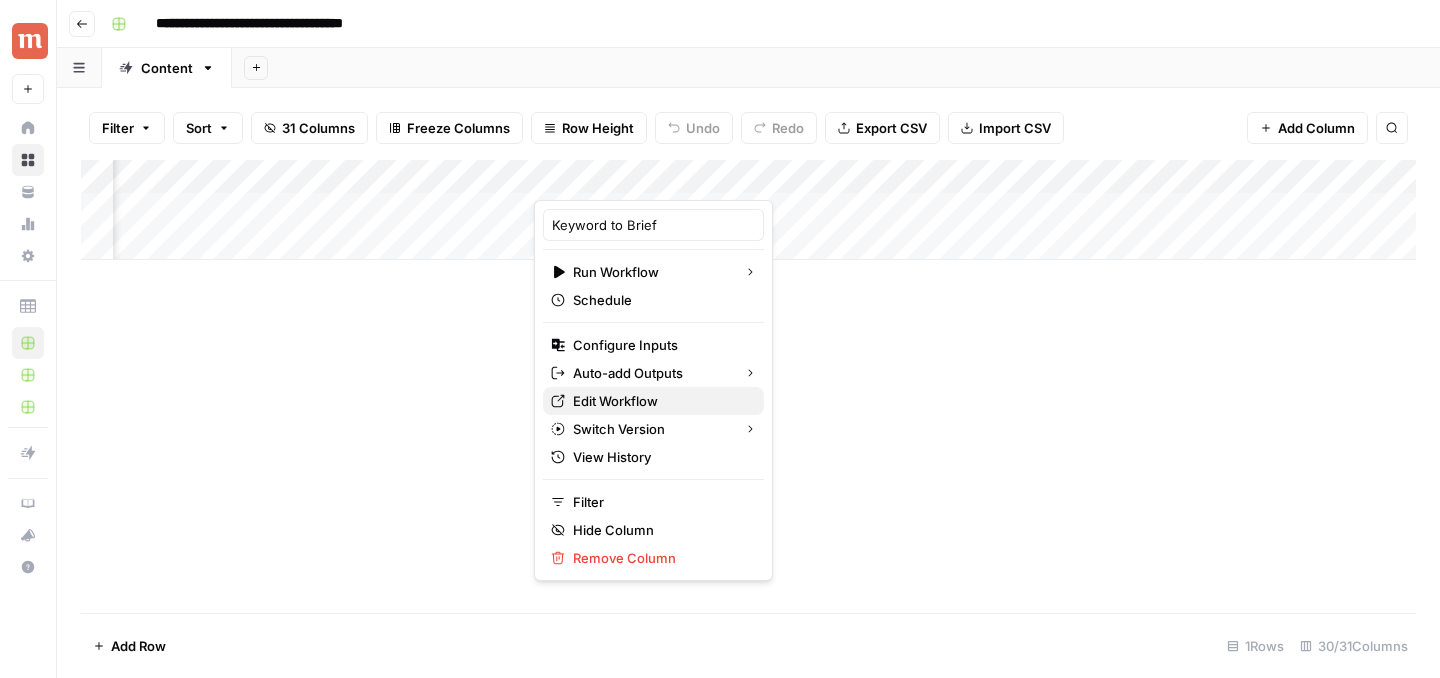 click on "Edit Workflow" at bounding box center [660, 401] 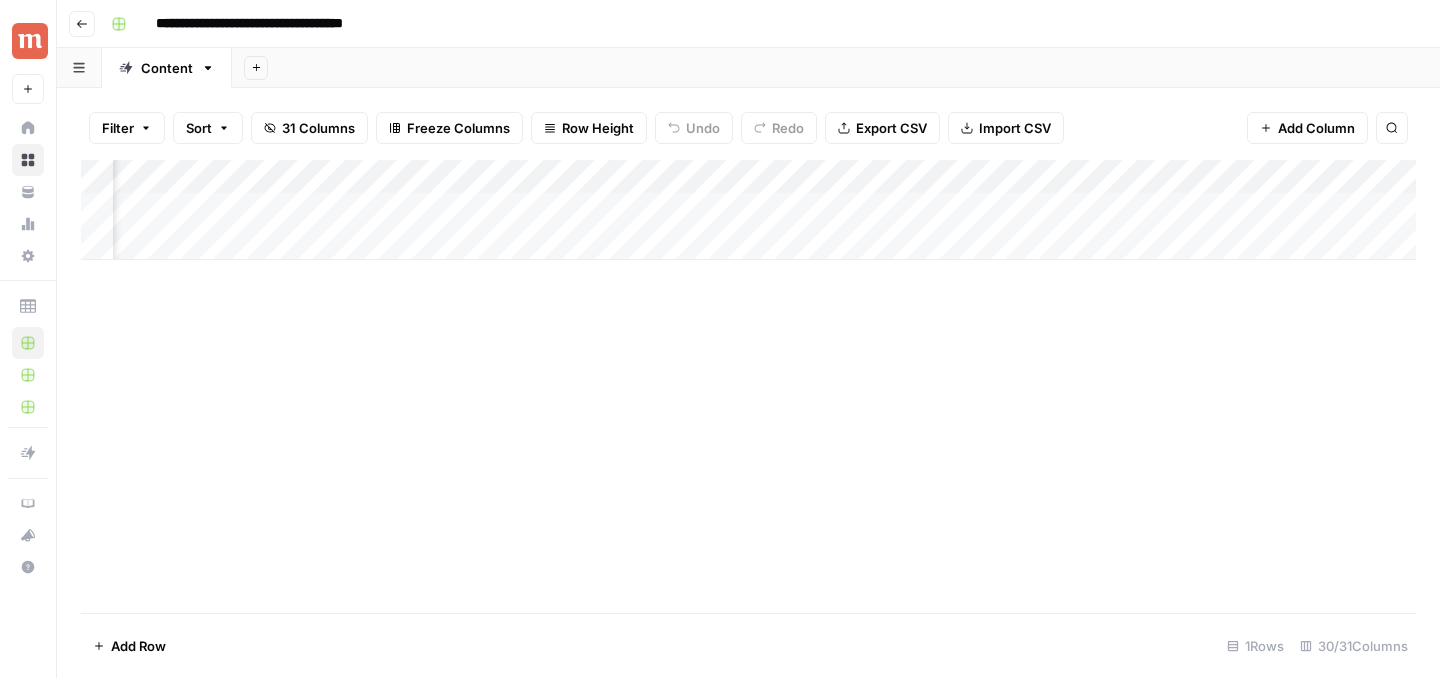 scroll, scrollTop: 0, scrollLeft: 874, axis: horizontal 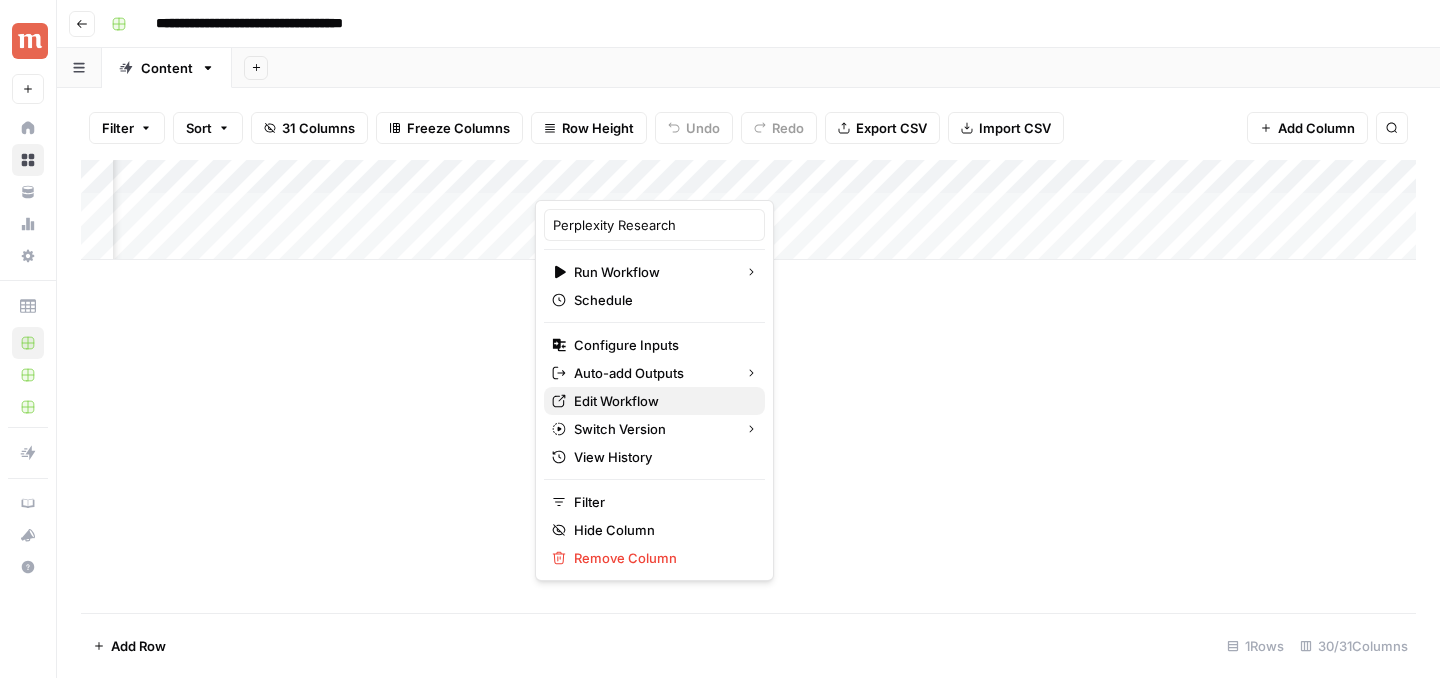 click on "Edit Workflow" at bounding box center (661, 401) 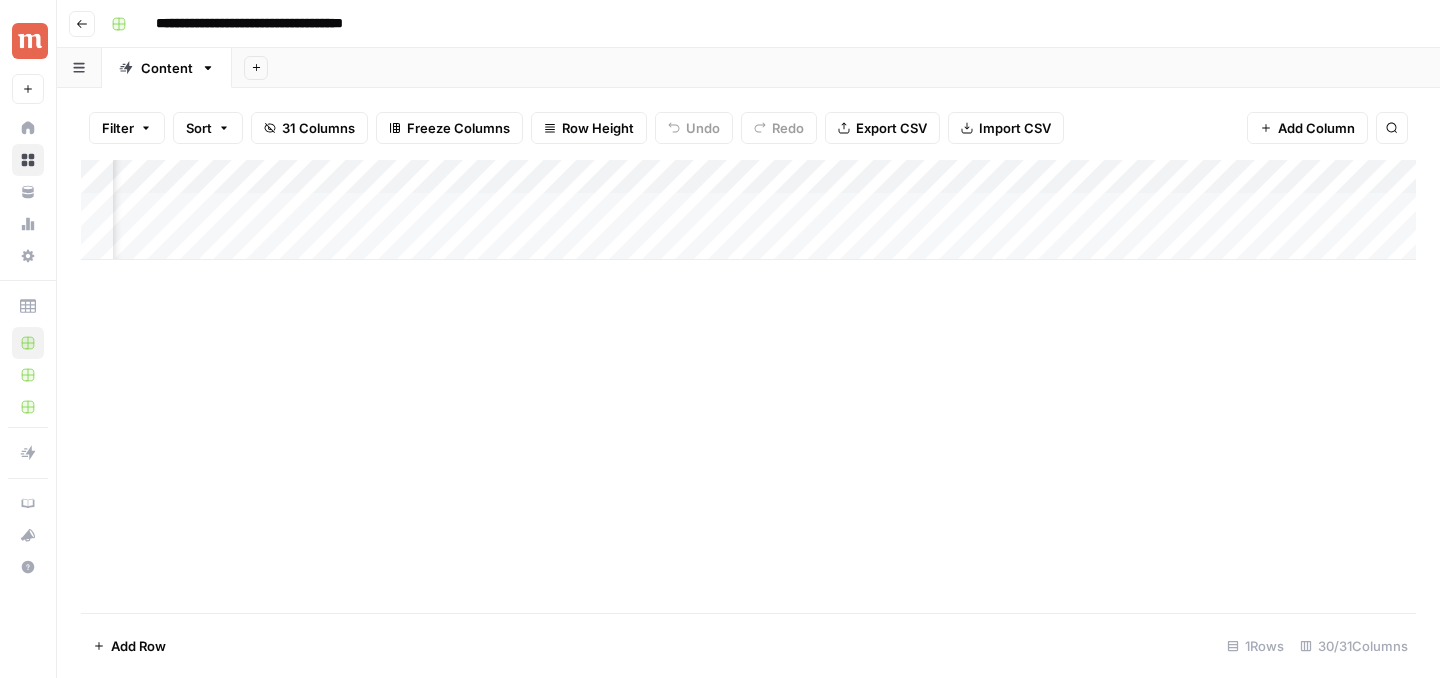 click on "Add Column" at bounding box center [748, 386] 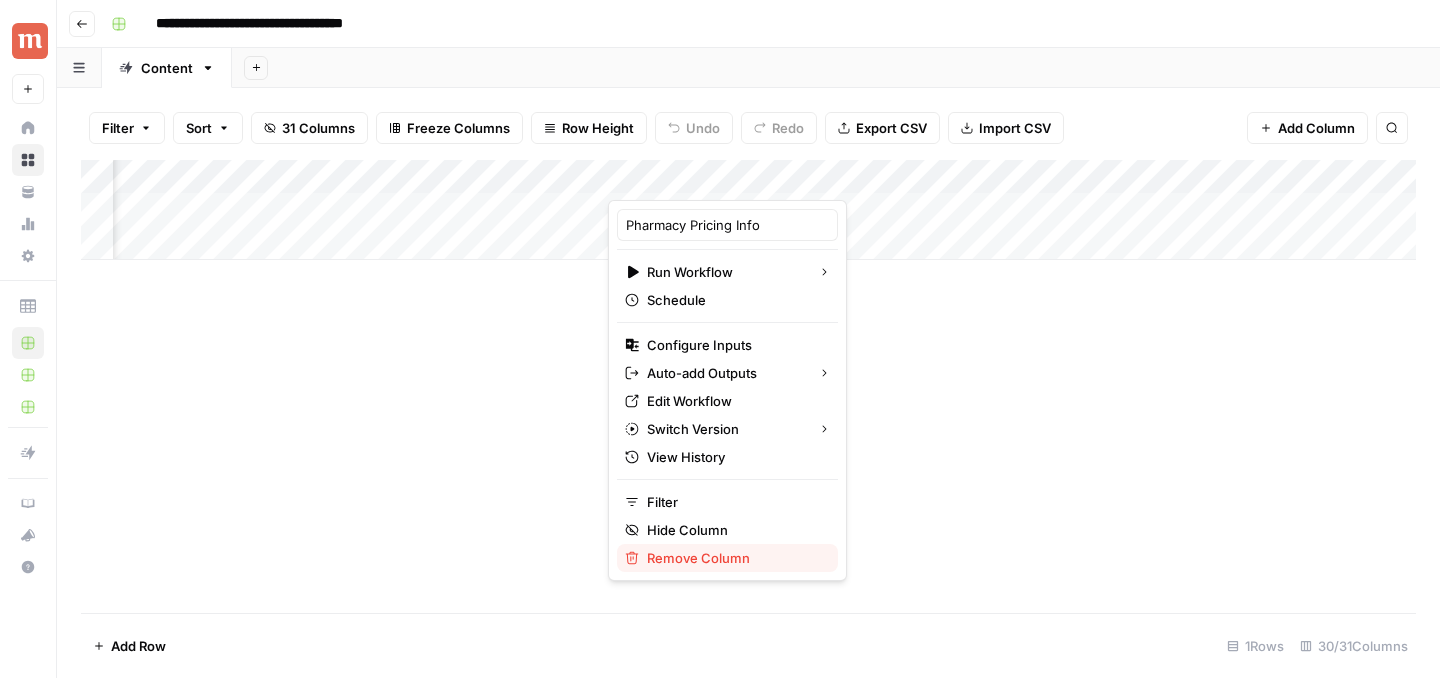 click on "Remove Column" at bounding box center (734, 558) 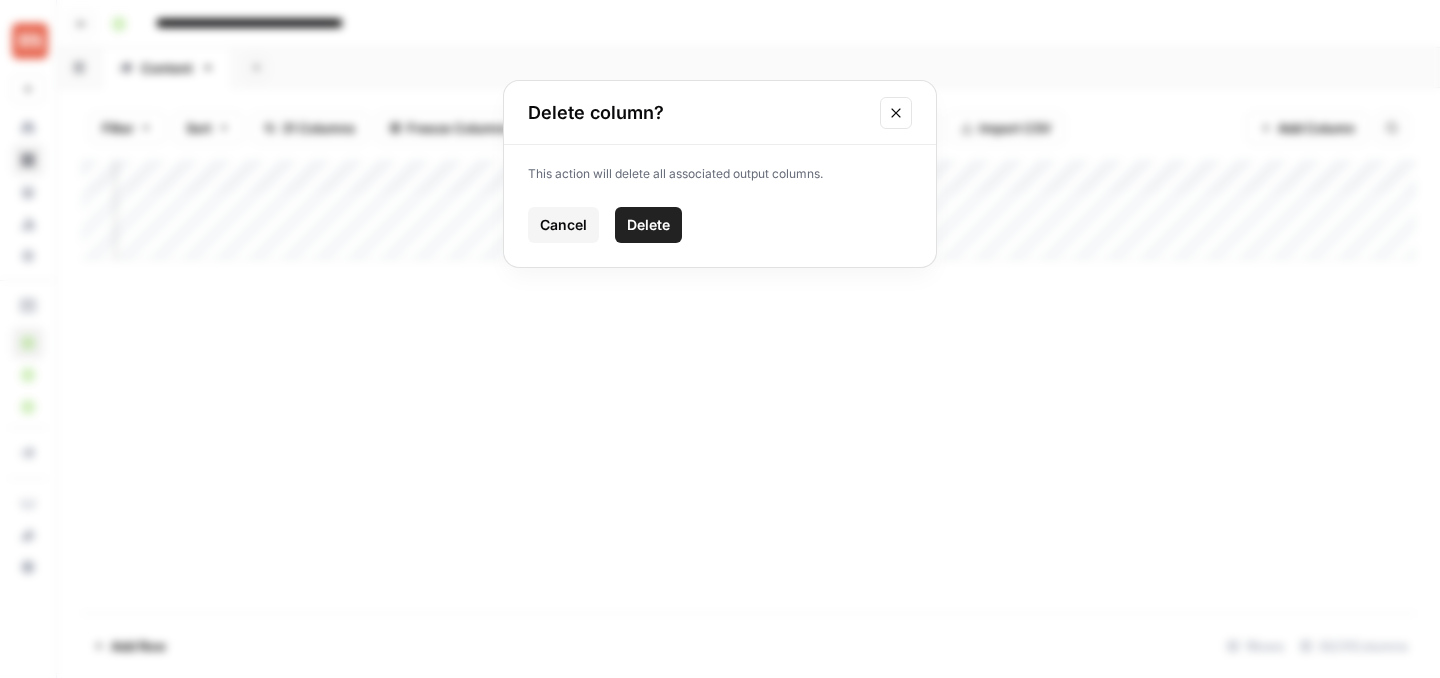 click on "Delete" at bounding box center (648, 225) 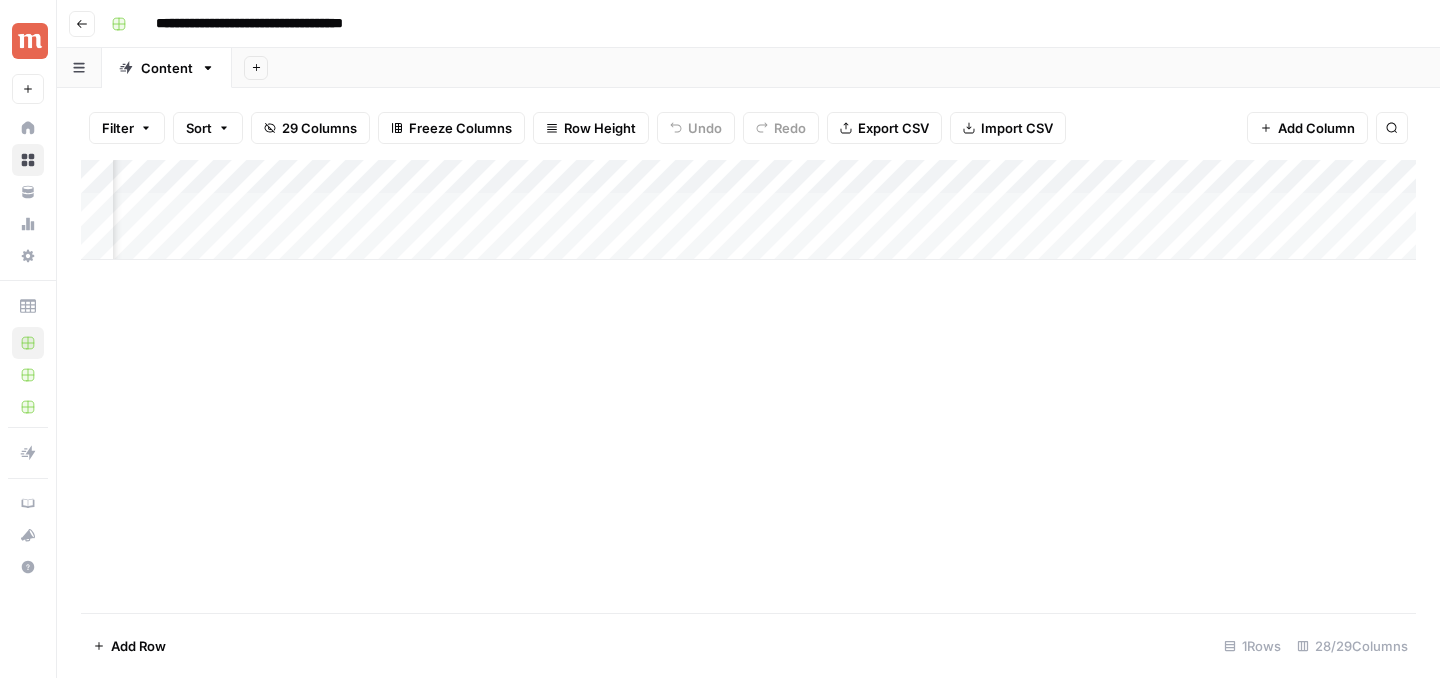 click on "Add Column" at bounding box center (748, 210) 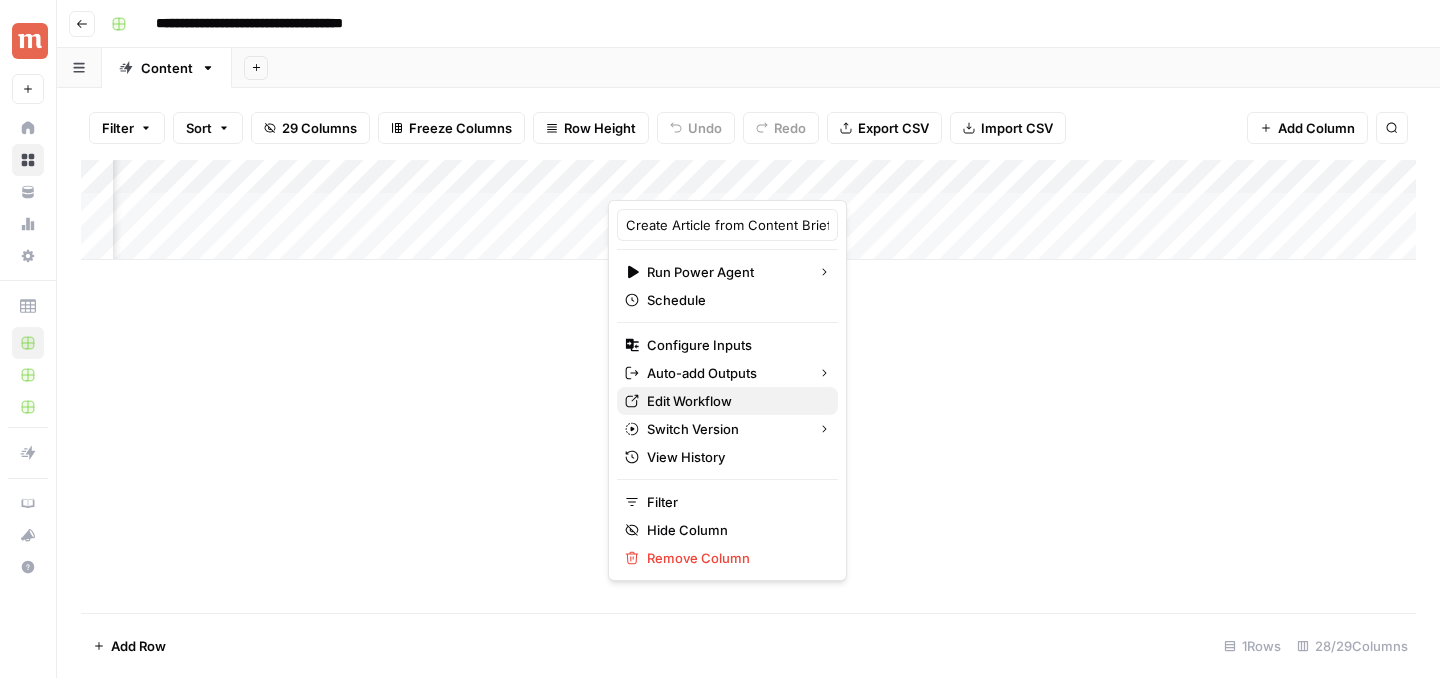 click on "Edit Workflow" at bounding box center [734, 401] 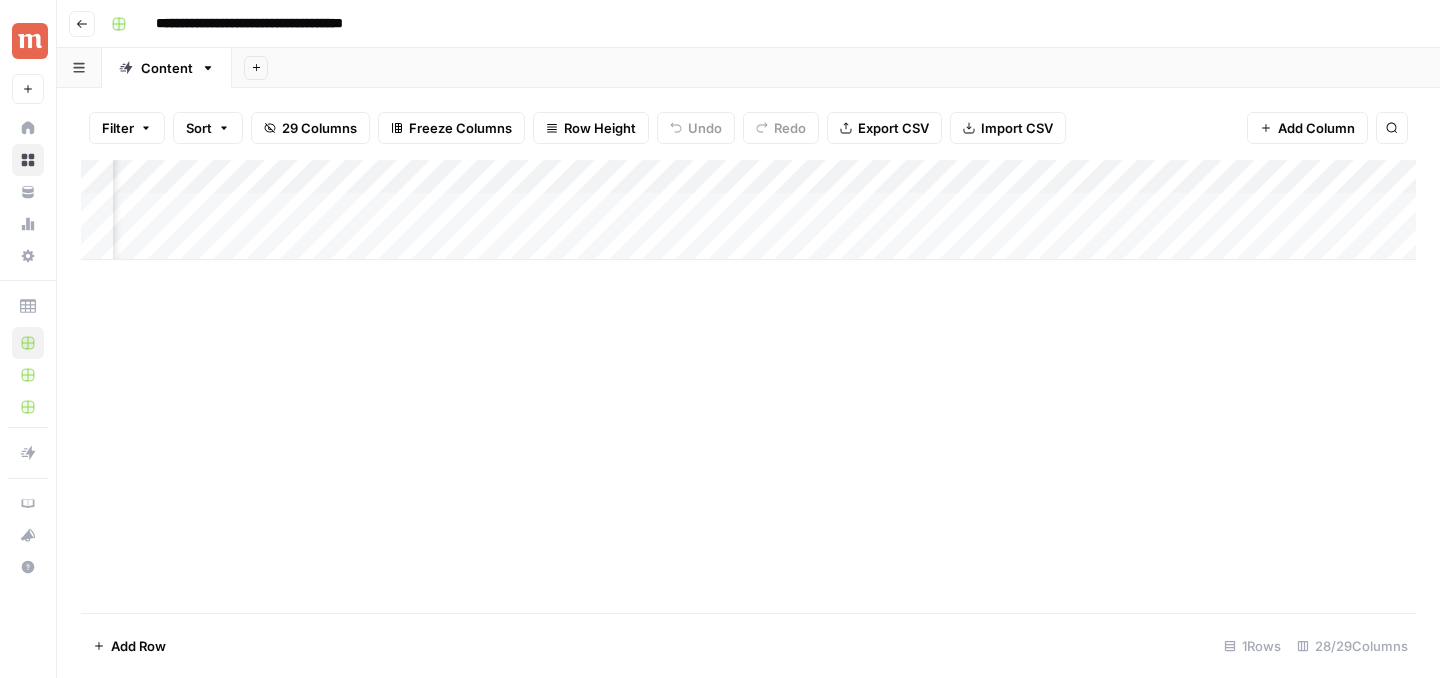 click on "Add Column" at bounding box center [748, 386] 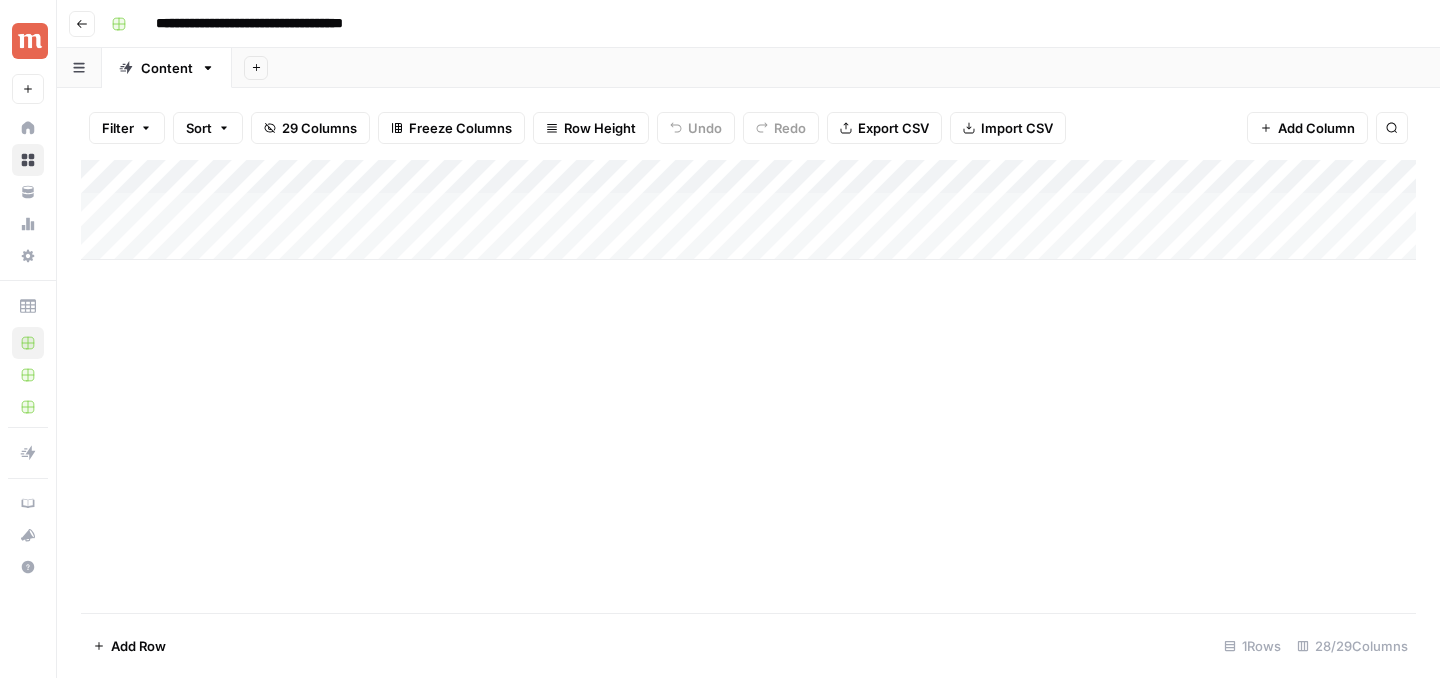 scroll, scrollTop: 0, scrollLeft: 0, axis: both 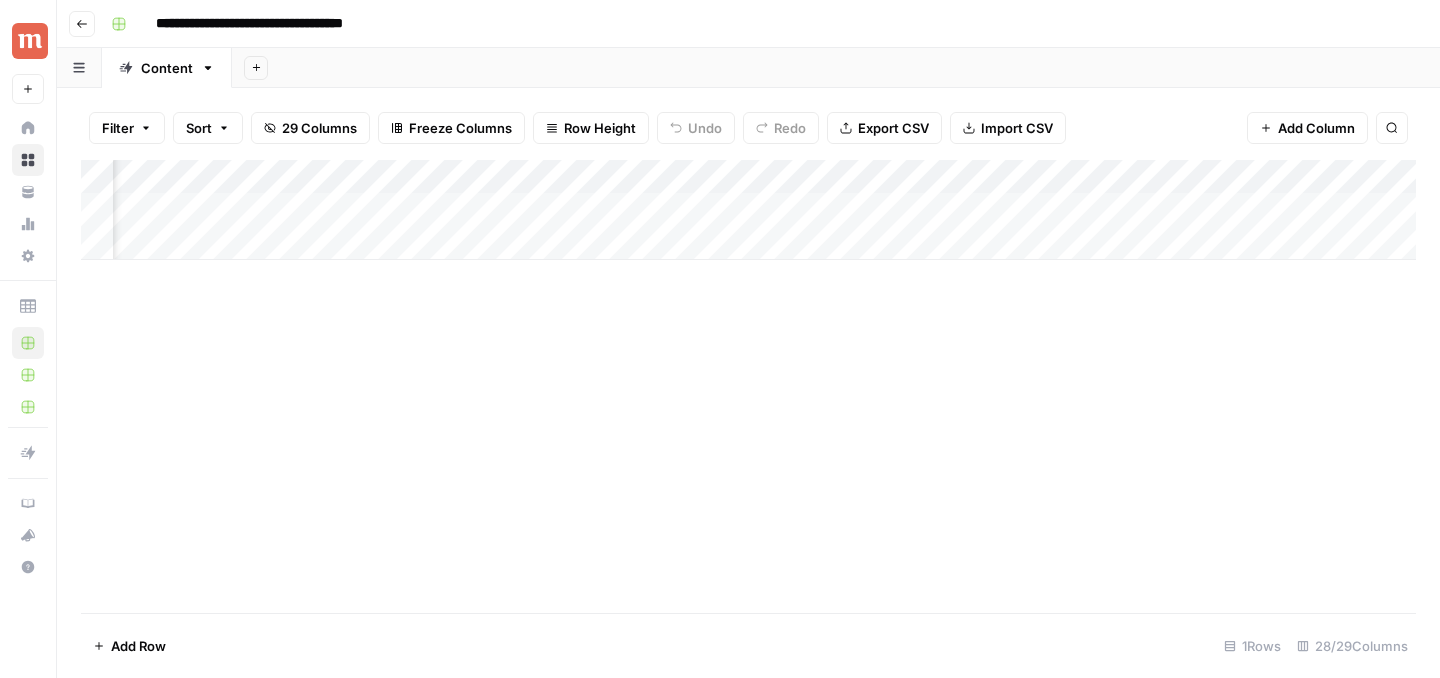 click on "Add Column" at bounding box center (748, 210) 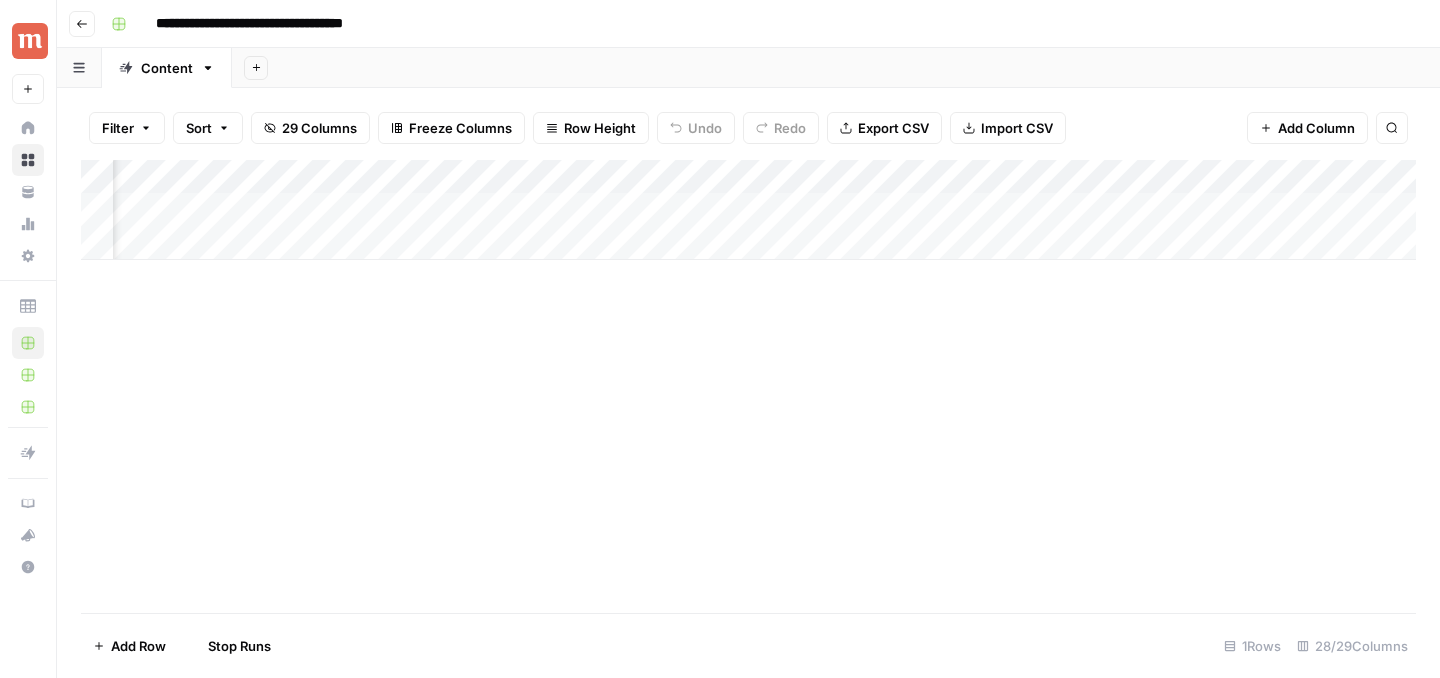 scroll, scrollTop: 0, scrollLeft: 415, axis: horizontal 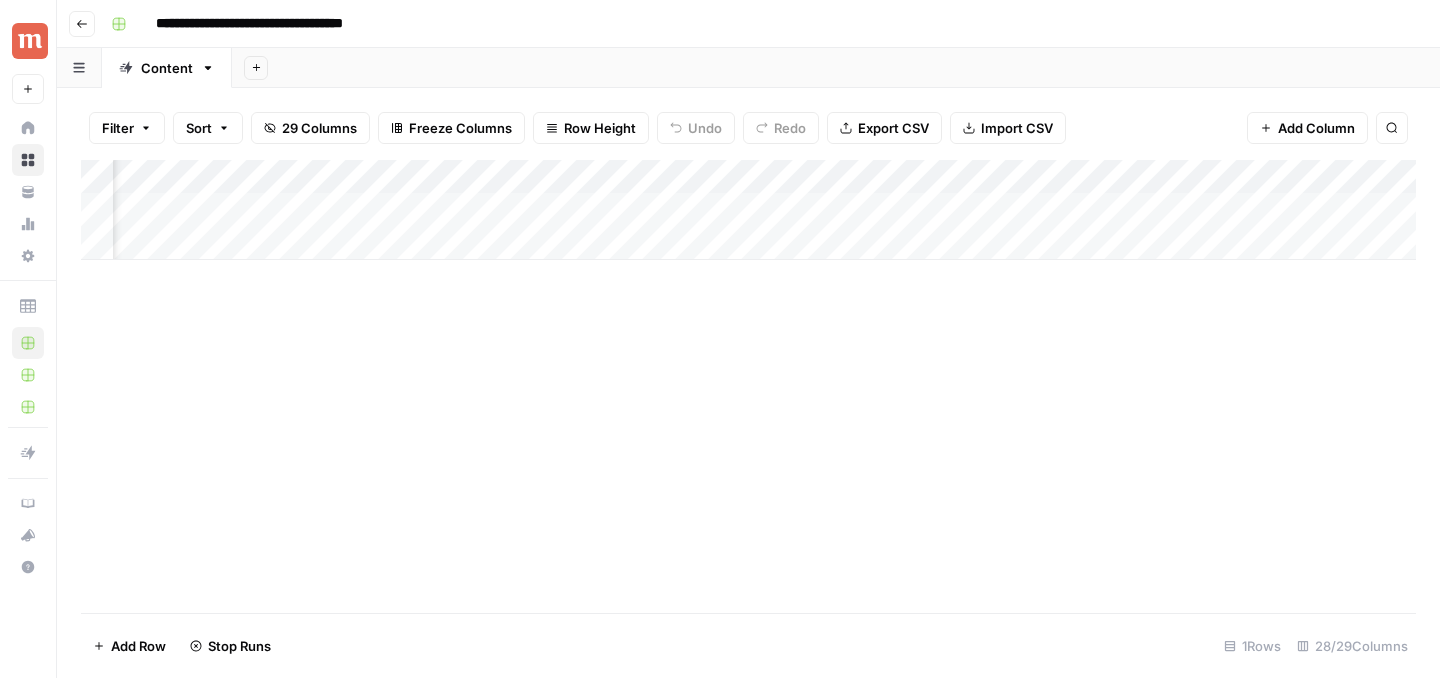 click on "Add Column" at bounding box center [748, 210] 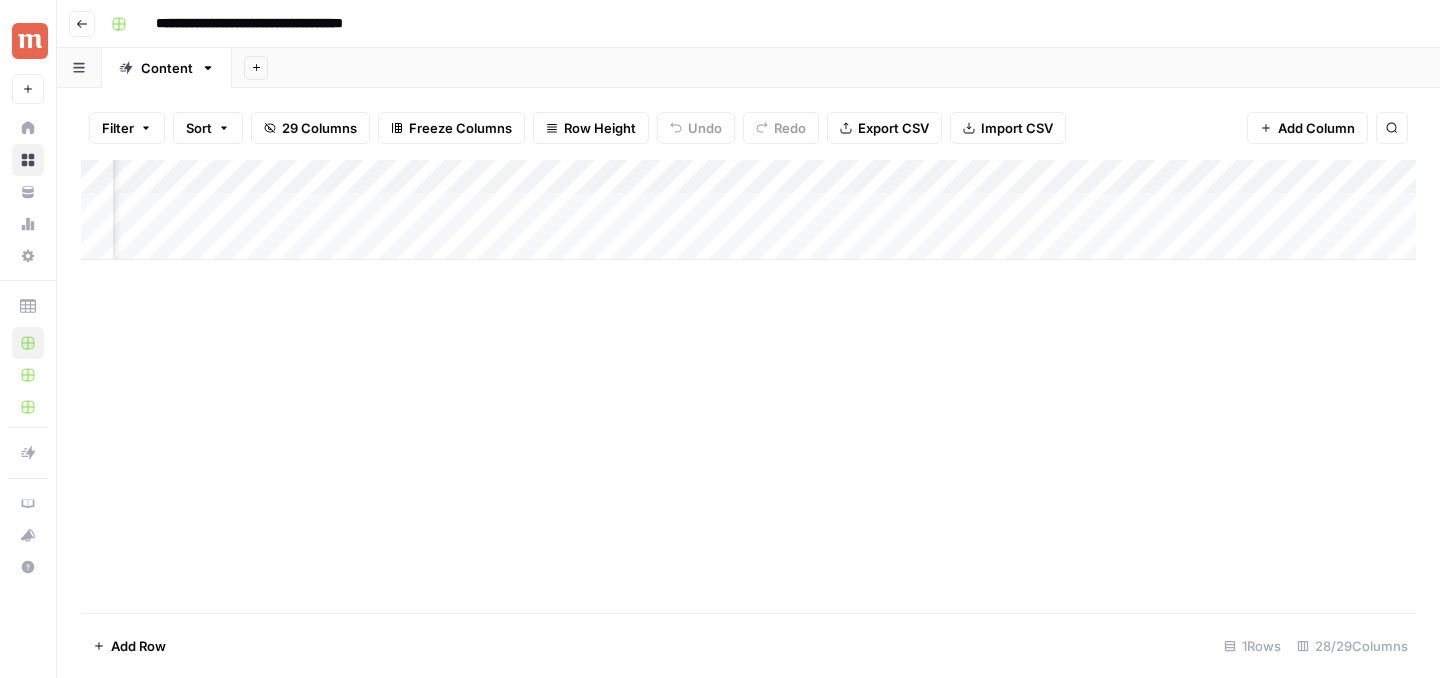 scroll, scrollTop: 0, scrollLeft: 818, axis: horizontal 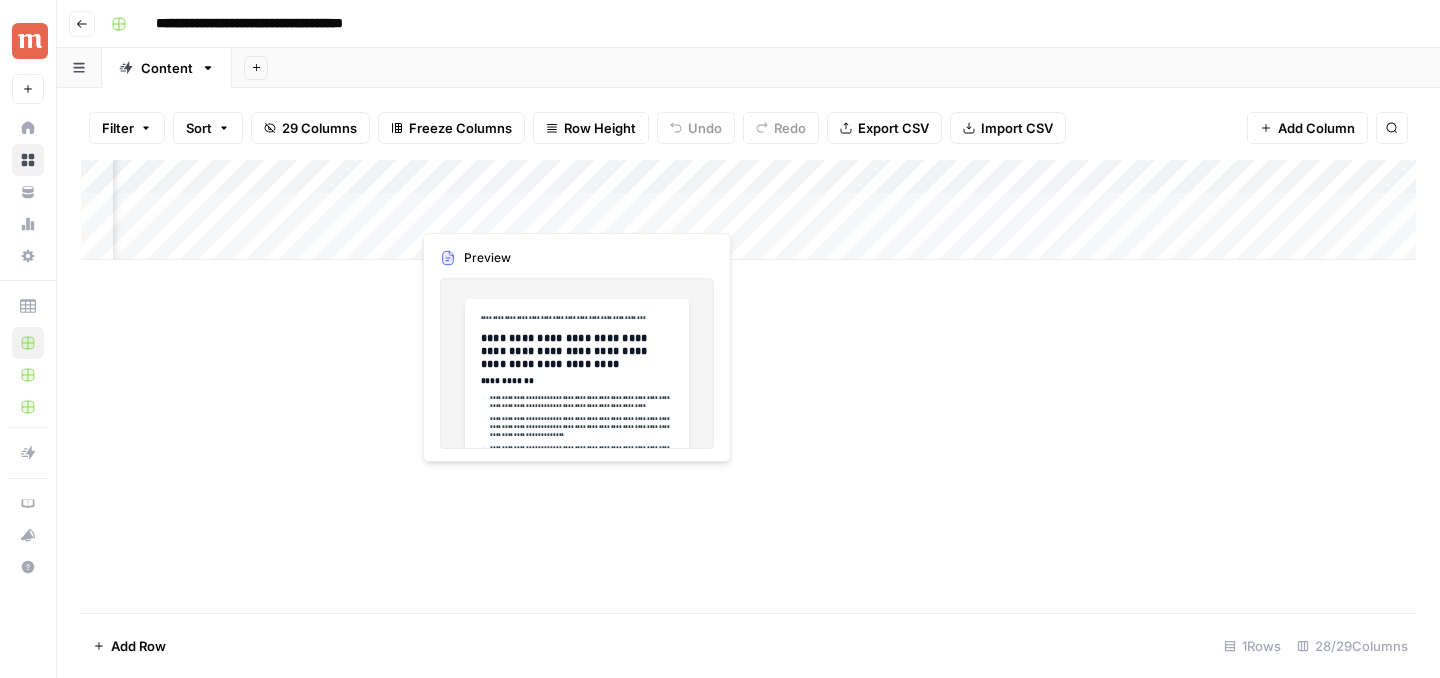 click on "Add Column" at bounding box center [748, 210] 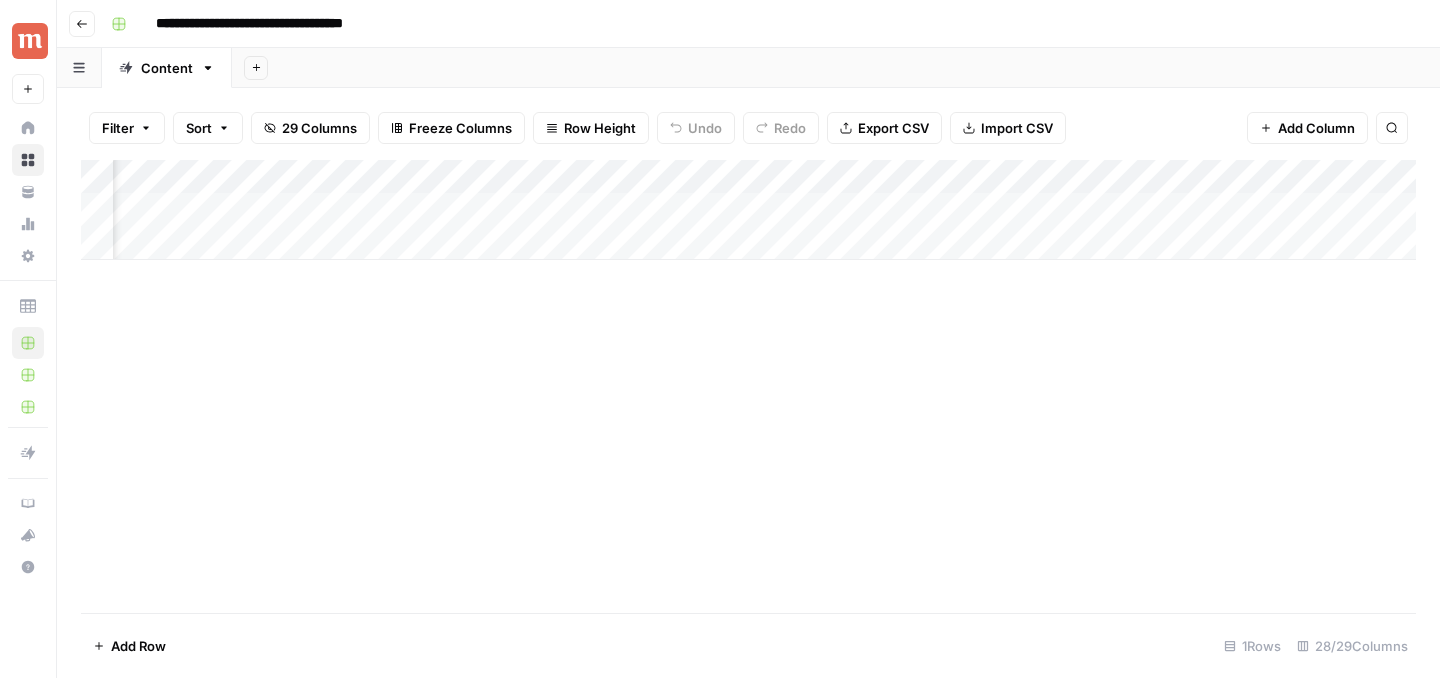 click on "Add Column" at bounding box center [748, 210] 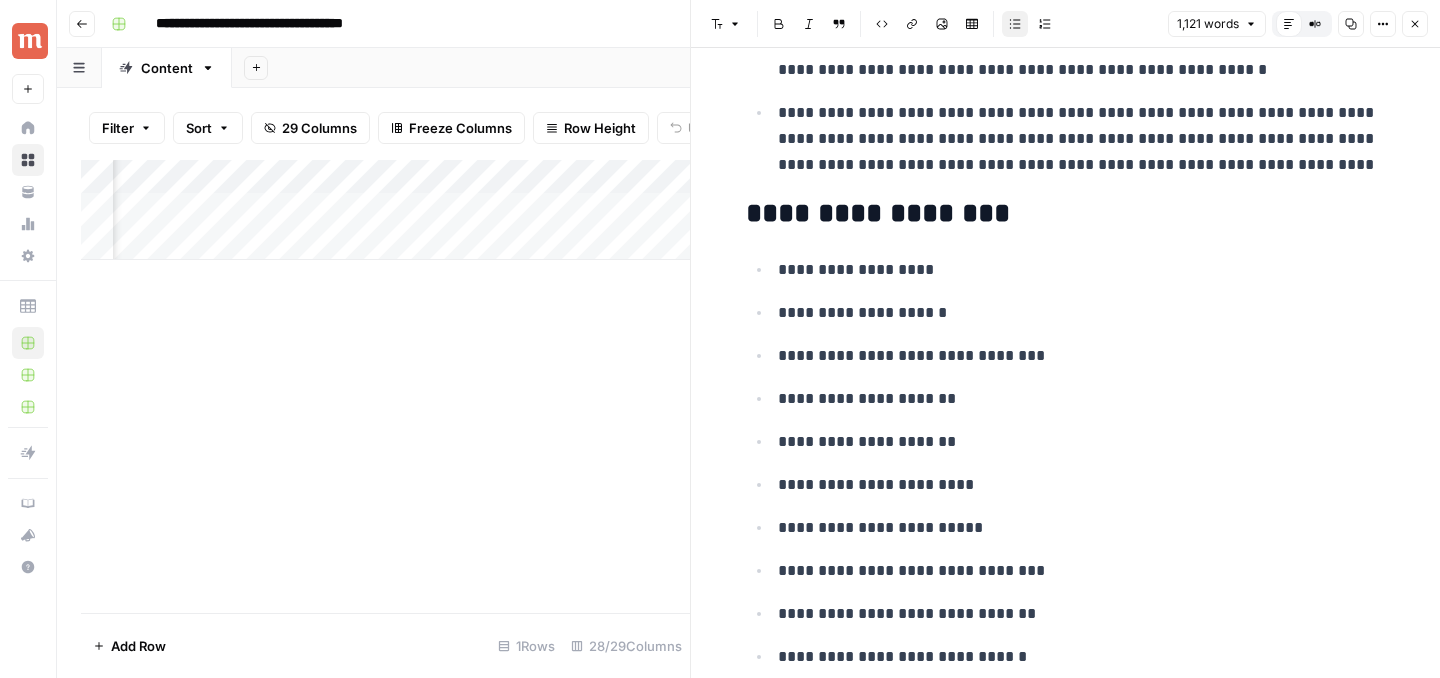 scroll, scrollTop: 490, scrollLeft: 0, axis: vertical 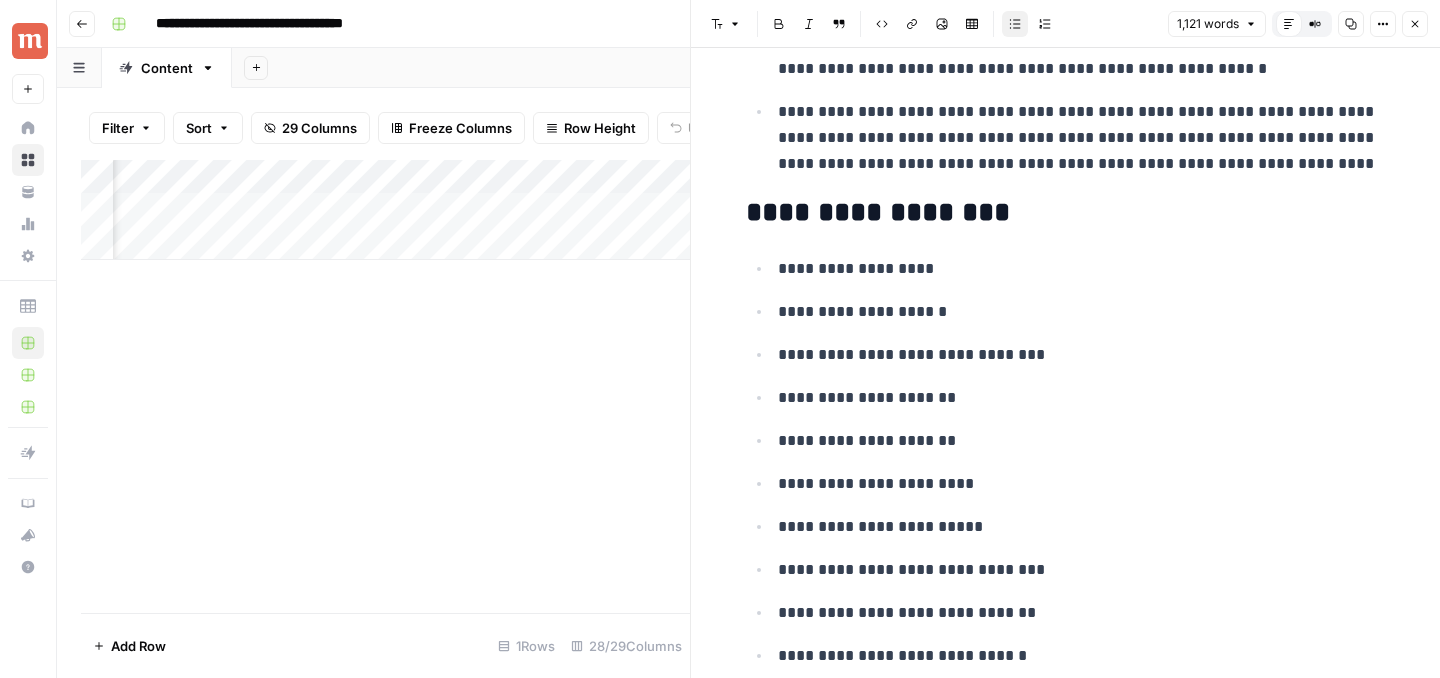 click on "Close" at bounding box center (1415, 24) 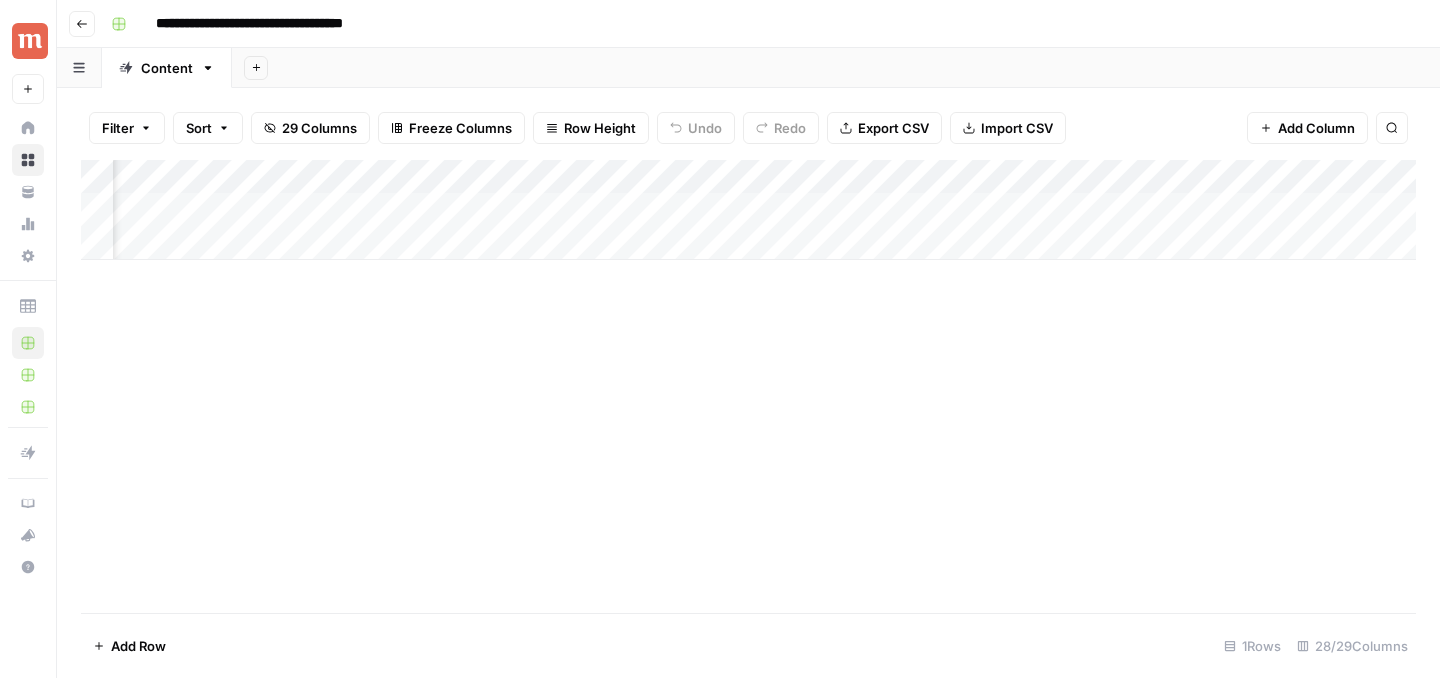 scroll, scrollTop: 0, scrollLeft: 729, axis: horizontal 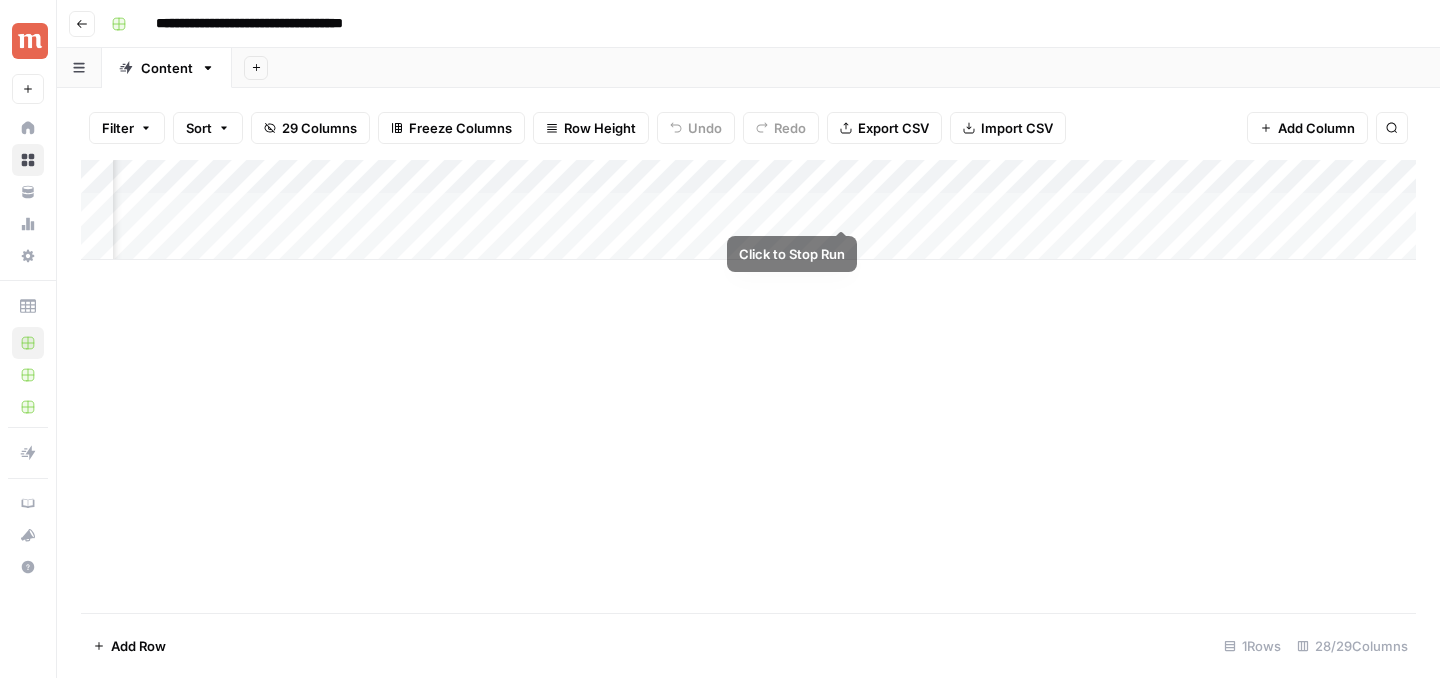 click on "Add Column" at bounding box center [748, 210] 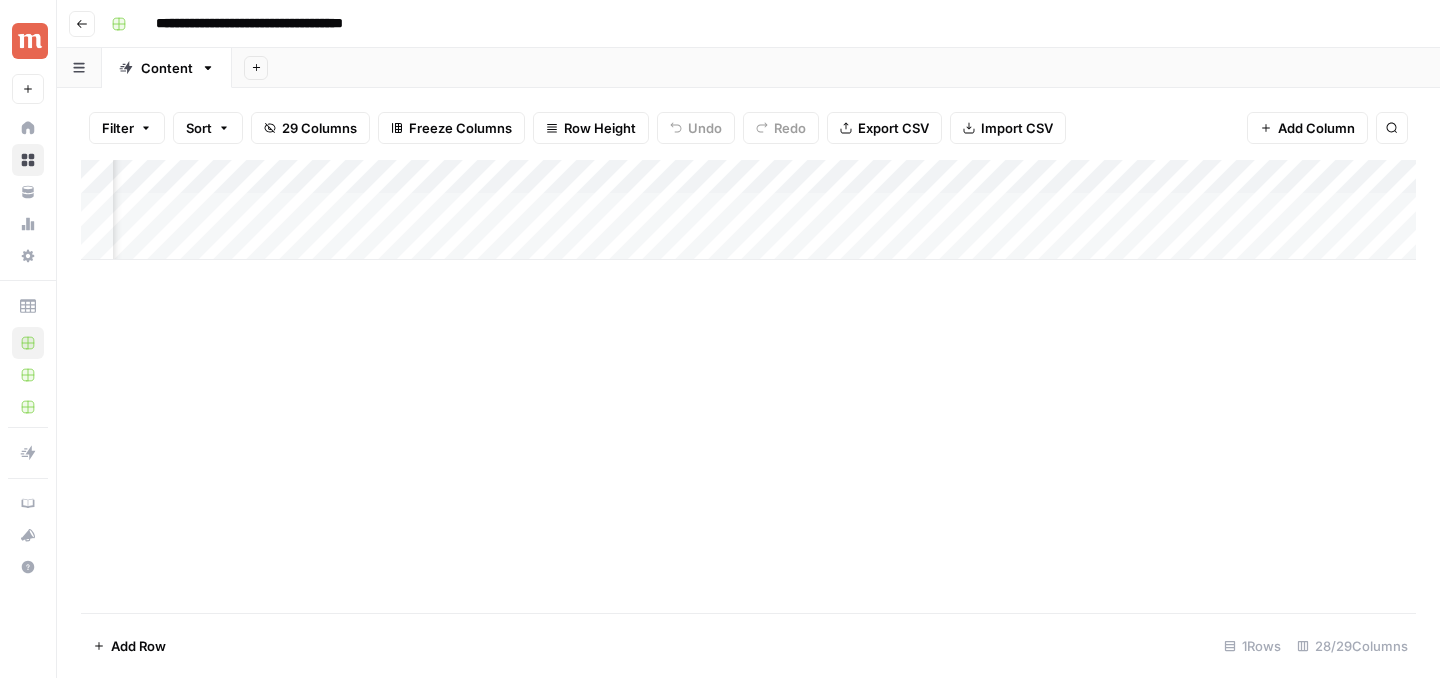 scroll, scrollTop: 0, scrollLeft: 334, axis: horizontal 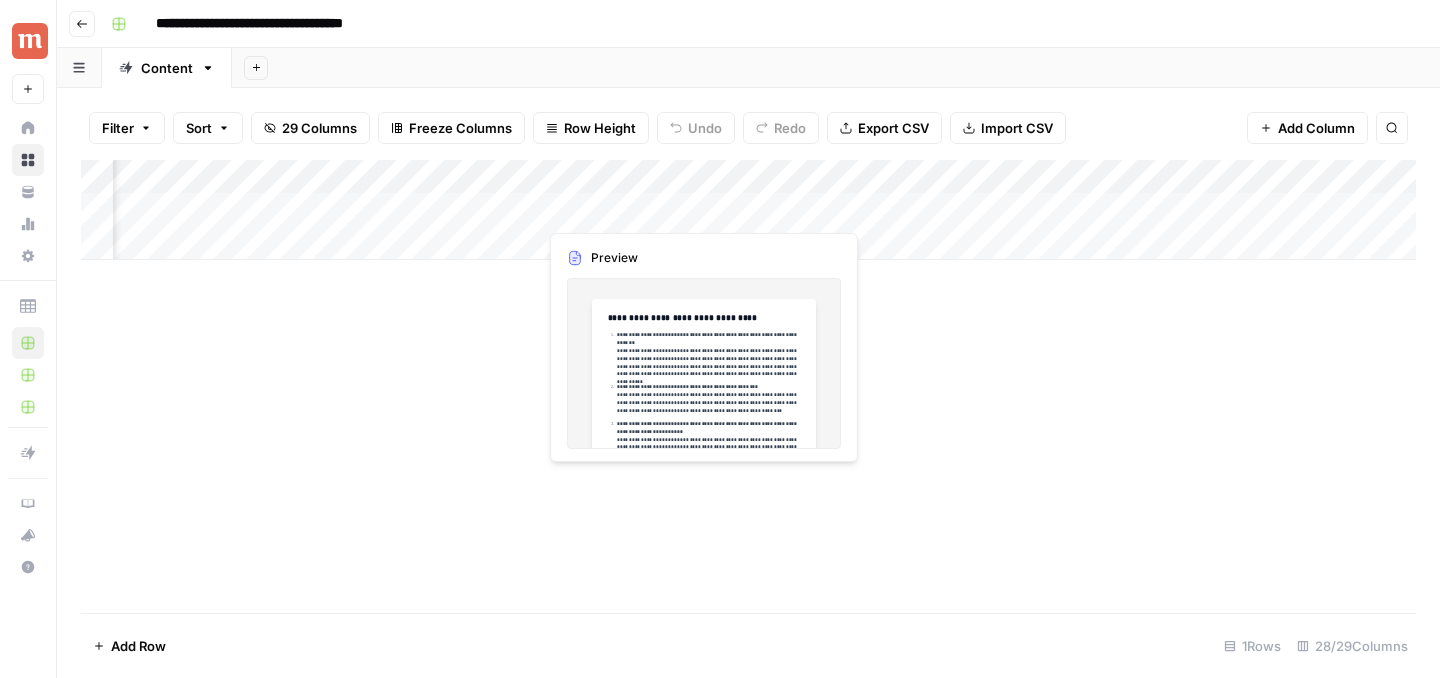 click on "Add Column" at bounding box center (748, 210) 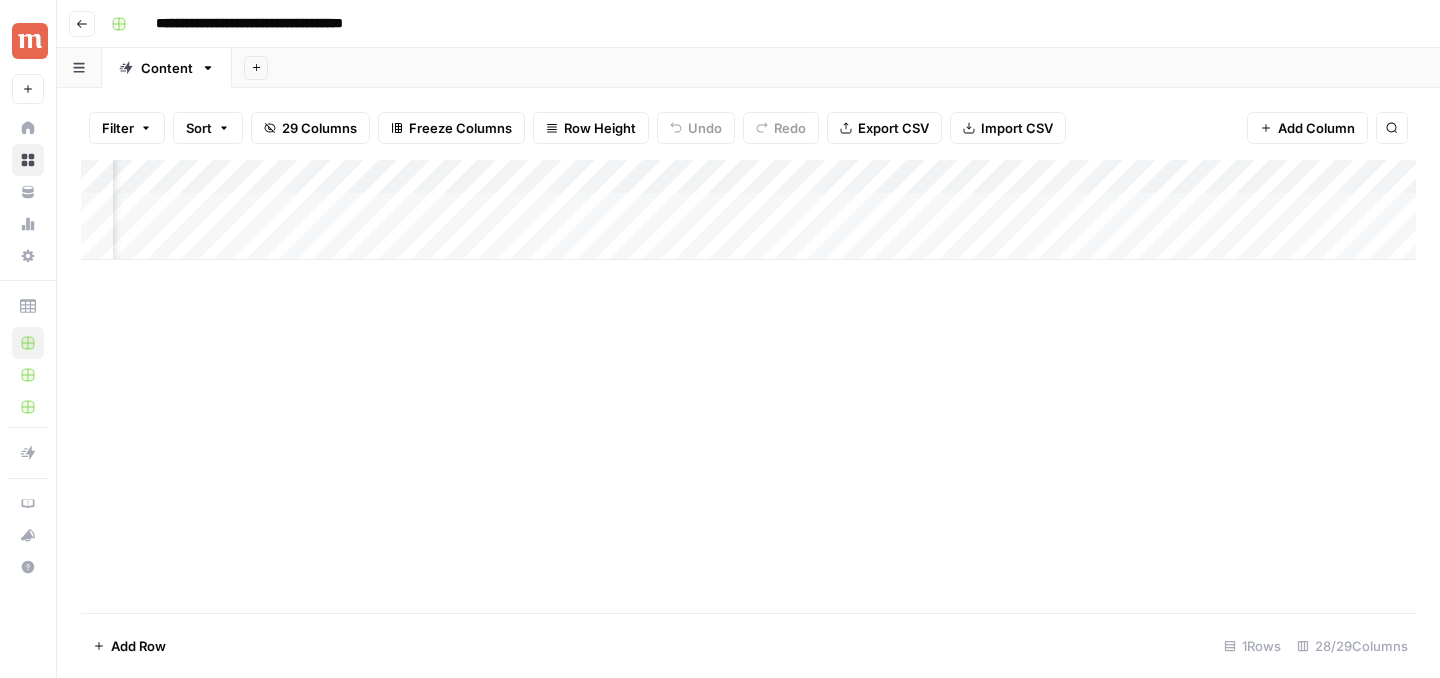 click on "Add Column" at bounding box center [748, 386] 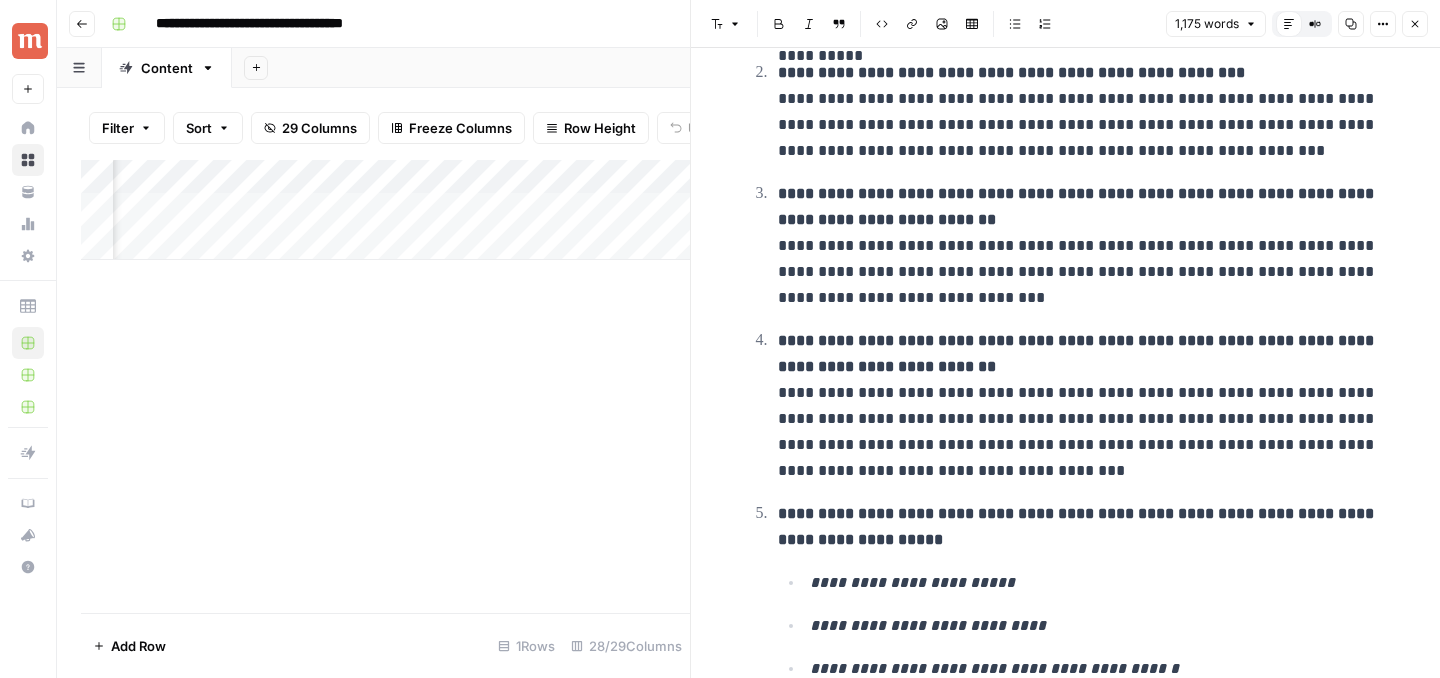 scroll, scrollTop: 263, scrollLeft: 0, axis: vertical 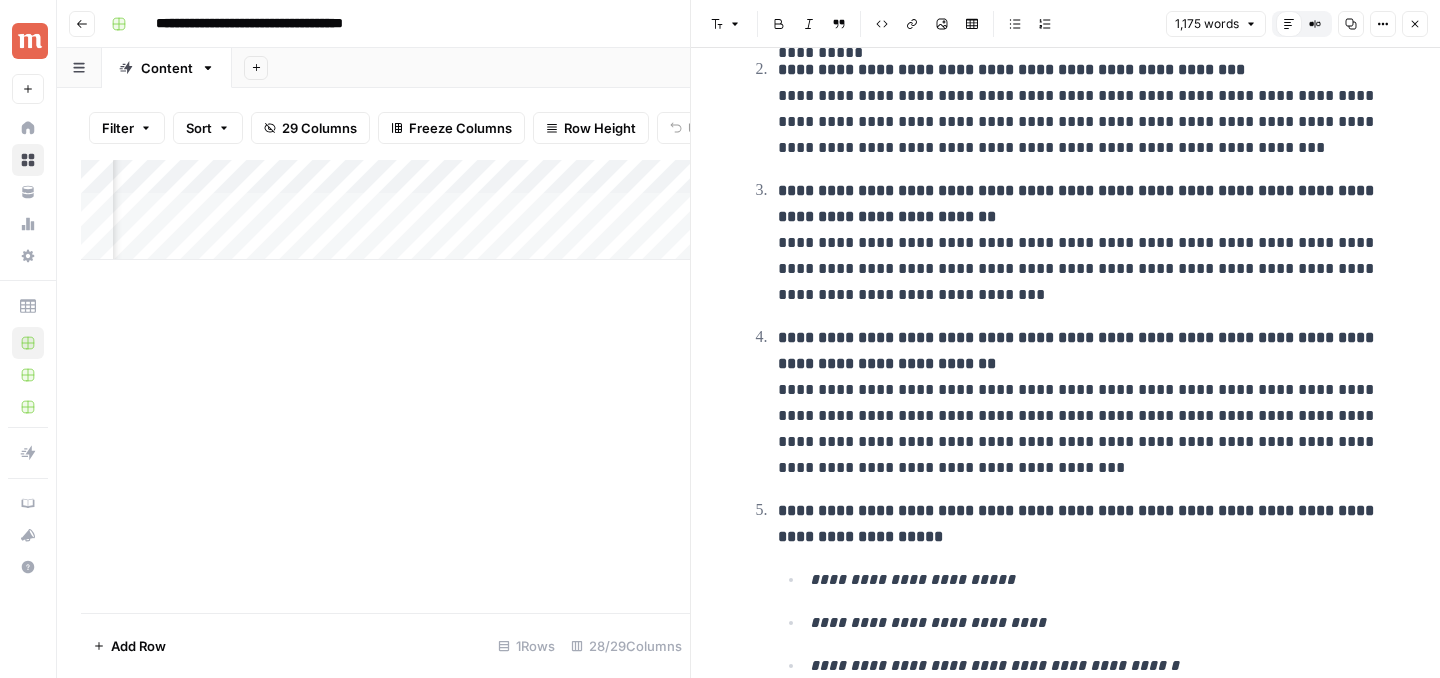 click on "Add Column" at bounding box center (385, 386) 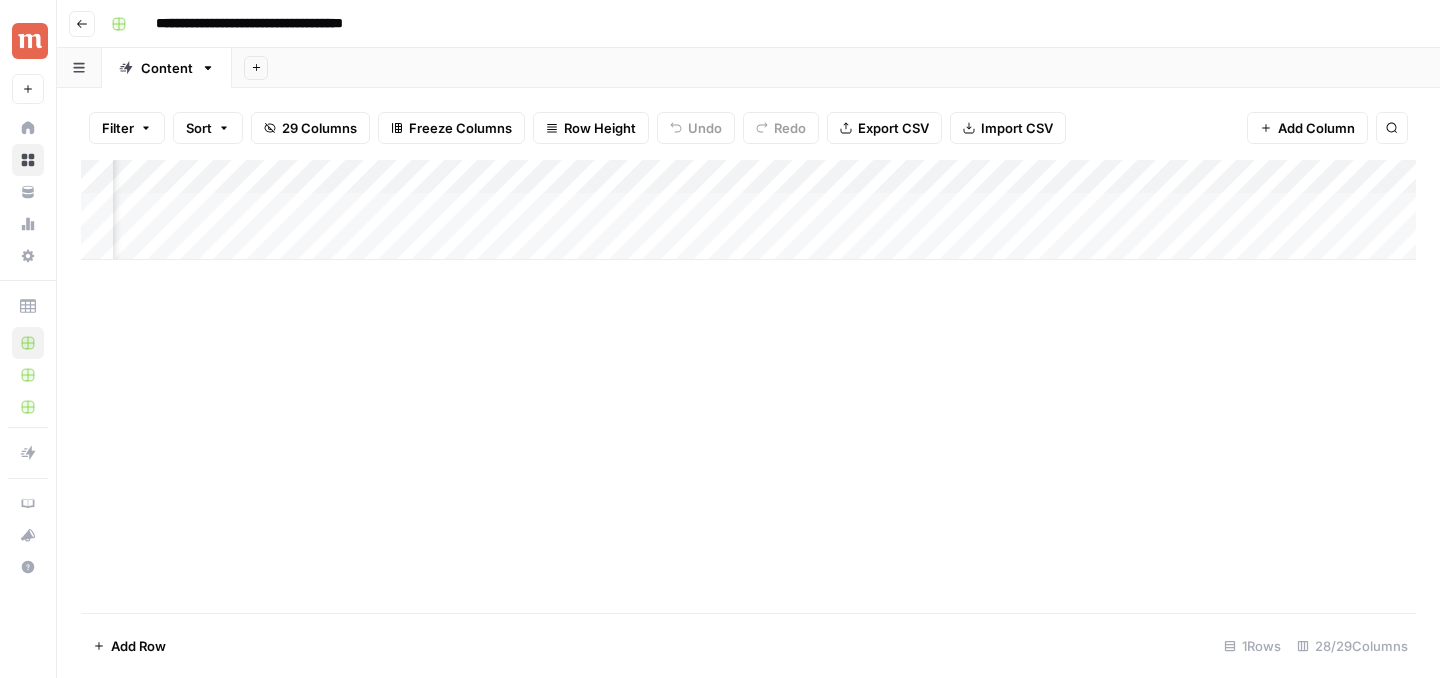 scroll, scrollTop: 0, scrollLeft: 414, axis: horizontal 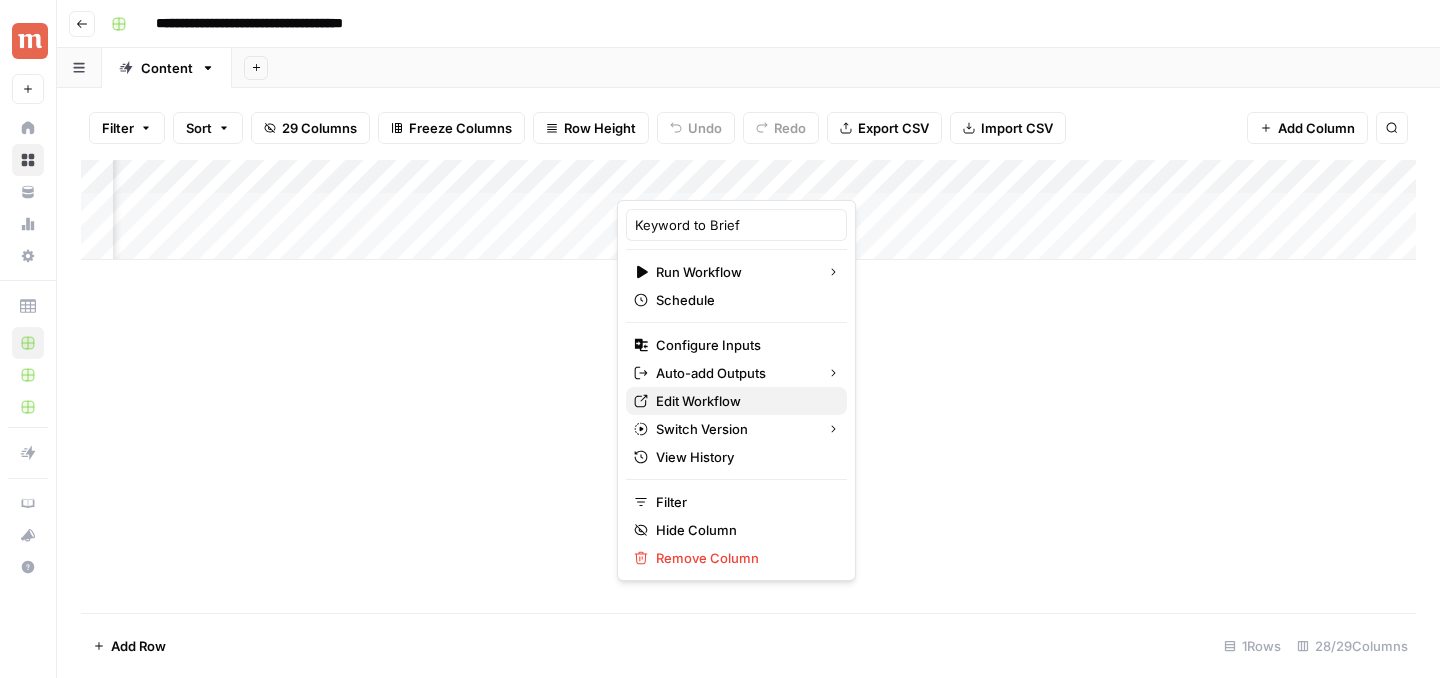 click on "Edit Workflow" at bounding box center [743, 401] 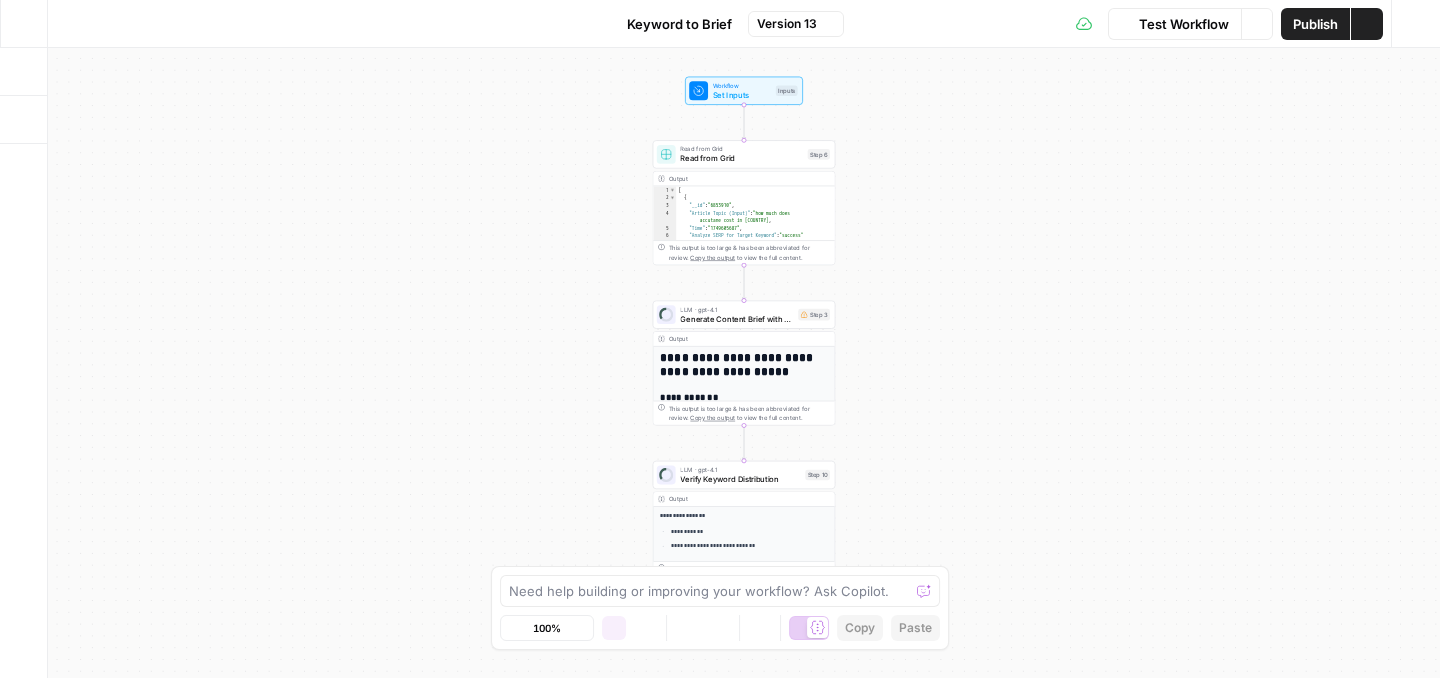 scroll, scrollTop: 0, scrollLeft: 0, axis: both 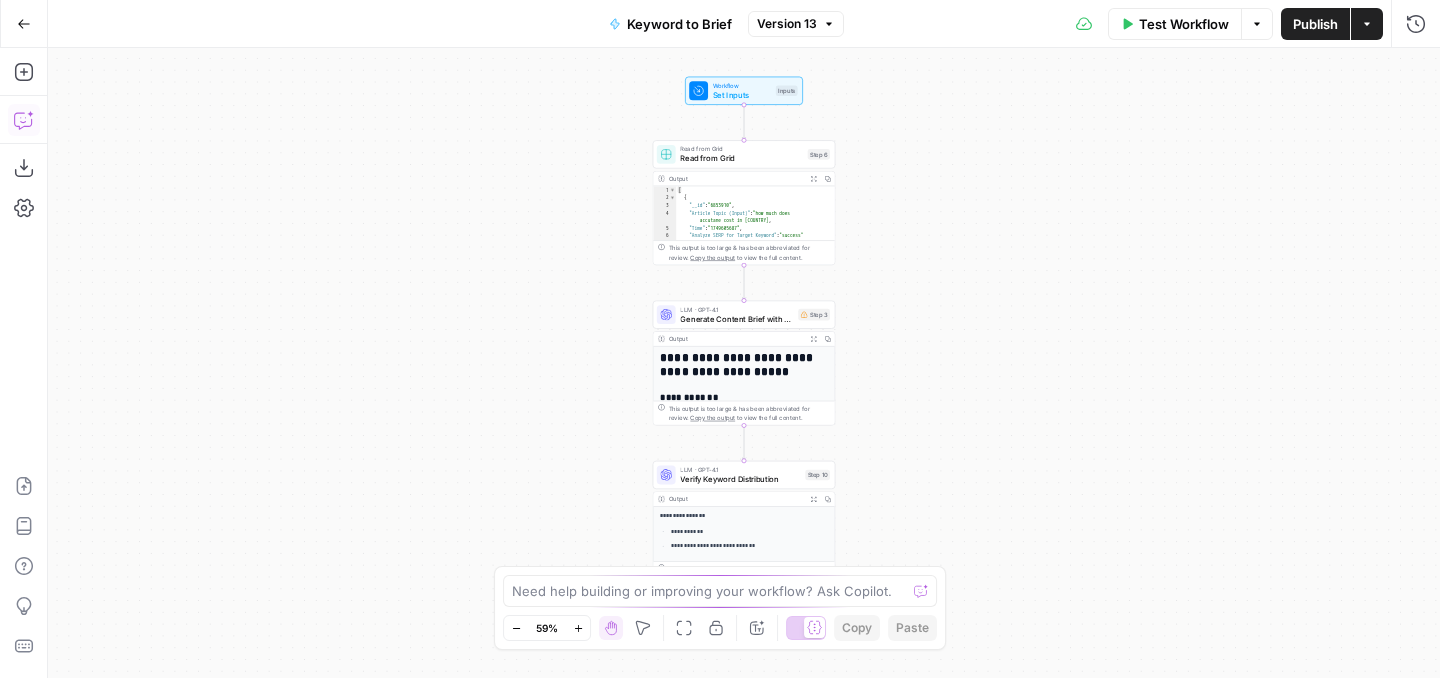 click 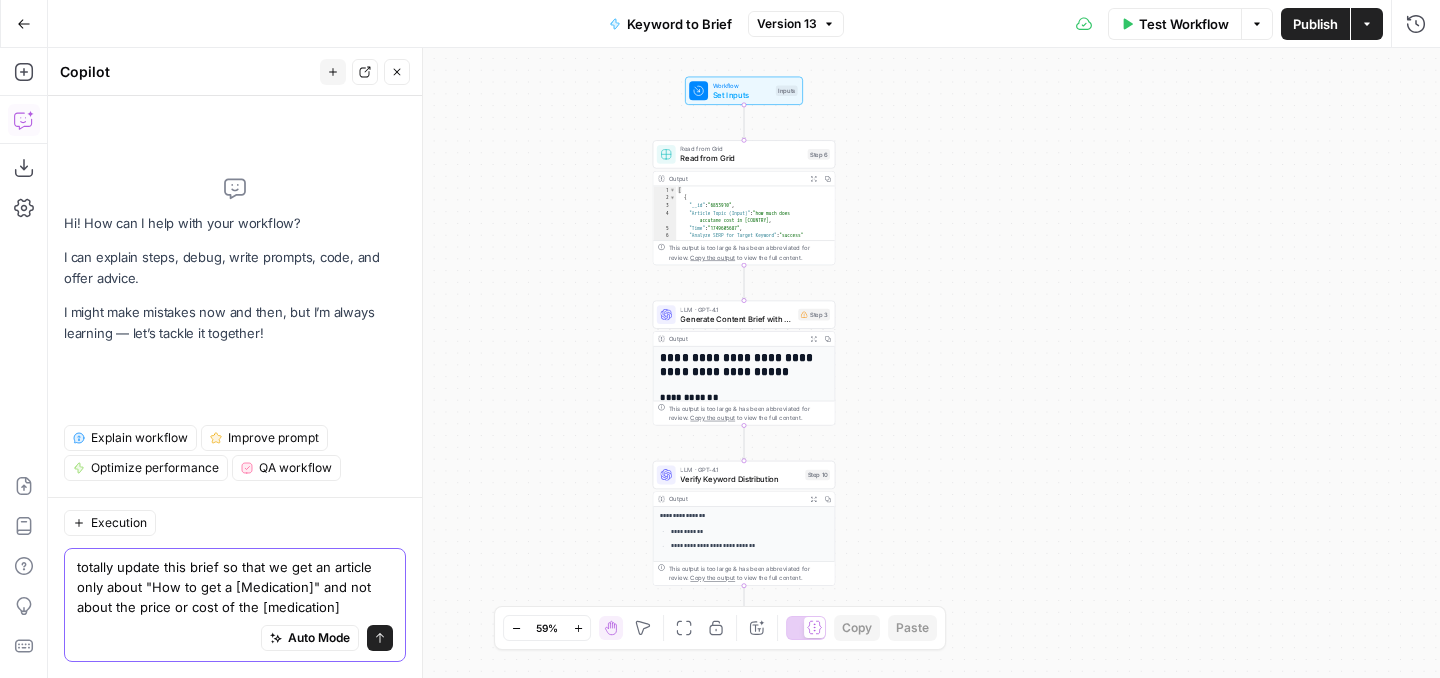 click on "totally update this brief so that we get an article only about "How to get a [Medication]" and not about the price or cost of the [medication]" at bounding box center [235, 587] 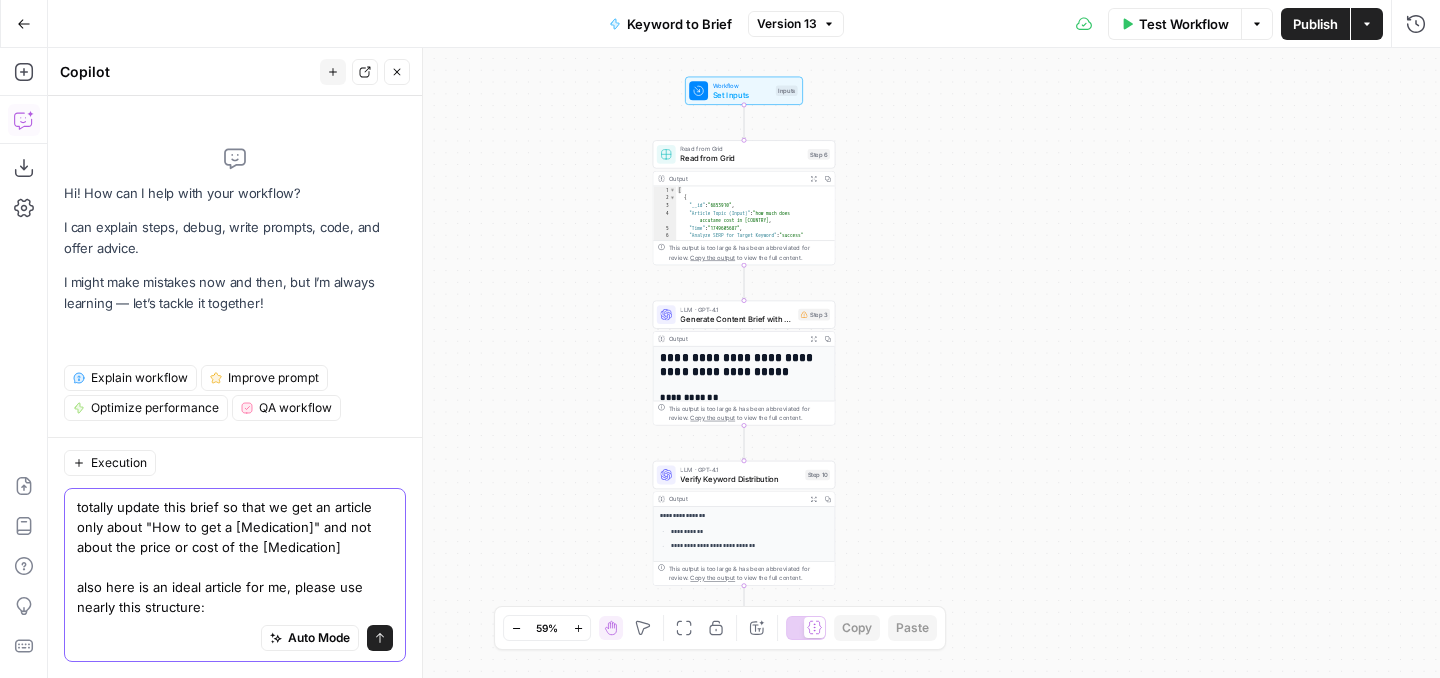 paste on "How to Get Ozempic Prescribed For Weight Loss in Canada
What is Ozempic and how does it work?
From pharmaceutical ads to celebrity endorsements, it seems like Ozempic is everywhere. Yet, while most people have heard of it, Ozempic’s effects aren’t always as well known. Here’s everything you need to know about Ozempic, from how and who it works for, to where to find it.
Originally developed as a diabetes medication, Ozempic comes in a pre-filled injector pen you can self-administer once a week. The drug’s active ingredient is semaglutide, a synthetic version of glucagon-like peptide-1 or GLP-1, which is a hormone in your body.
By mimicking GLP-1, Ozempic prompts your body to produce more insulin, helping to lower your blood sugar levels. Its effects don’t end there, however. The GLP-1 hormone also slows your digestion and sends satiety signals to your brain, which make you feel more full. This leaves you feeling fuller sooner and longer than normal.
What is Ozempic used for?
Ozempic may be known as a wei..." 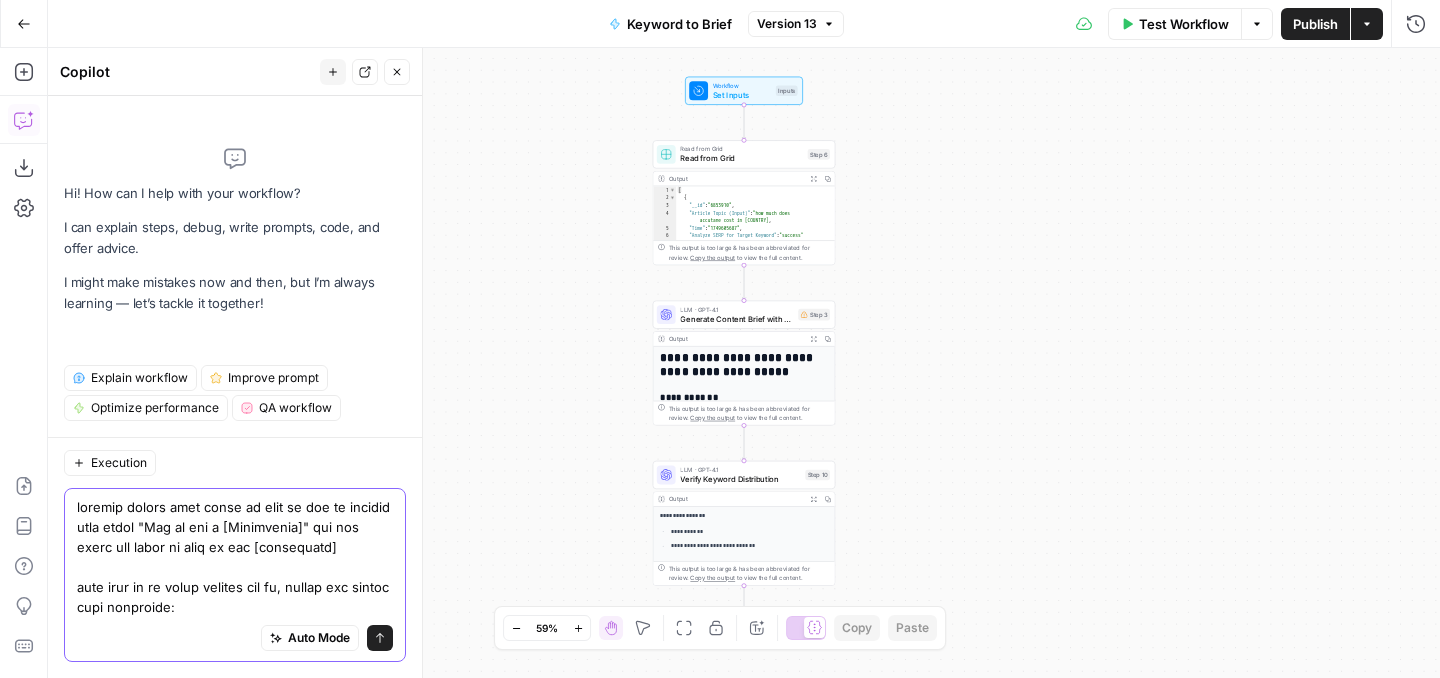 scroll, scrollTop: 74, scrollLeft: 0, axis: vertical 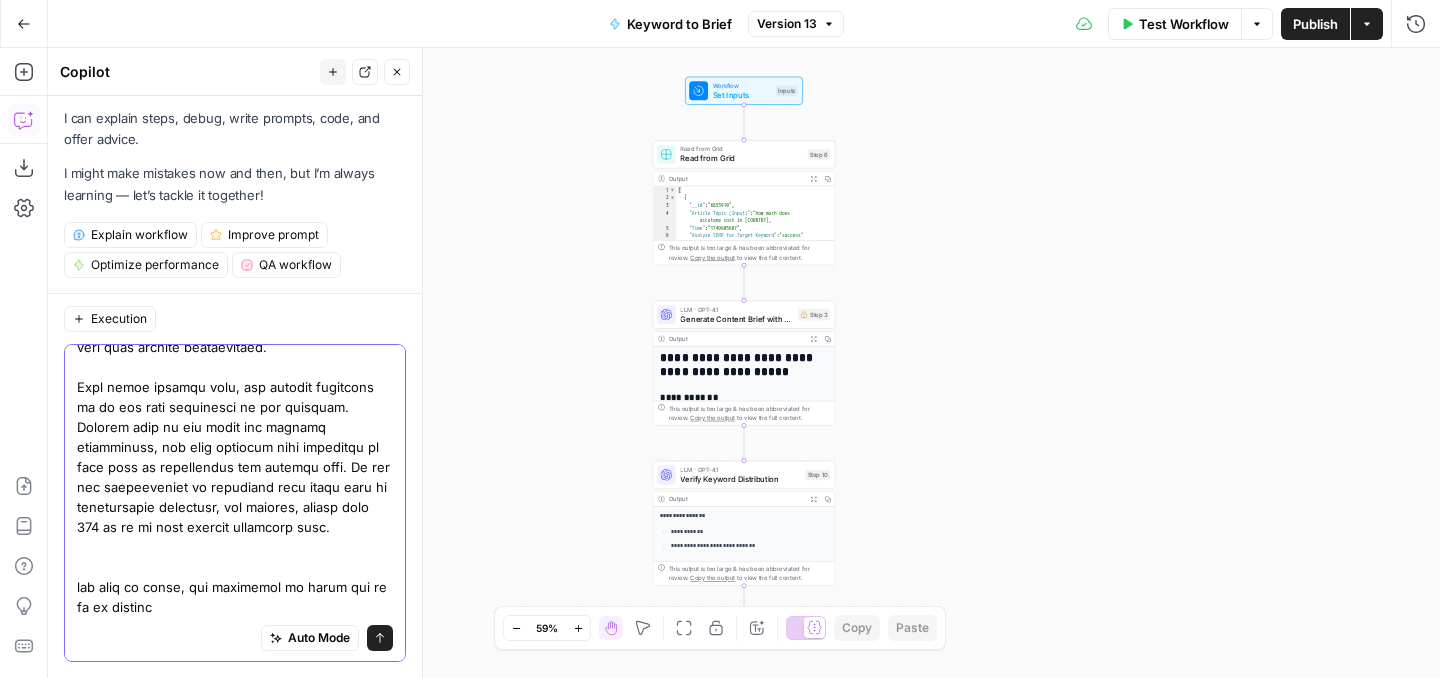 type on "totally update this brief so that we get an article only about "How to get a [Medication]" and not about the price or cost of the [medication]
also here is an ideal article for me, please use nearly this structure:
How to Get Ozempic Prescribed For Weight Loss in Canada
What is Ozempic and how does it work?
From pharmaceutical ads to celebrity endorsements, it seems like Ozempic is everywhere. Yet, while most people have heard of it, Ozempic’s effects aren’t always as well known. Here’s everything you need to know about Ozempic, from how and who it works for, to where to find it.
Originally developed as a diabetes medication, Ozempic comes in a pre-filled injector pen you can self-administer once a week. The drug’s active ingredient is semaglutide, a synthetic version of glucagon-like peptide-1 or GLP-1, which is a hormone in your body.
By mimicking GLP-1, Ozempic prompts your body to produce more insulin, helping to lower your blood sugar levels. Its effects don’t end there, however. The GLP-1 hormone ..." 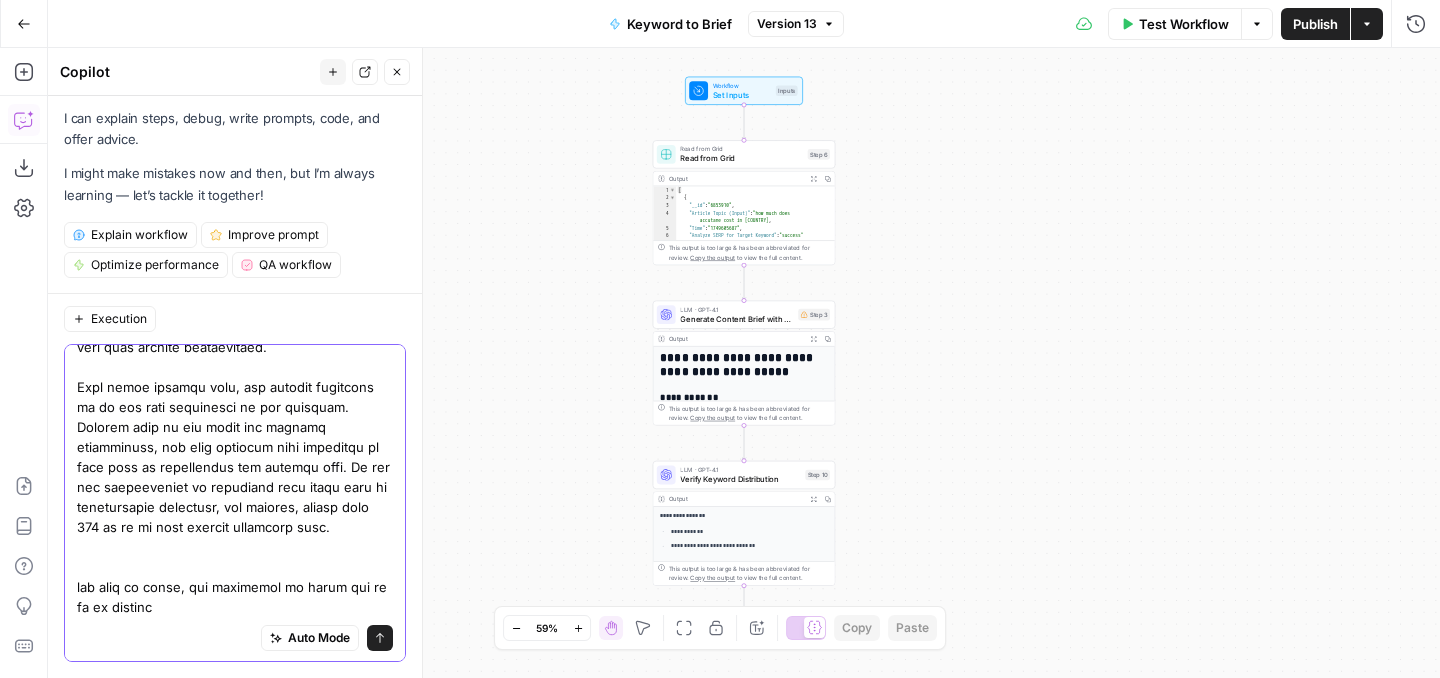 click on "Send" at bounding box center [380, 638] 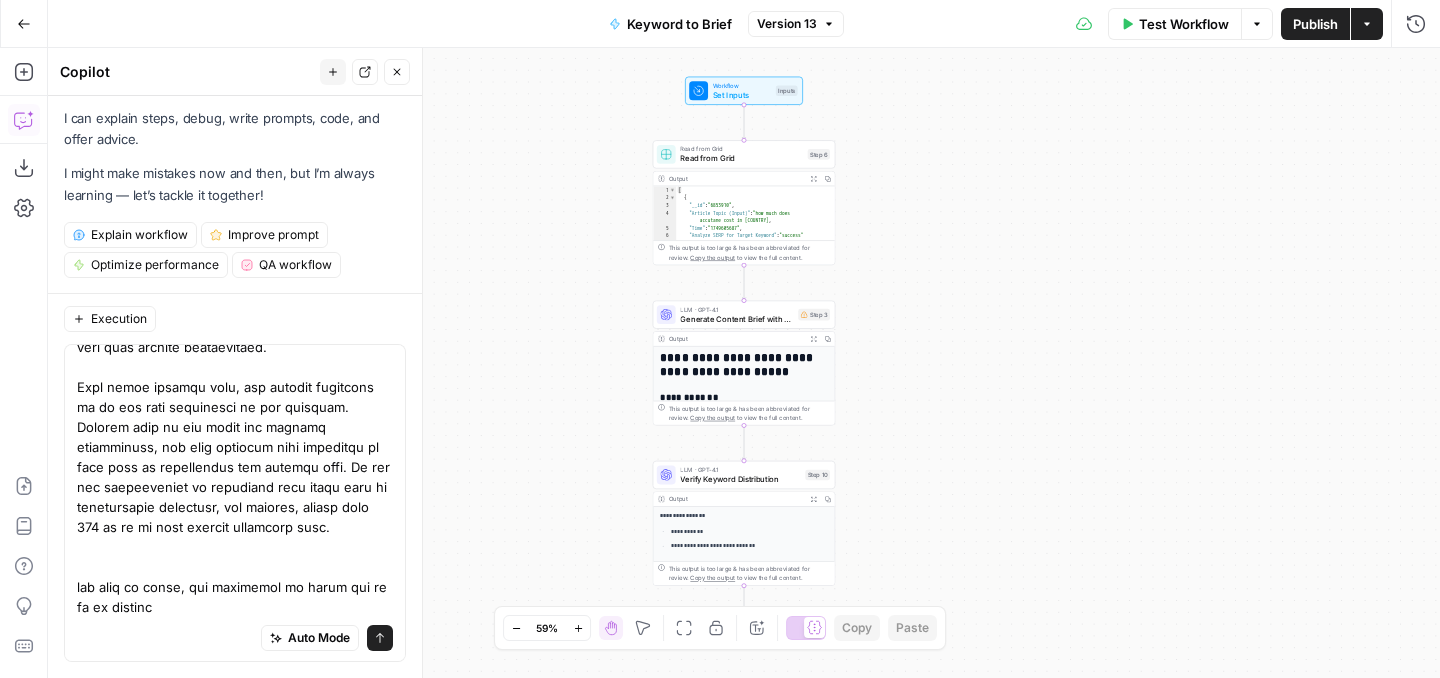 scroll, scrollTop: 0, scrollLeft: 0, axis: both 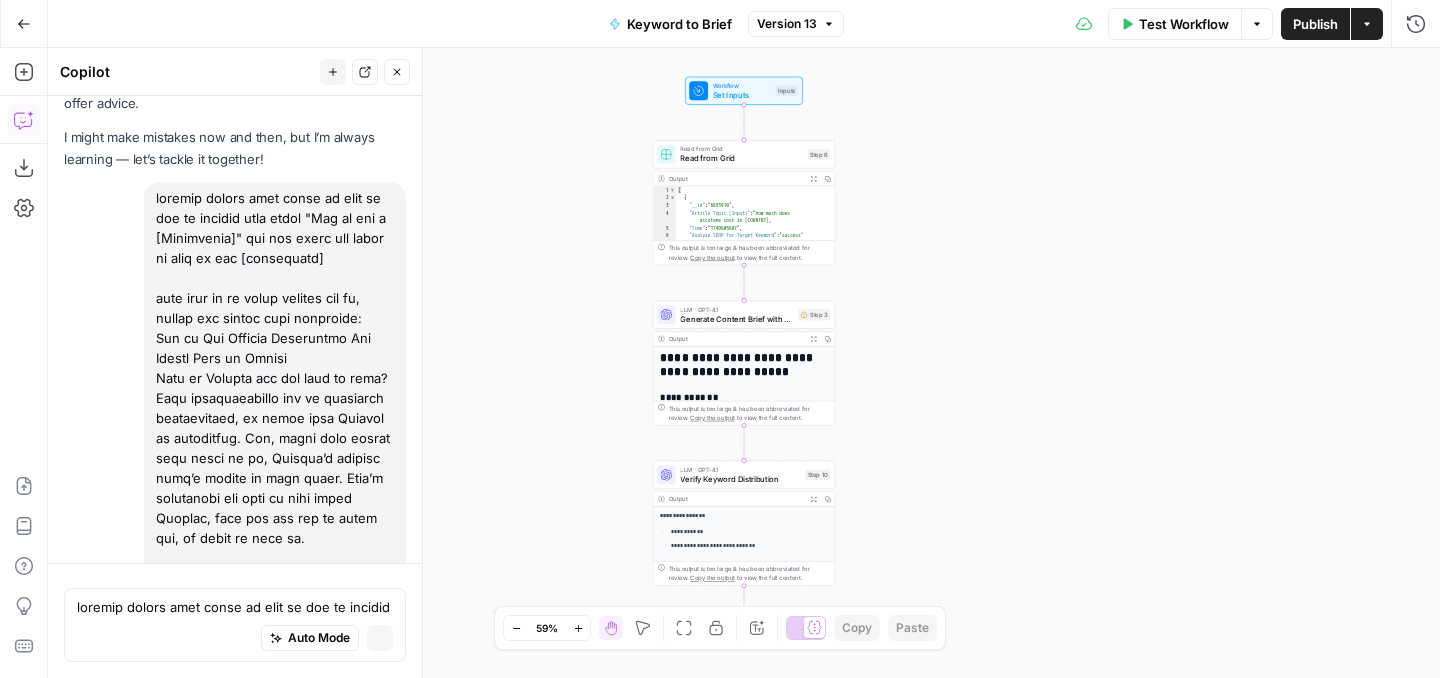type 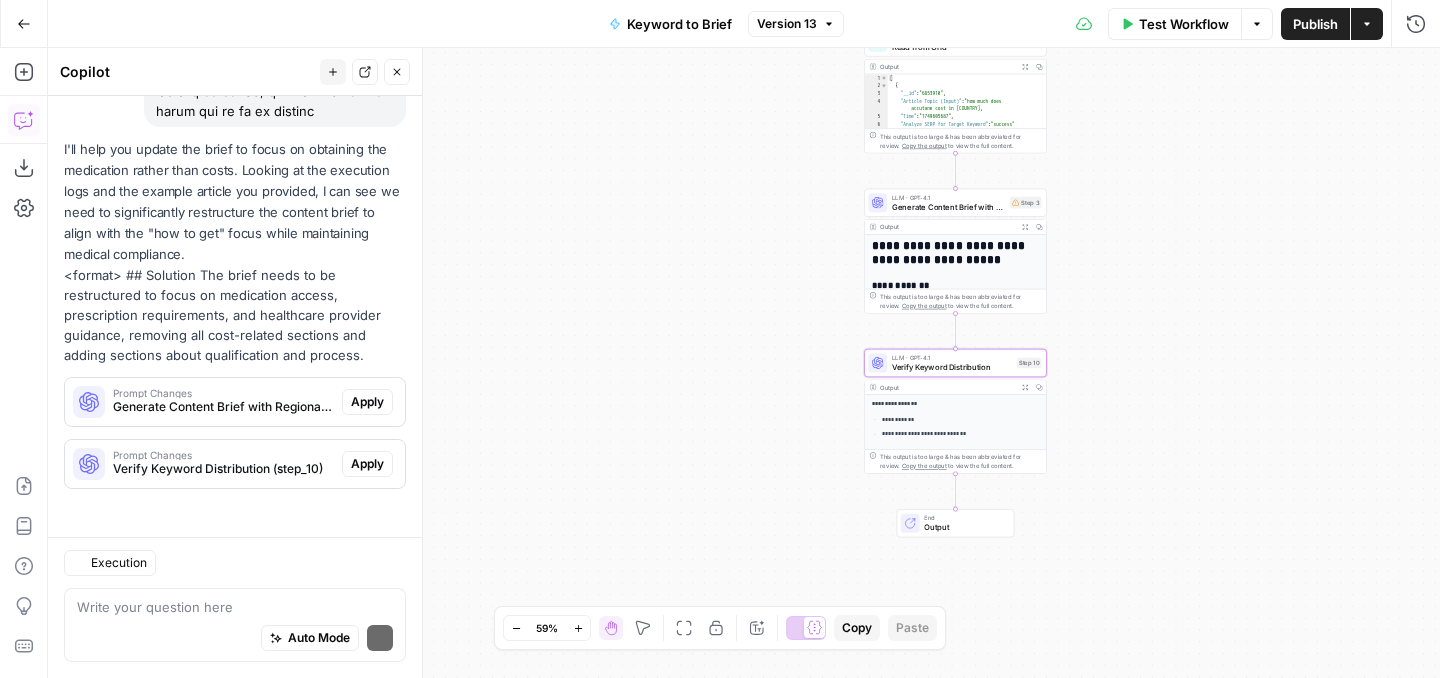 scroll, scrollTop: 6461, scrollLeft: 0, axis: vertical 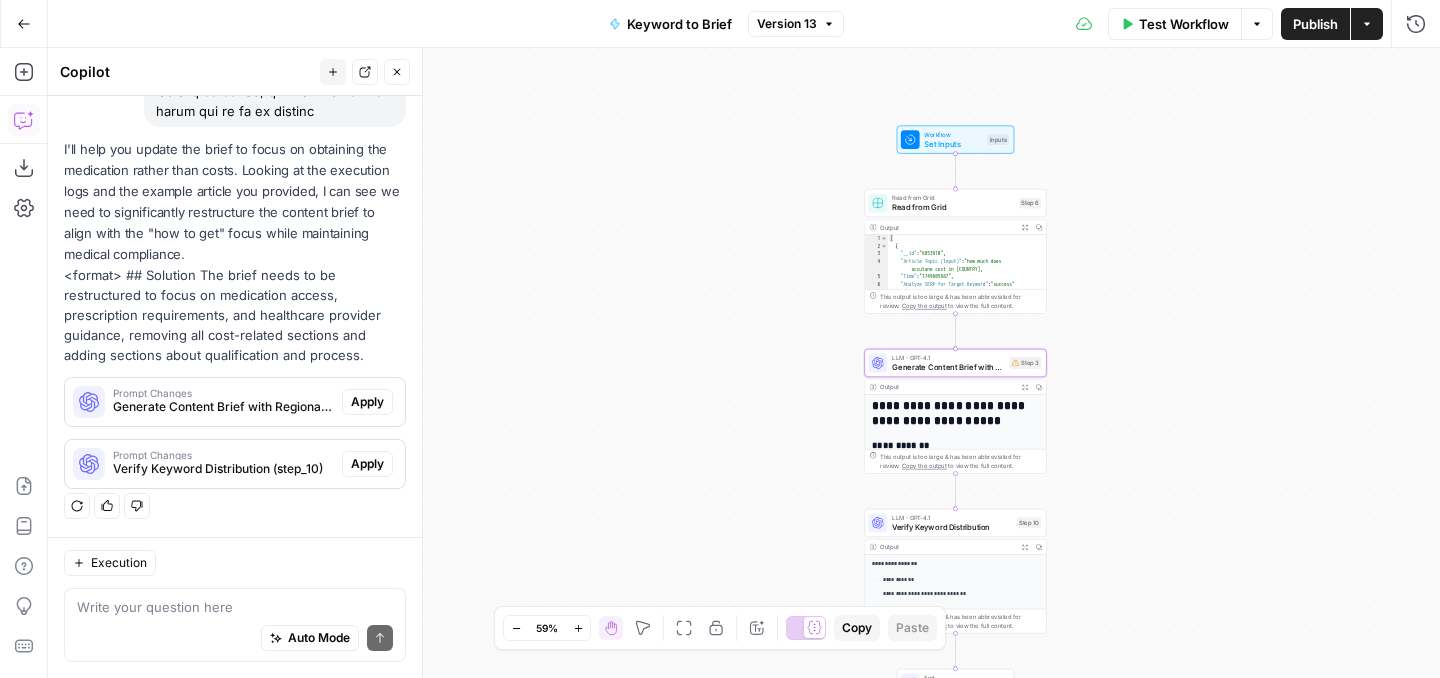 click on "Apply" at bounding box center (367, 402) 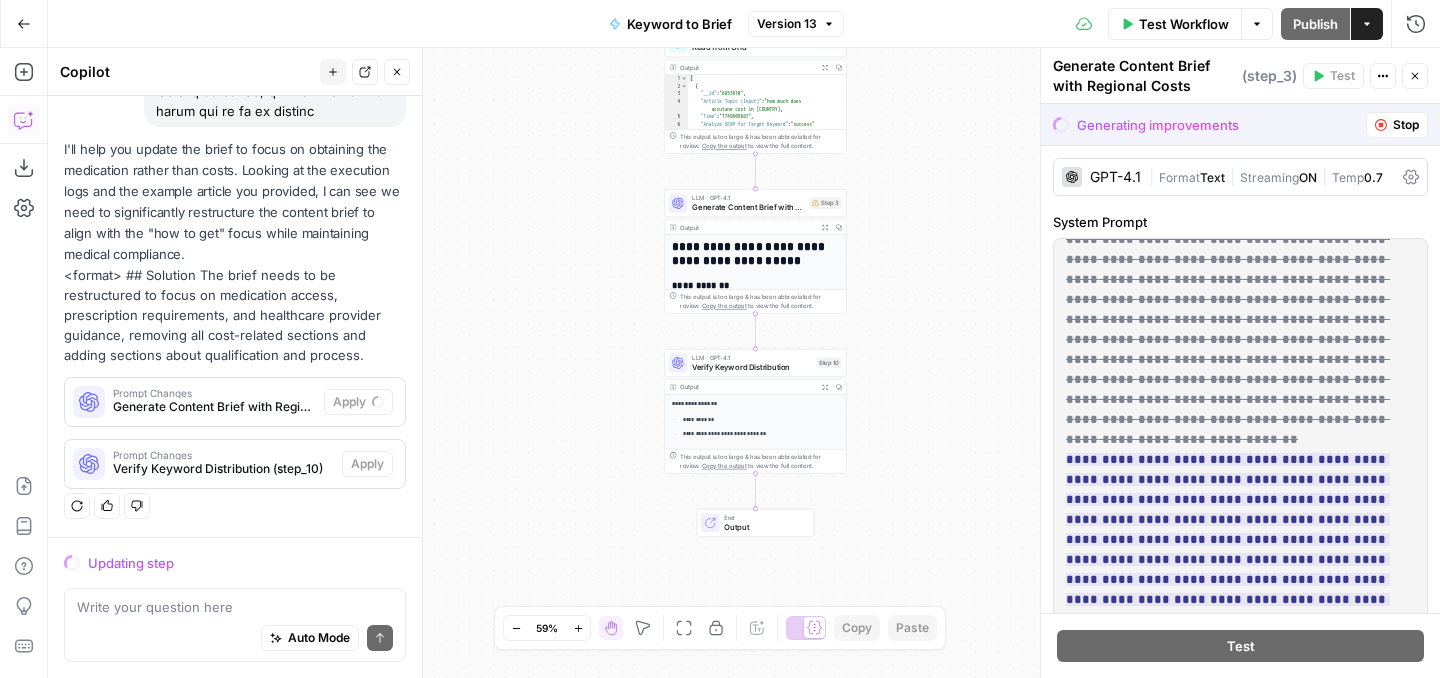 scroll, scrollTop: 164, scrollLeft: 0, axis: vertical 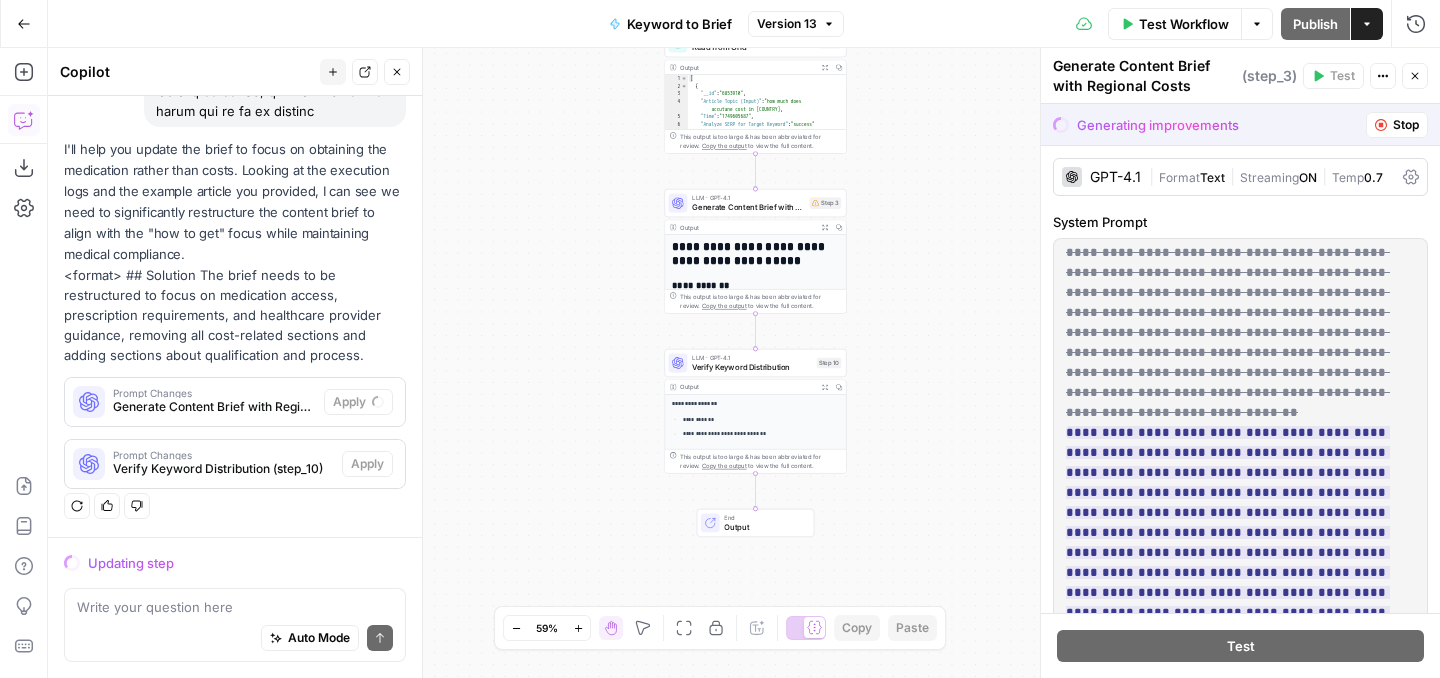 drag, startPoint x: 266, startPoint y: 221, endPoint x: 278, endPoint y: 274, distance: 54.34151 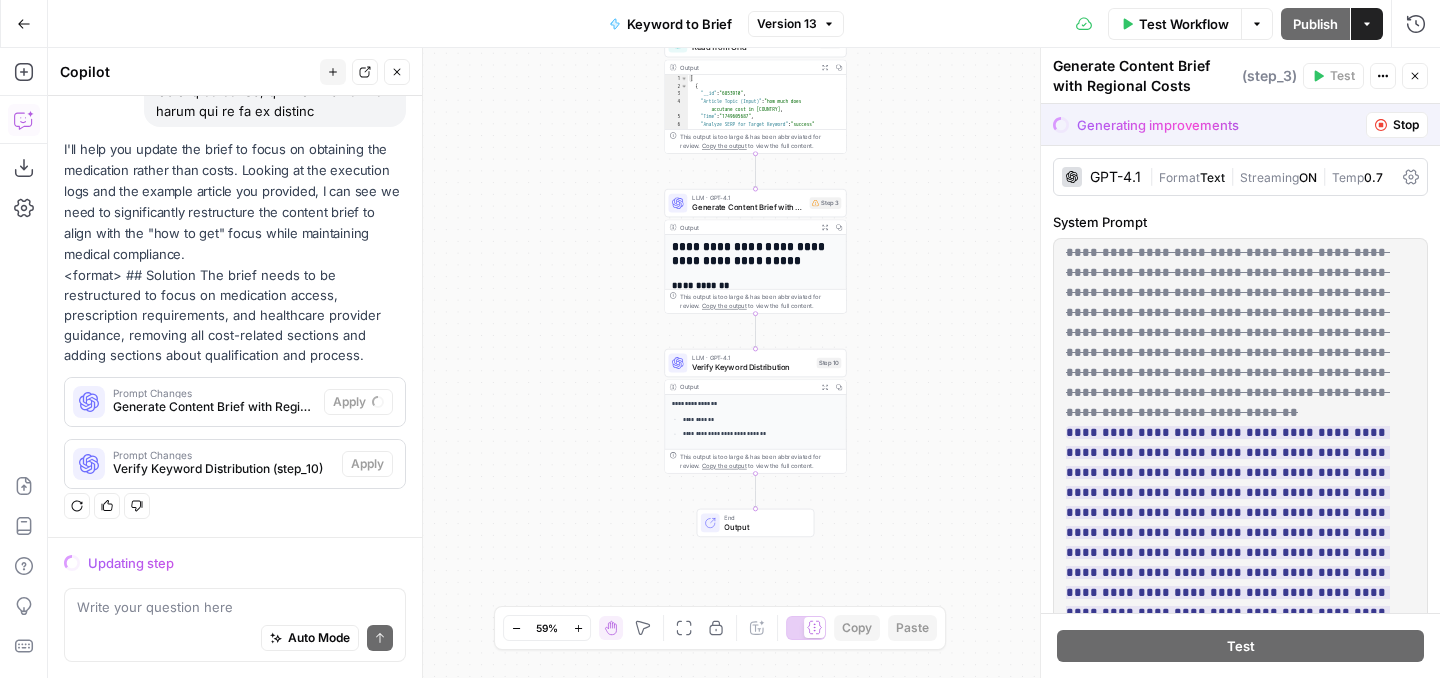 click on "I'll help you update the brief to focus on obtaining the medication rather than costs. Looking at the execution logs and the example article you provided, I can see we need to significantly restructure the content brief to align with the "how to get" focus while maintaining medical compliance.
<format>
## Solution
The brief needs to be restructured to focus on medication access, prescription requirements, and healthcare provider guidance, removing all cost-related sections and adding sections about qualification and process.
Prompt Changes Generate Content Brief with Regional Costs (step_3) Apply
Prompt Changes Verify Keyword Distribution (step_10) Apply" at bounding box center [235, 314] 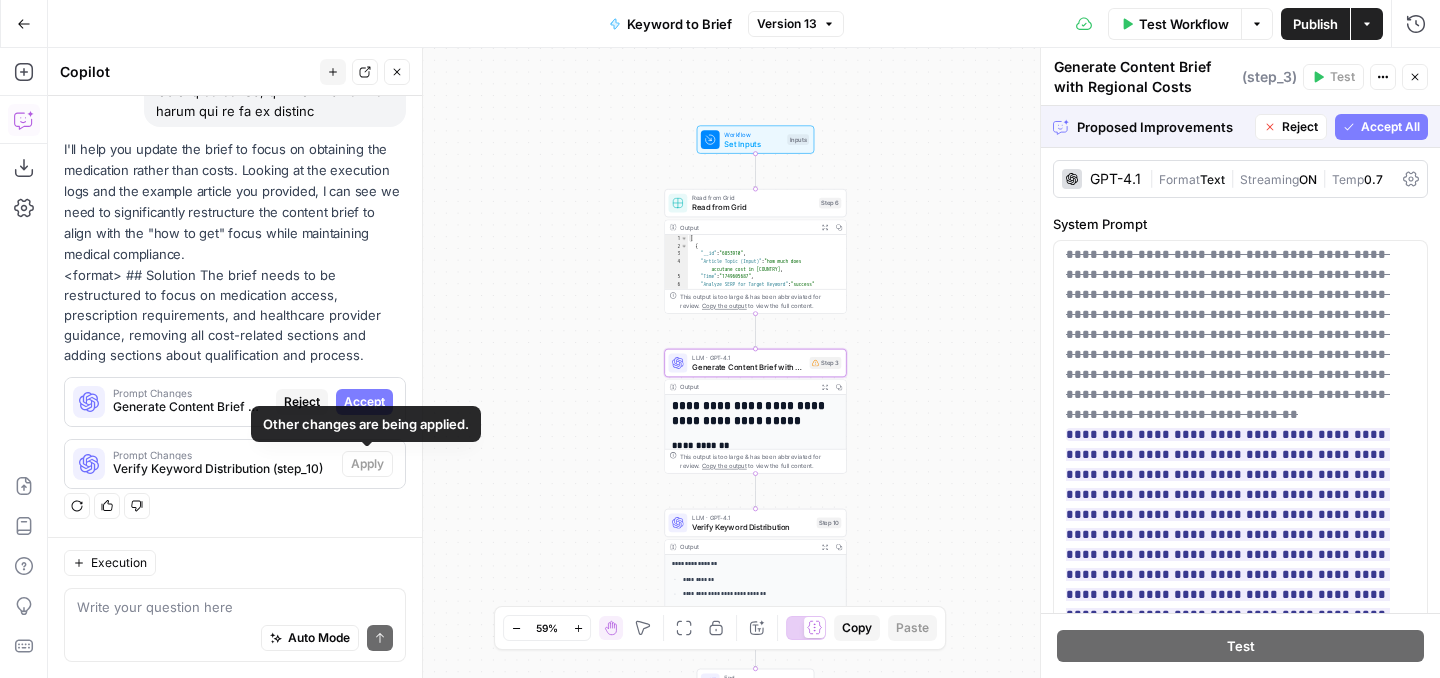 click on "Accept" at bounding box center (364, 402) 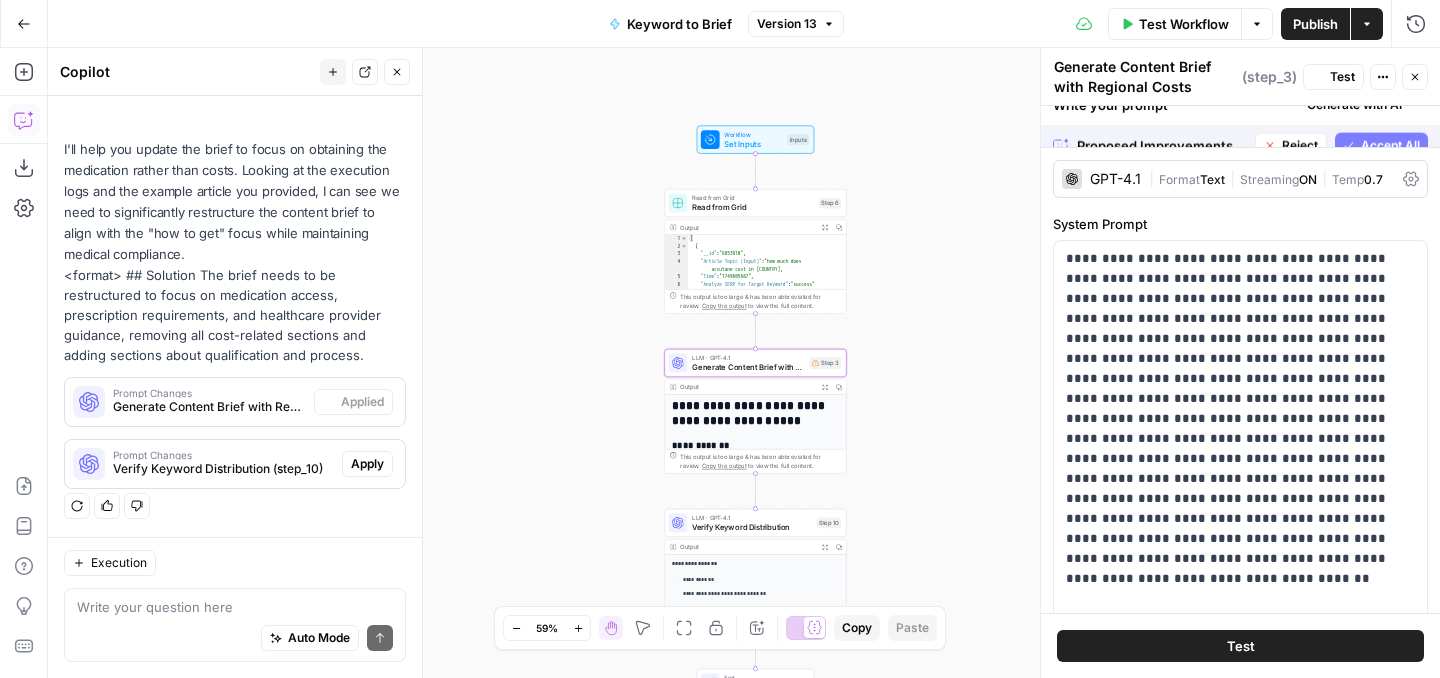 scroll, scrollTop: 6493, scrollLeft: 0, axis: vertical 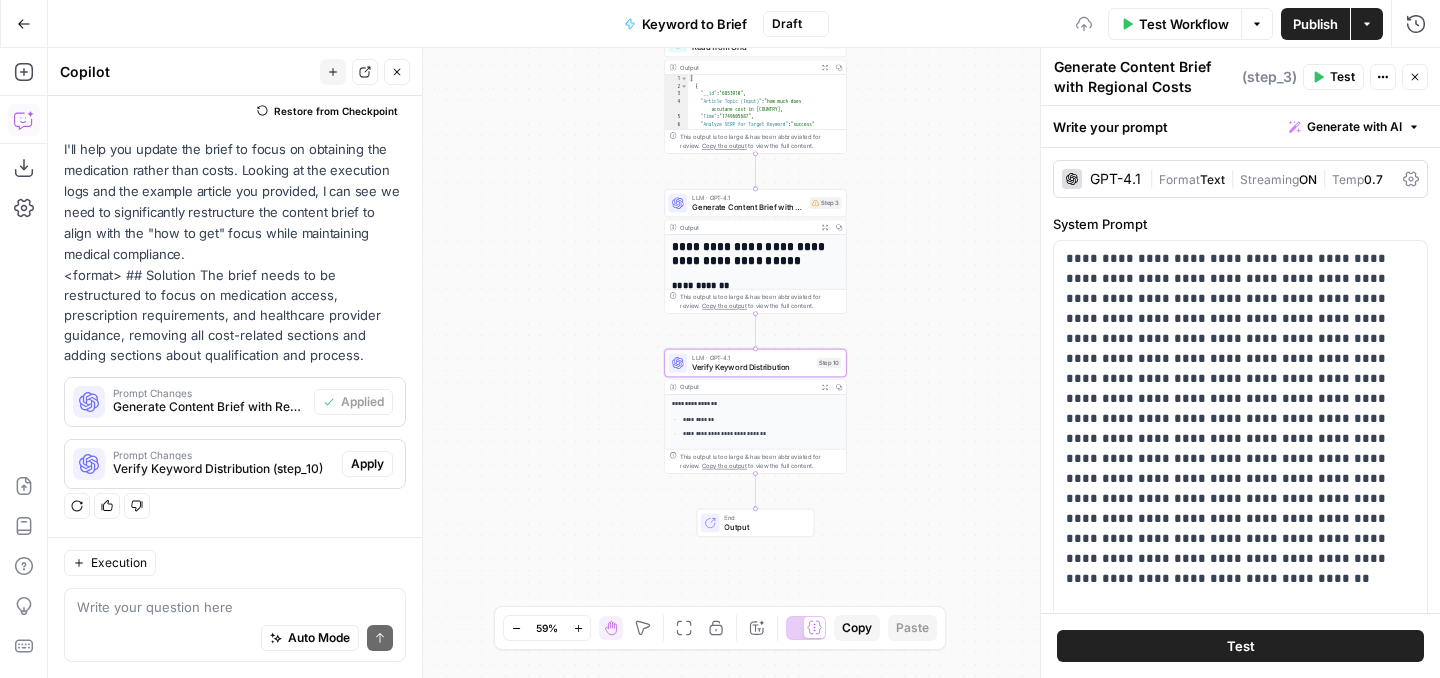 click on "Apply" at bounding box center [367, 464] 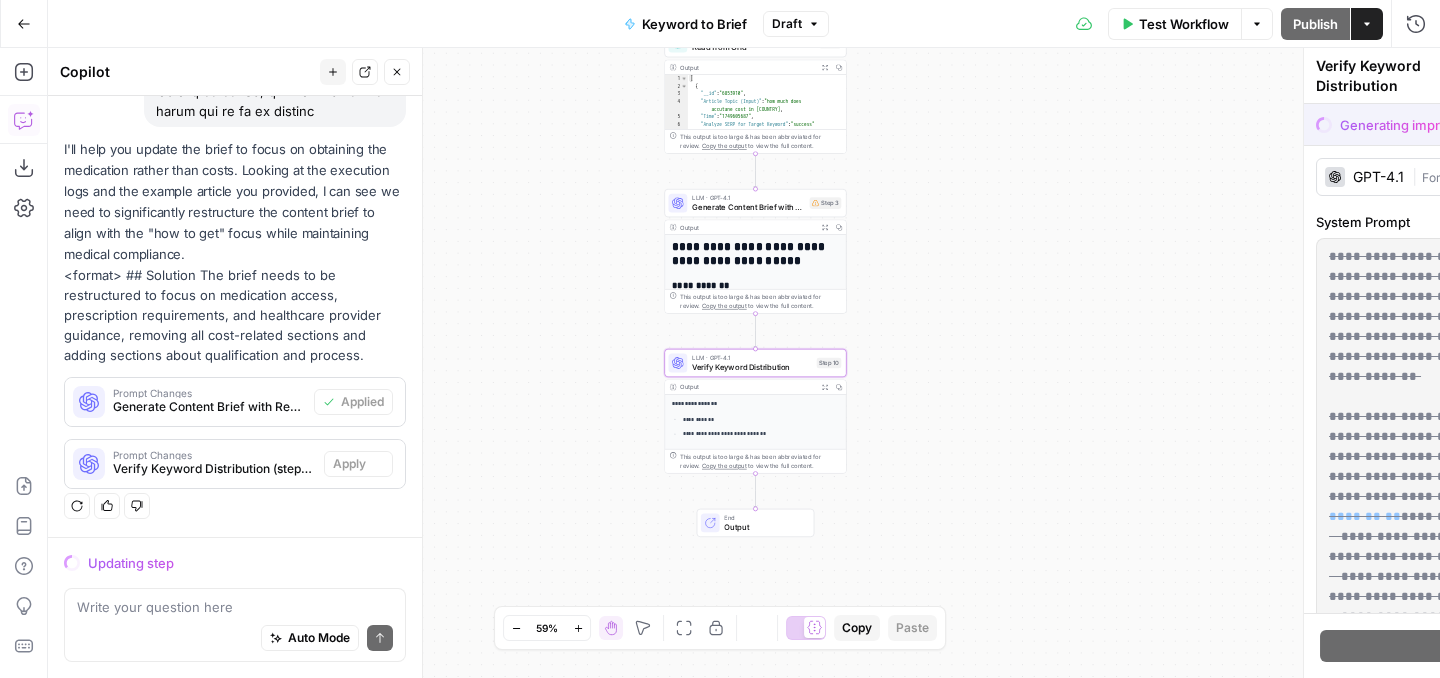 scroll, scrollTop: 6461, scrollLeft: 0, axis: vertical 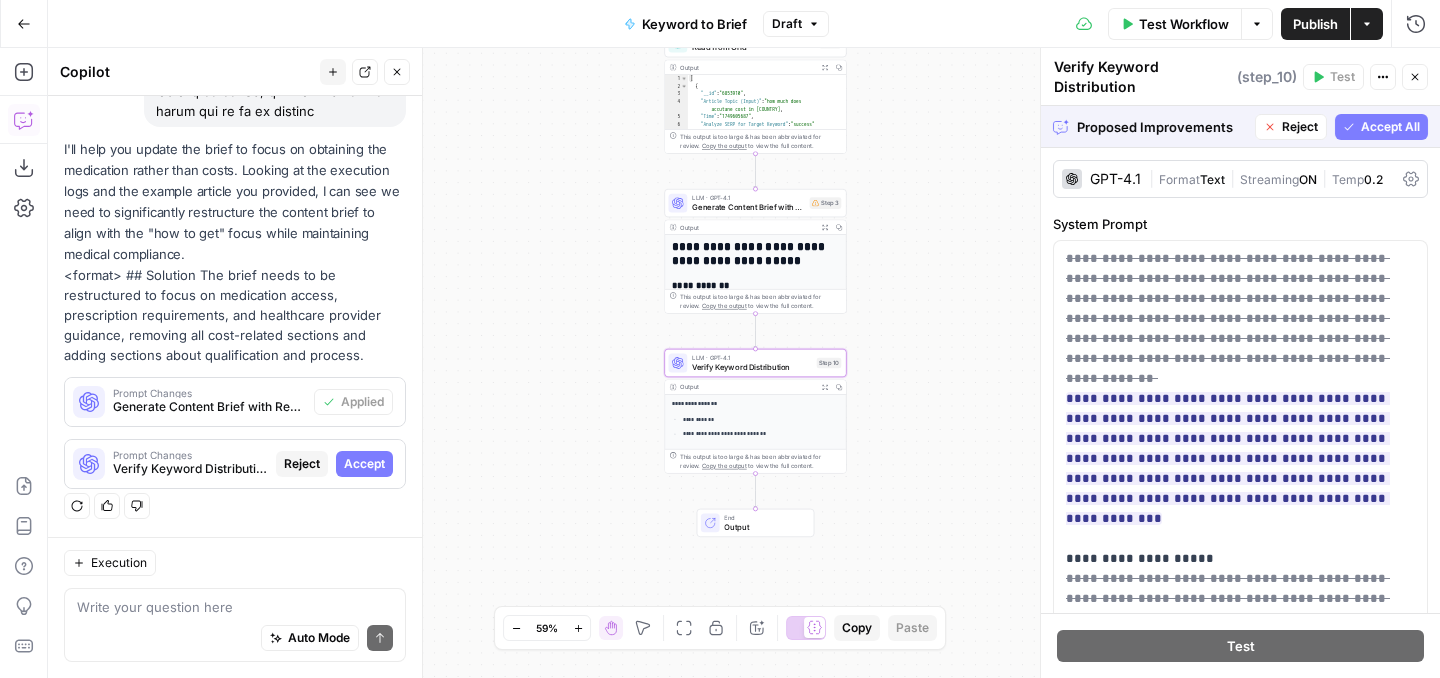 click on "Accept" at bounding box center (364, 464) 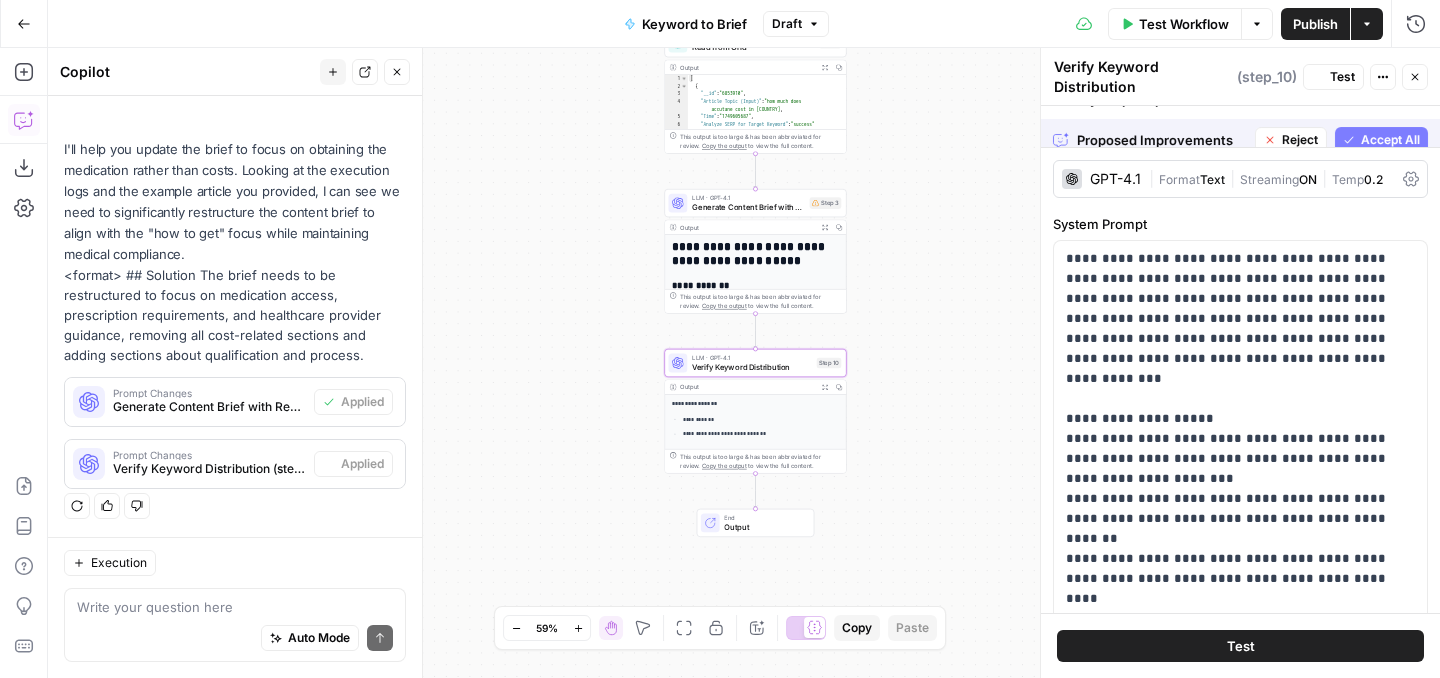 scroll, scrollTop: 6493, scrollLeft: 0, axis: vertical 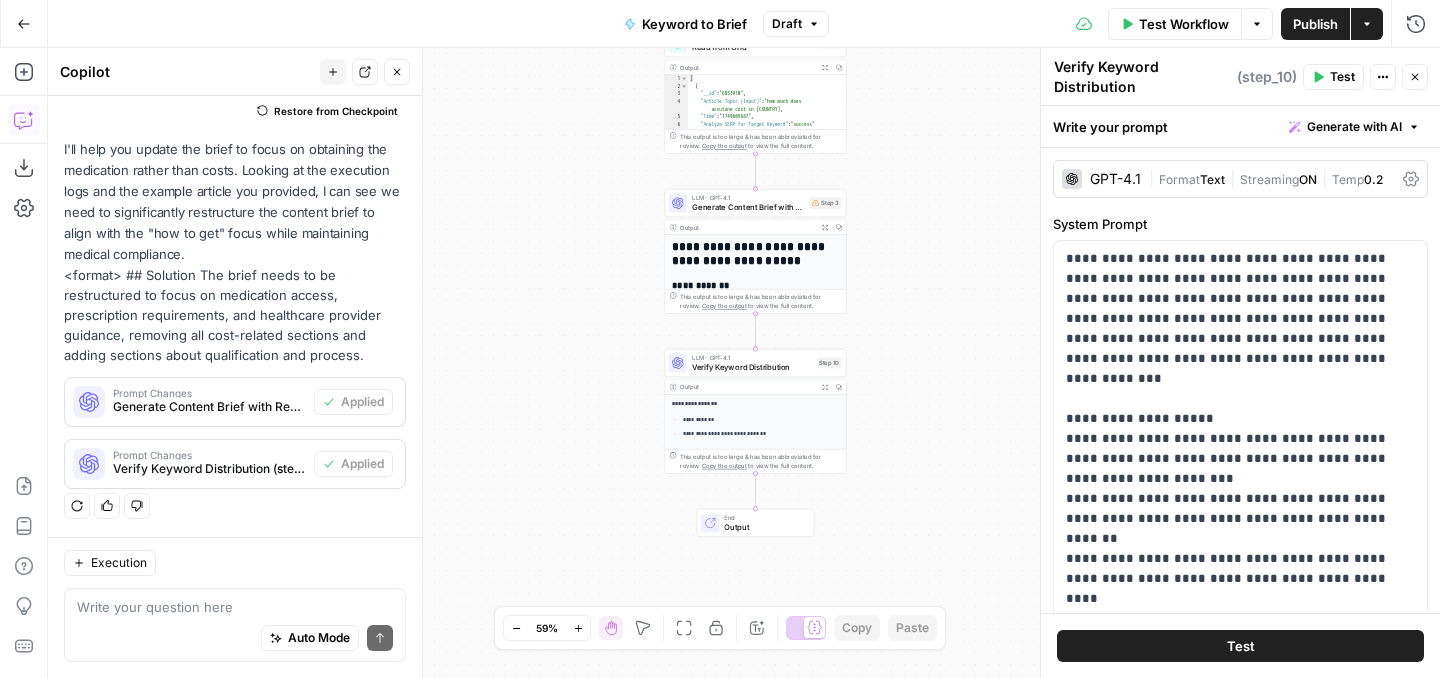 click on "Publish" at bounding box center [1315, 24] 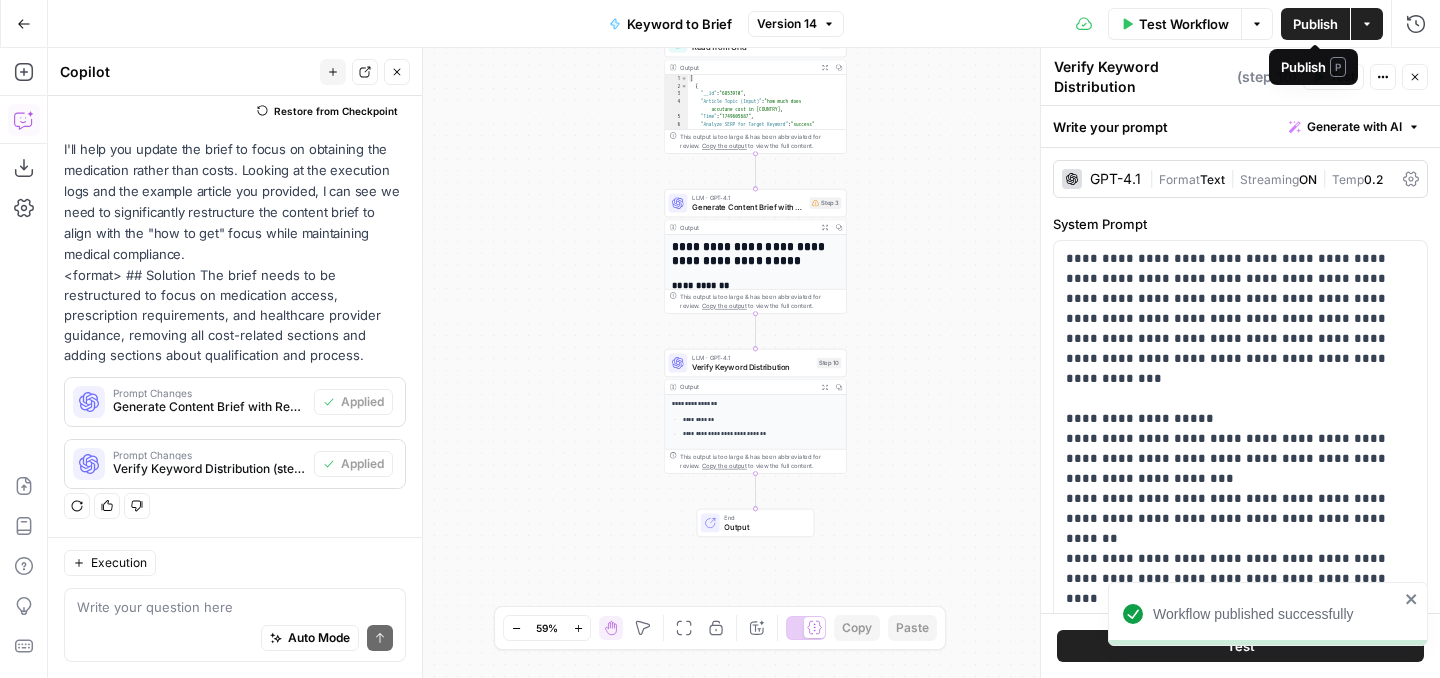 click on "Publish" at bounding box center (1315, 24) 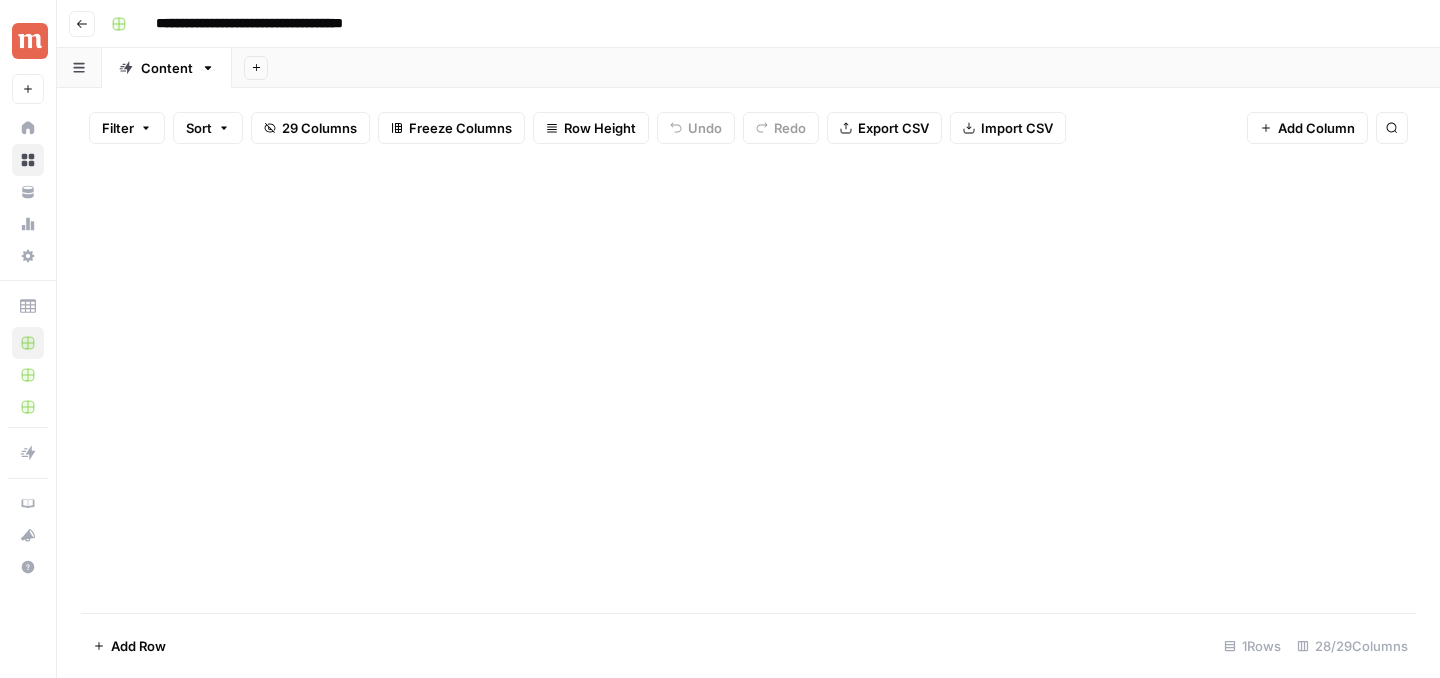 scroll, scrollTop: 0, scrollLeft: 0, axis: both 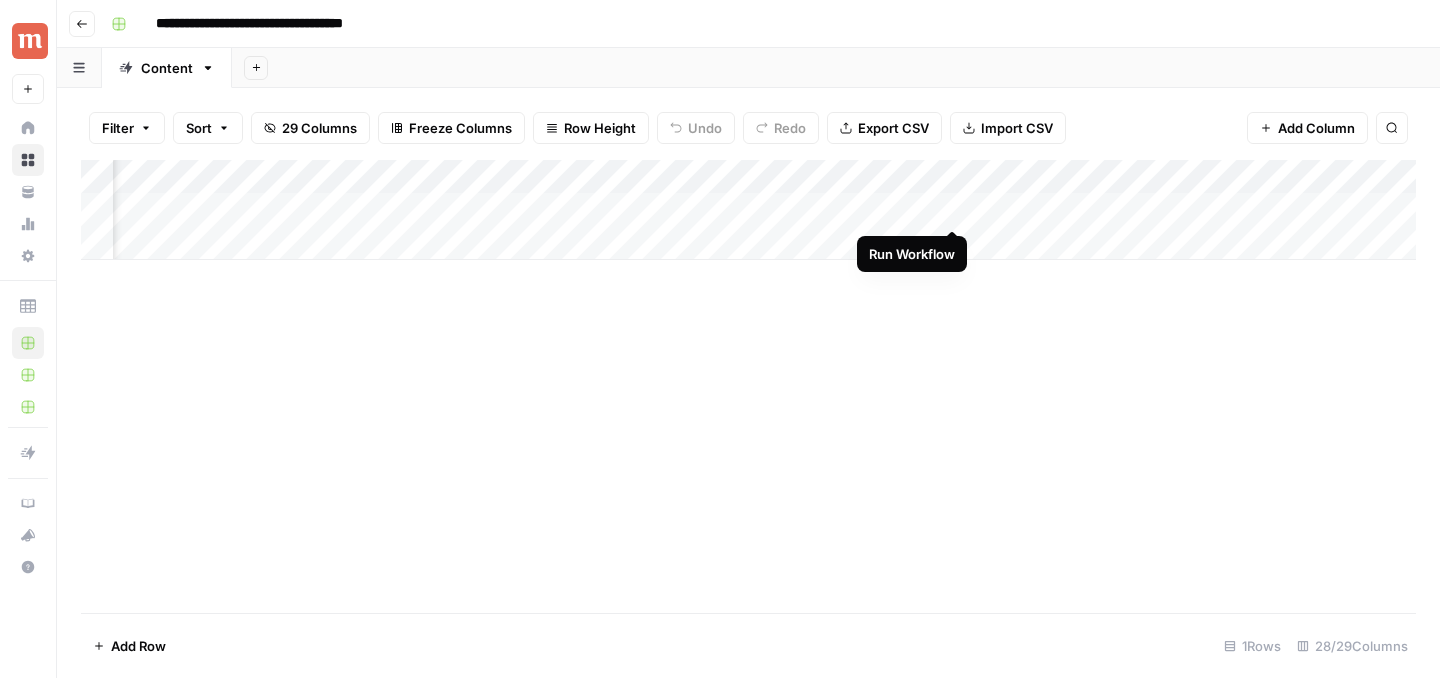 click on "Add Column" at bounding box center (748, 210) 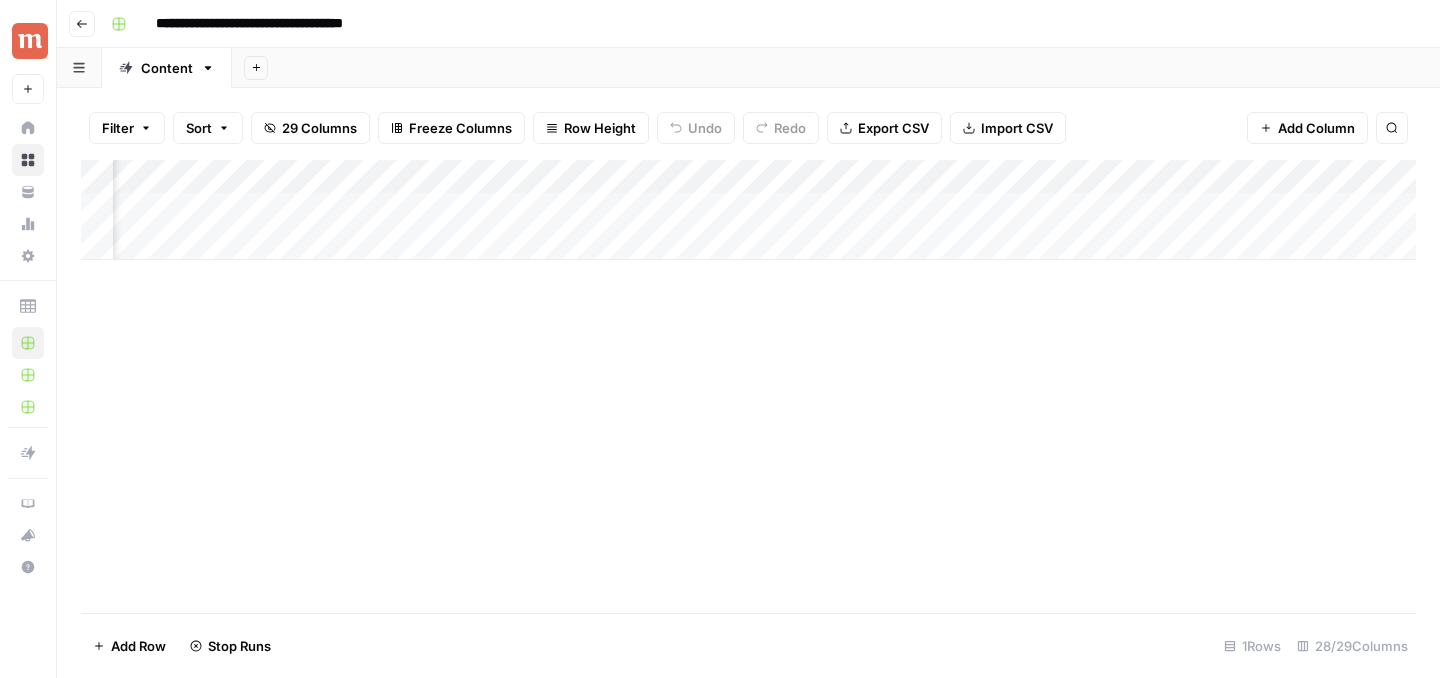 scroll, scrollTop: 0, scrollLeft: 705, axis: horizontal 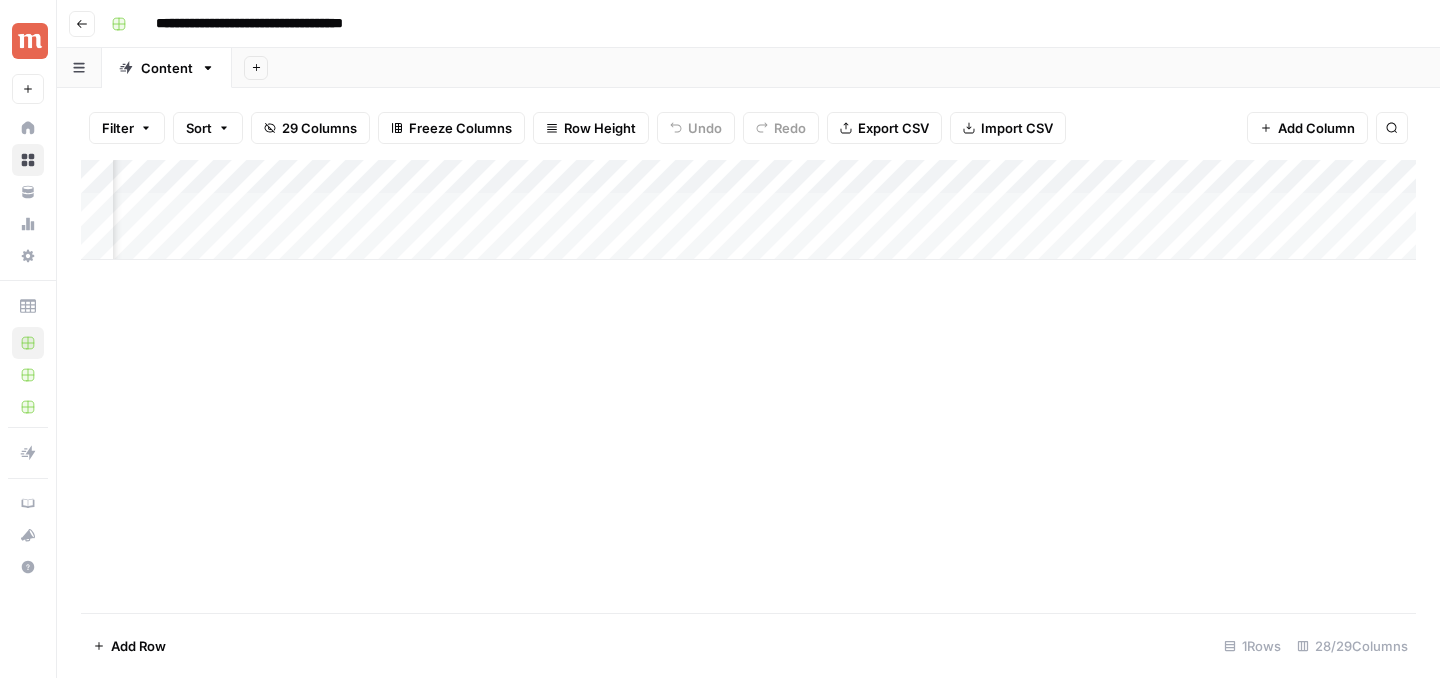 click on "Add Column" at bounding box center (748, 210) 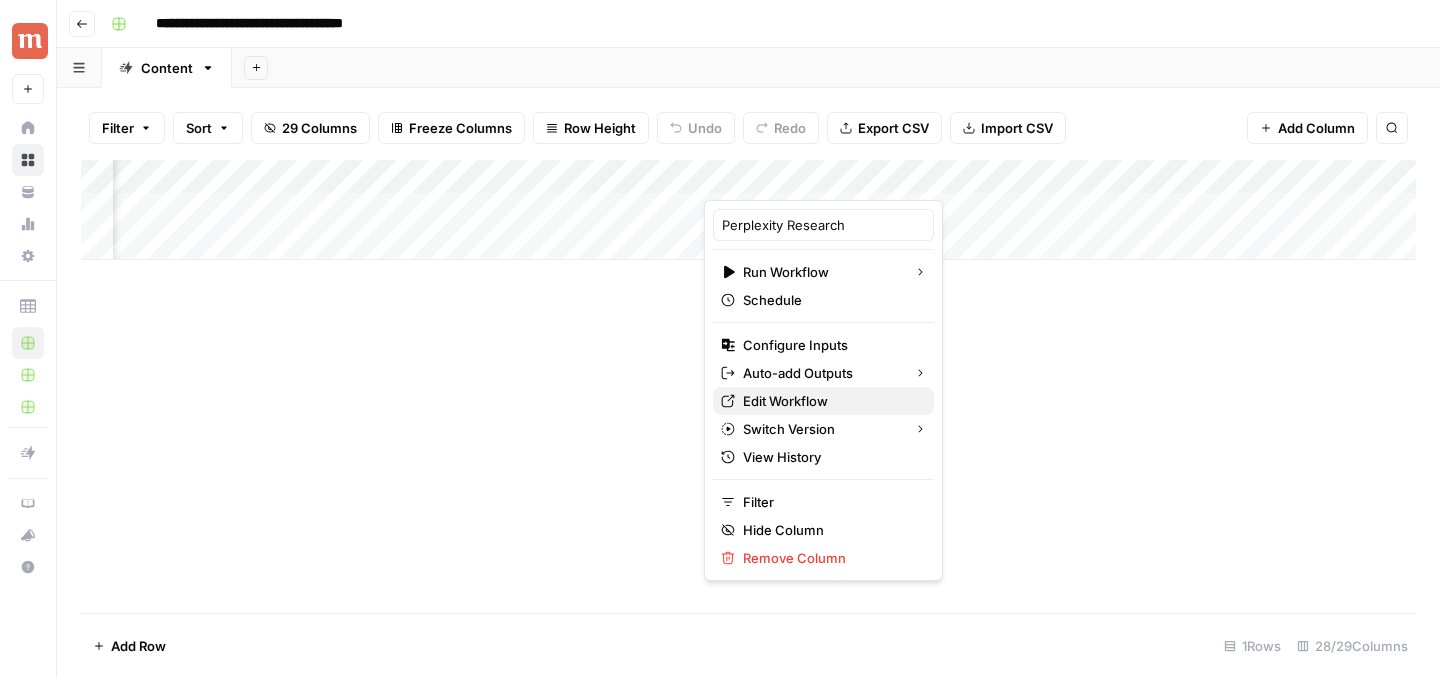 click on "Edit Workflow" at bounding box center [830, 401] 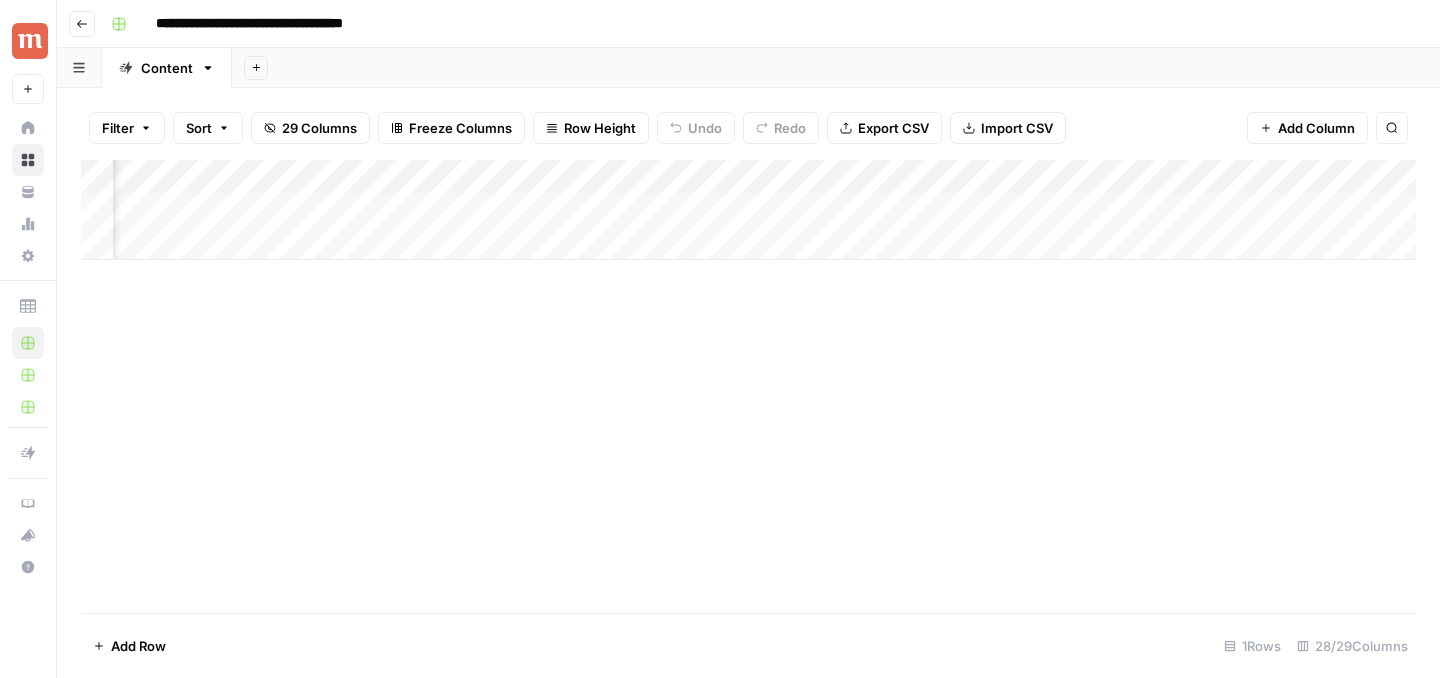 click on "Add Column" at bounding box center (748, 210) 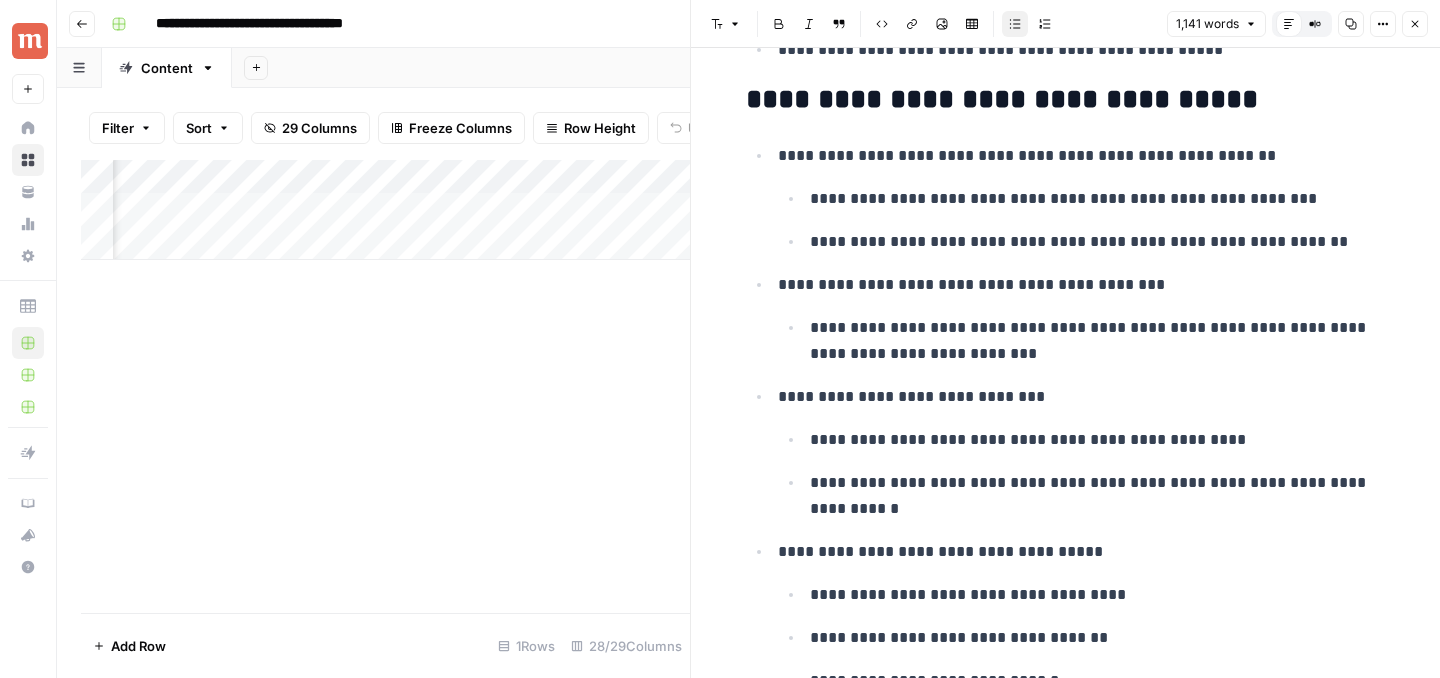 scroll, scrollTop: 855, scrollLeft: 0, axis: vertical 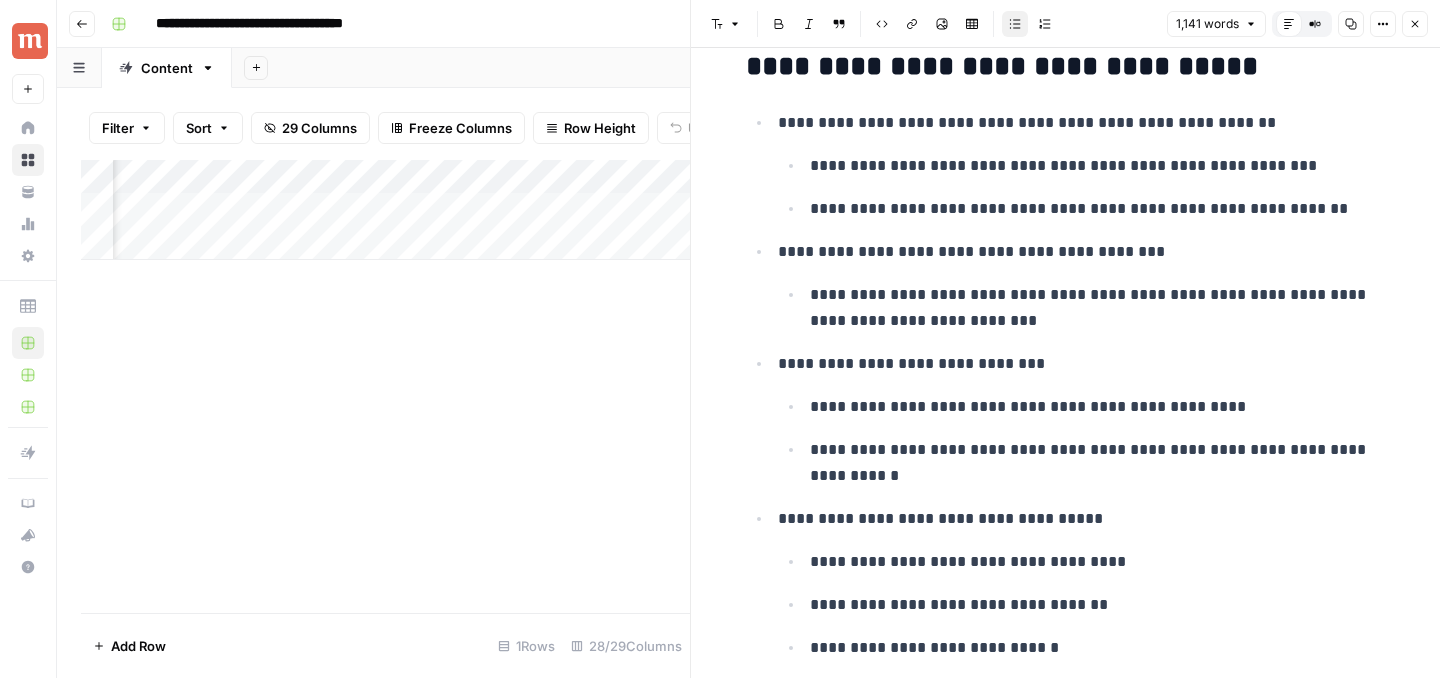 click 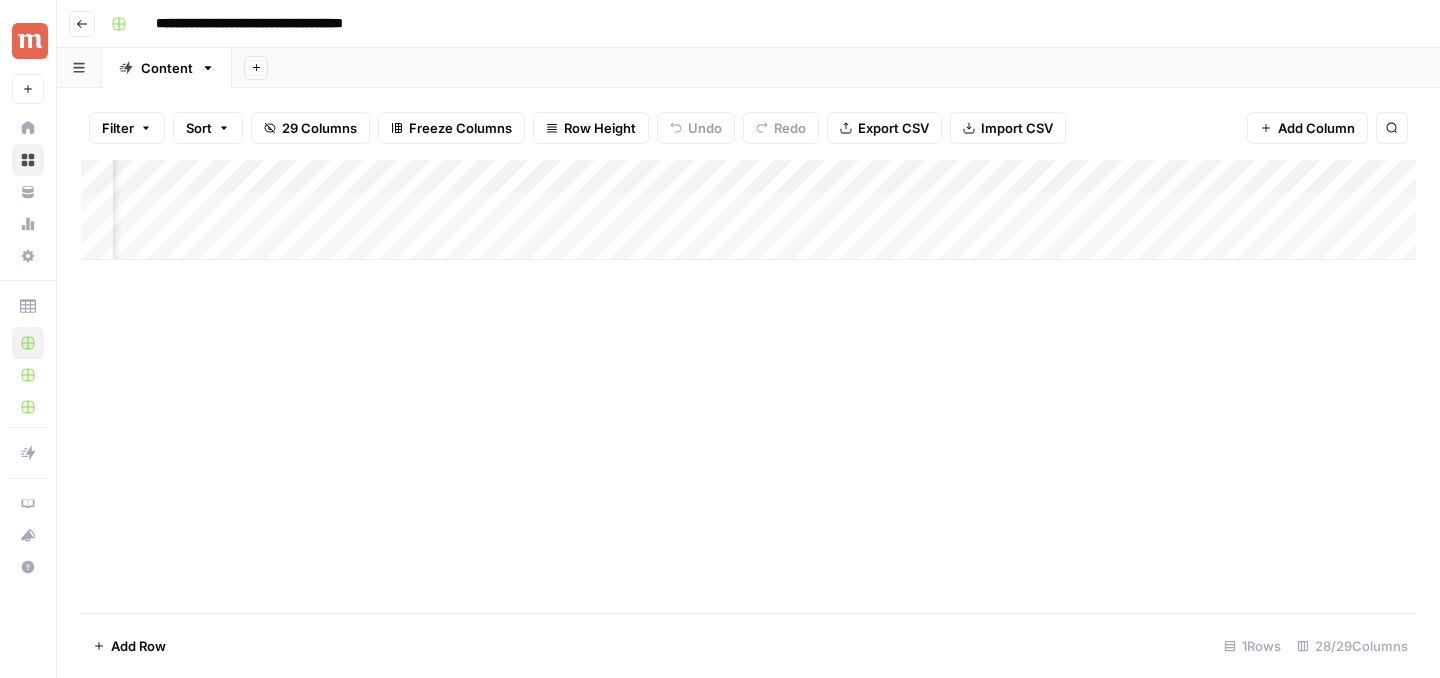 click on "Add Column" at bounding box center (748, 386) 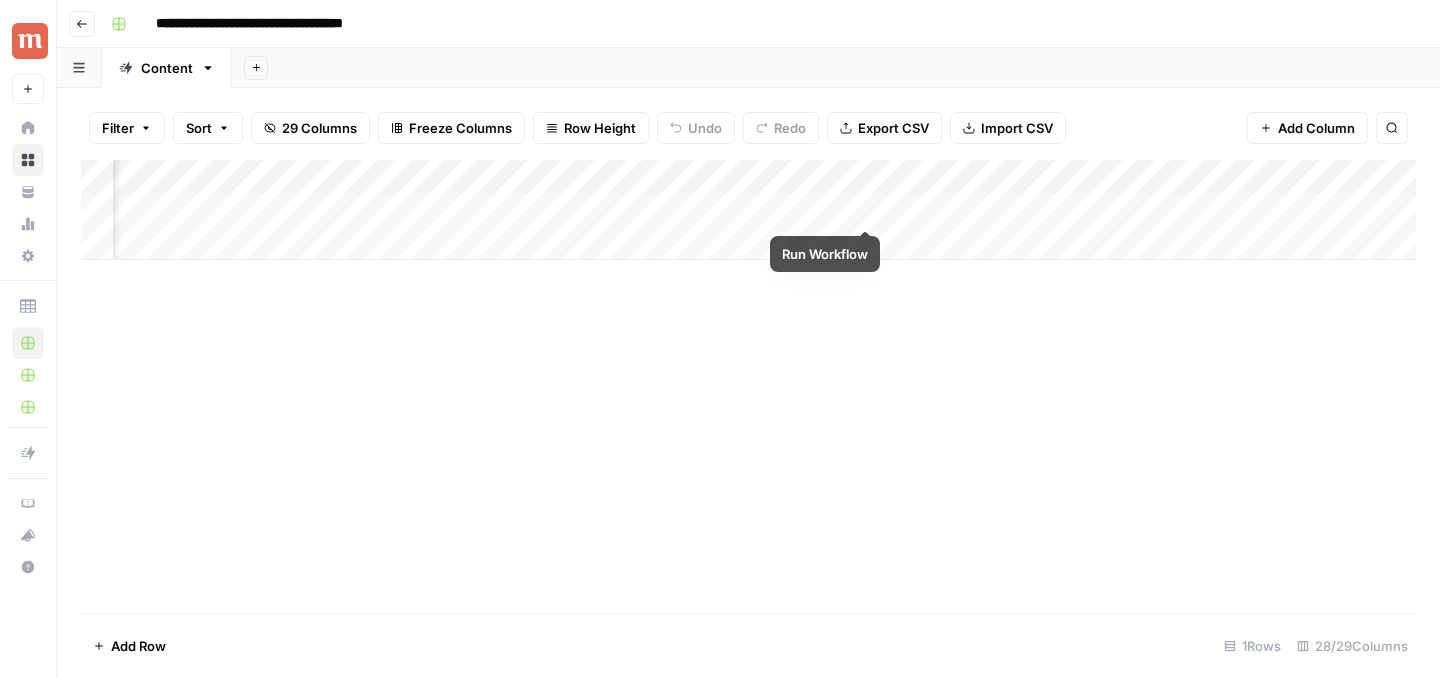 click on "Add Column" at bounding box center (748, 210) 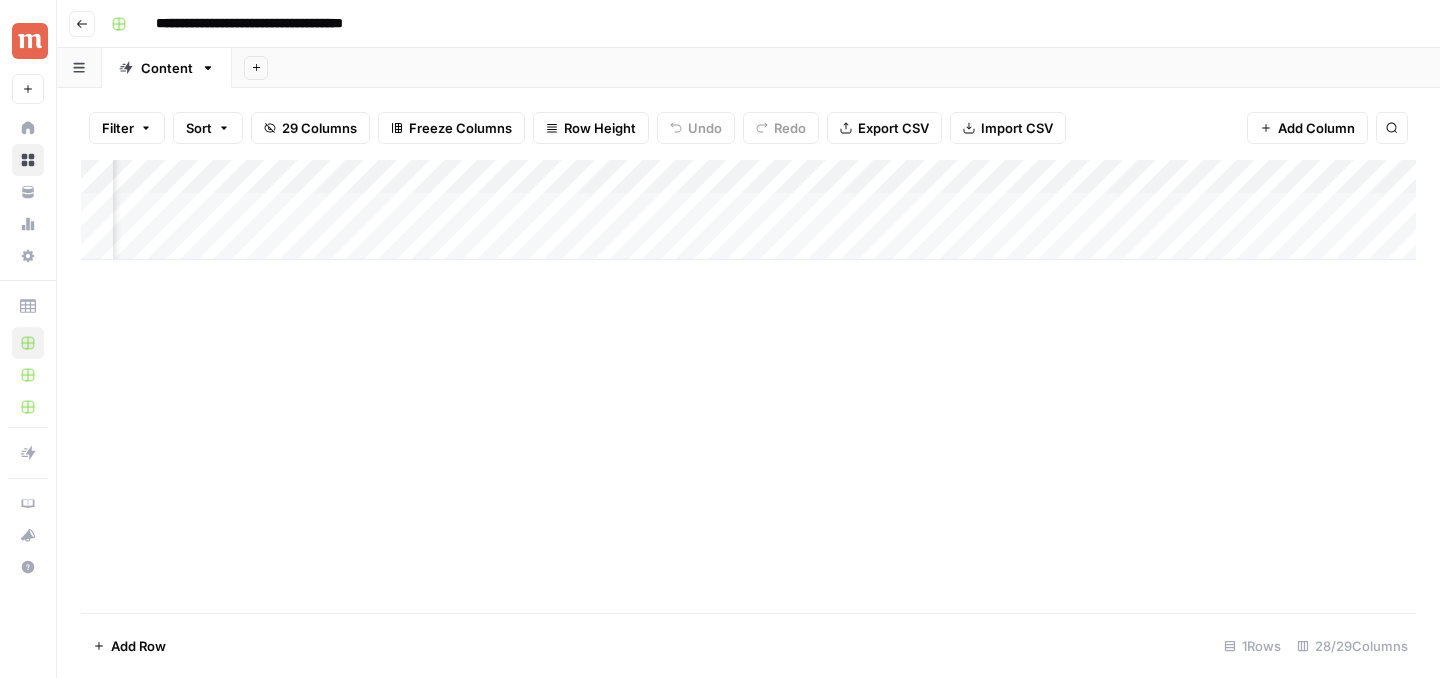 scroll, scrollTop: 0, scrollLeft: 1065, axis: horizontal 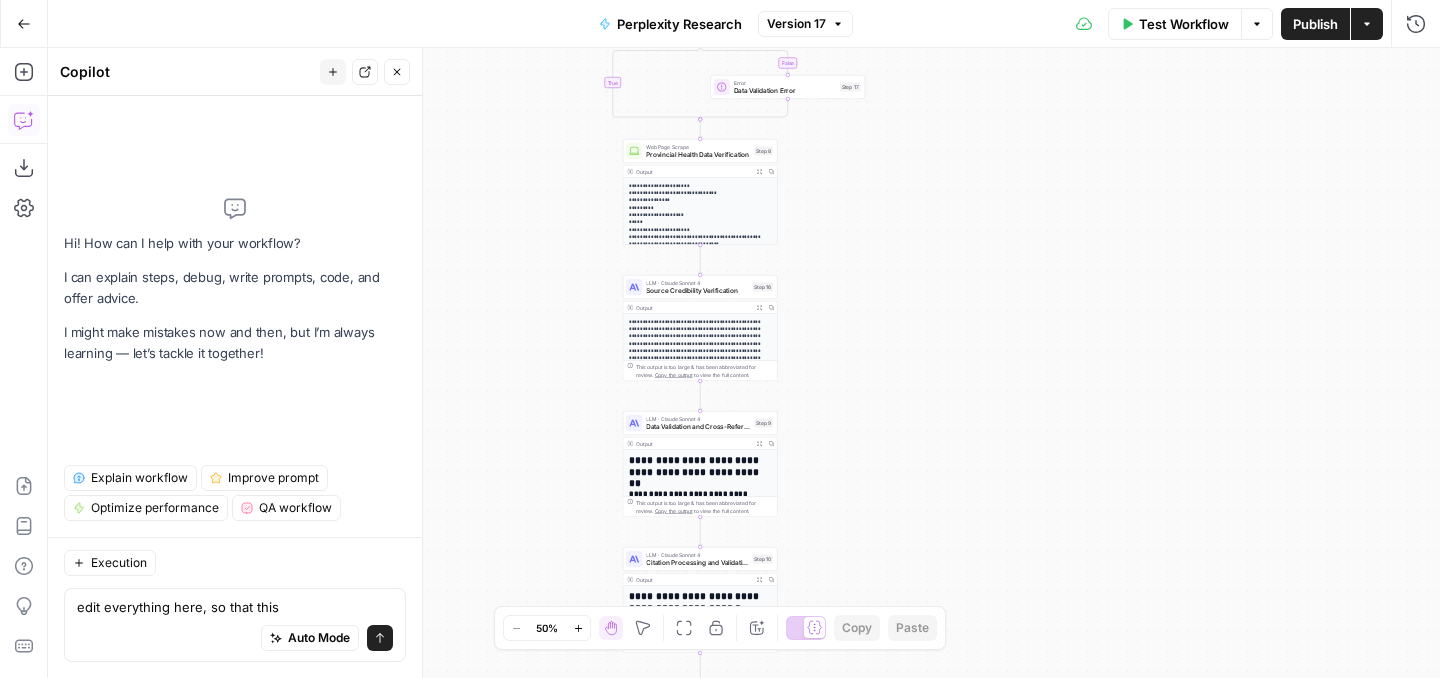 type on "edit everything here, so that this" 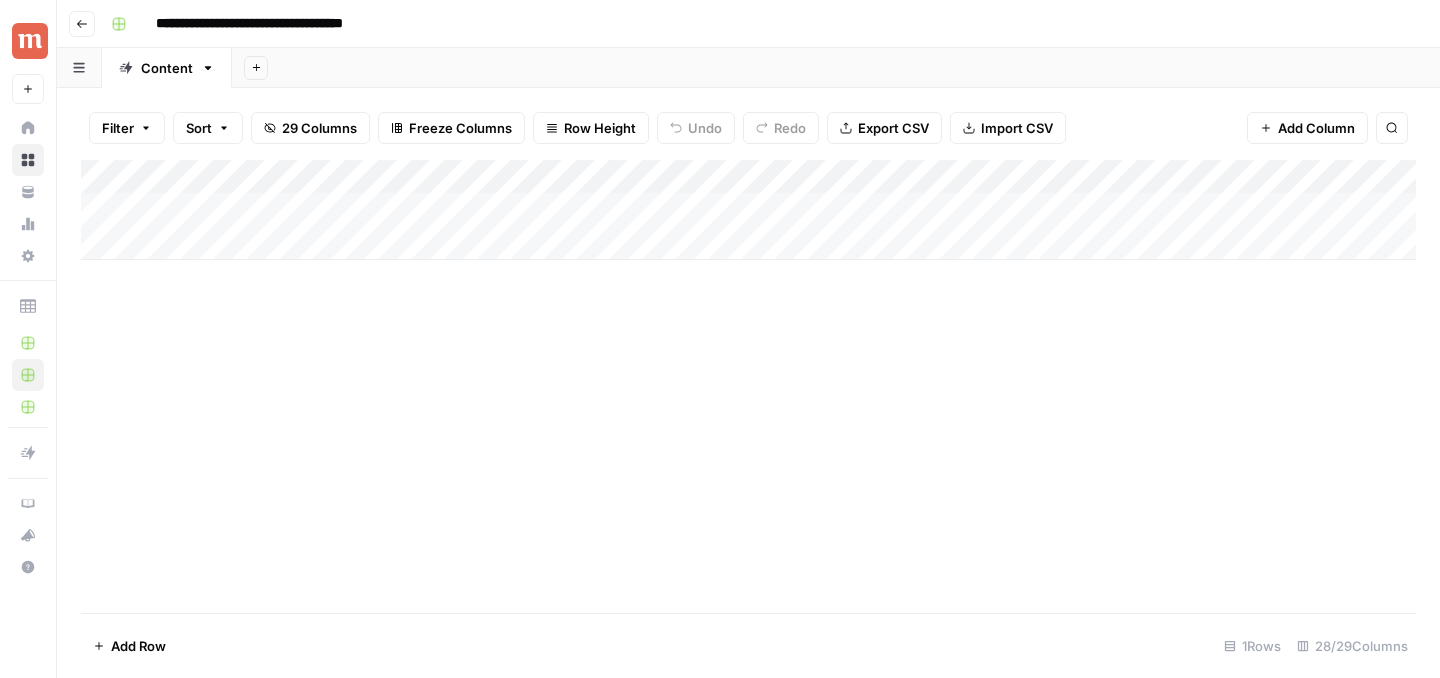 scroll, scrollTop: 0, scrollLeft: 0, axis: both 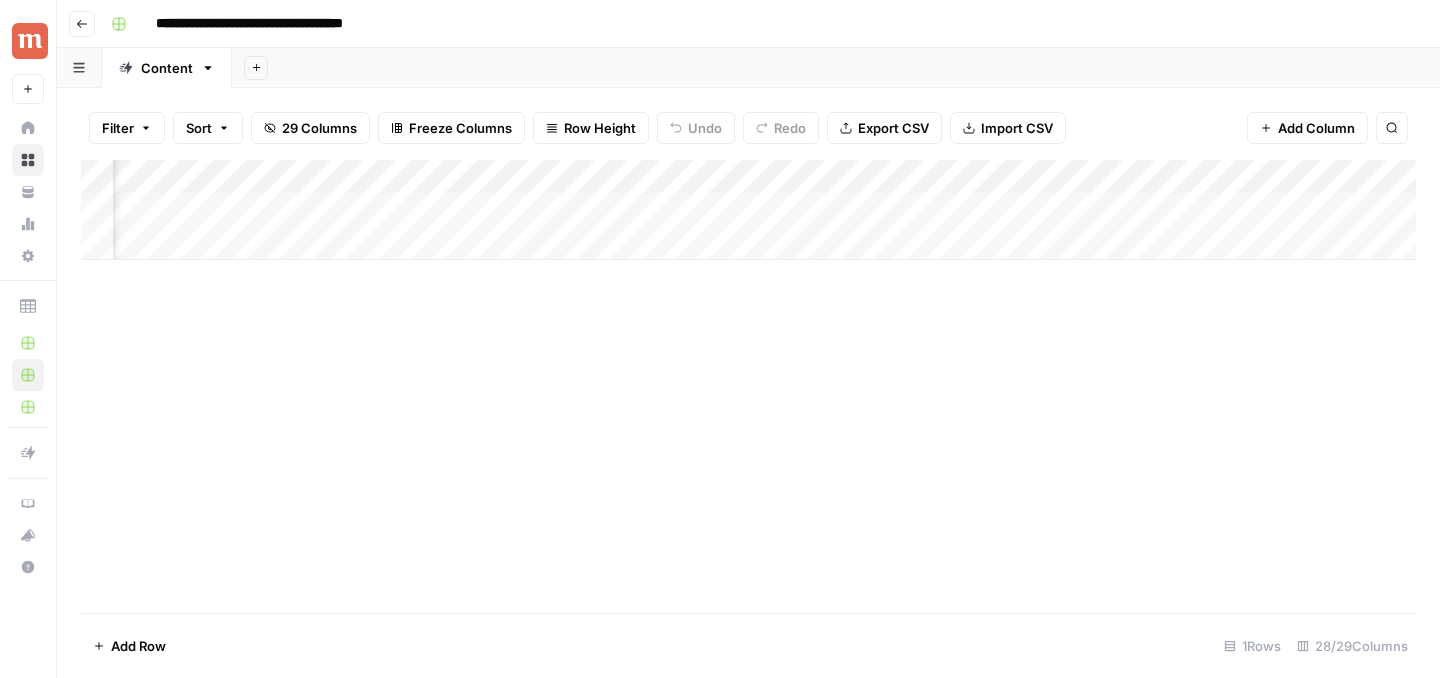 click on "Add Column" at bounding box center [748, 210] 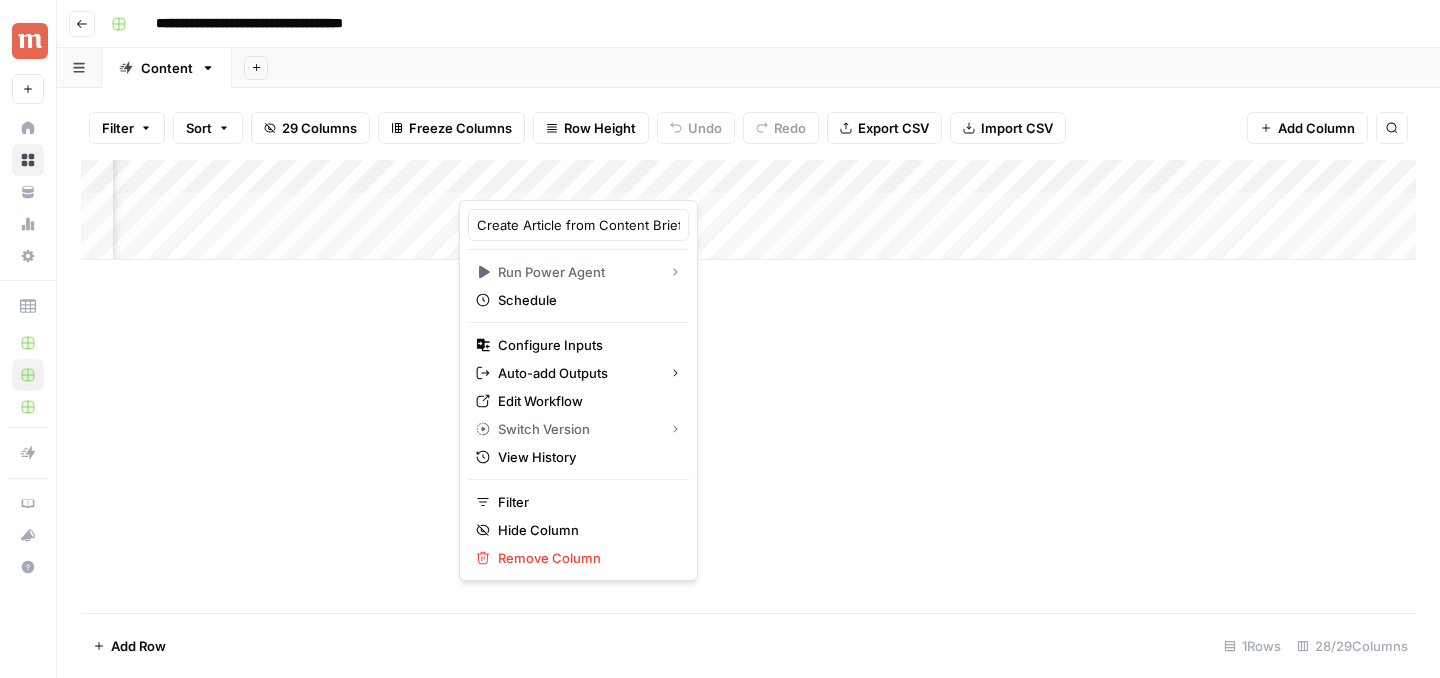 click at bounding box center (549, 180) 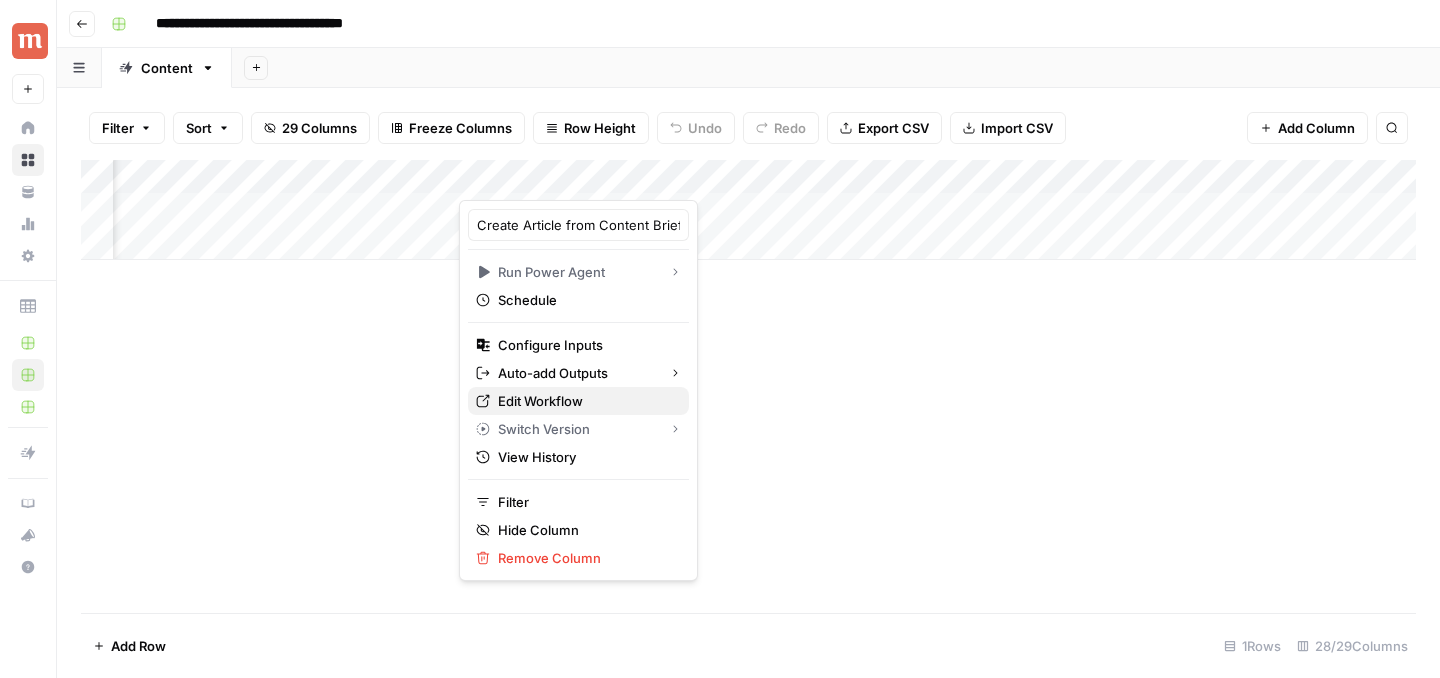 click on "Edit Workflow" at bounding box center (585, 401) 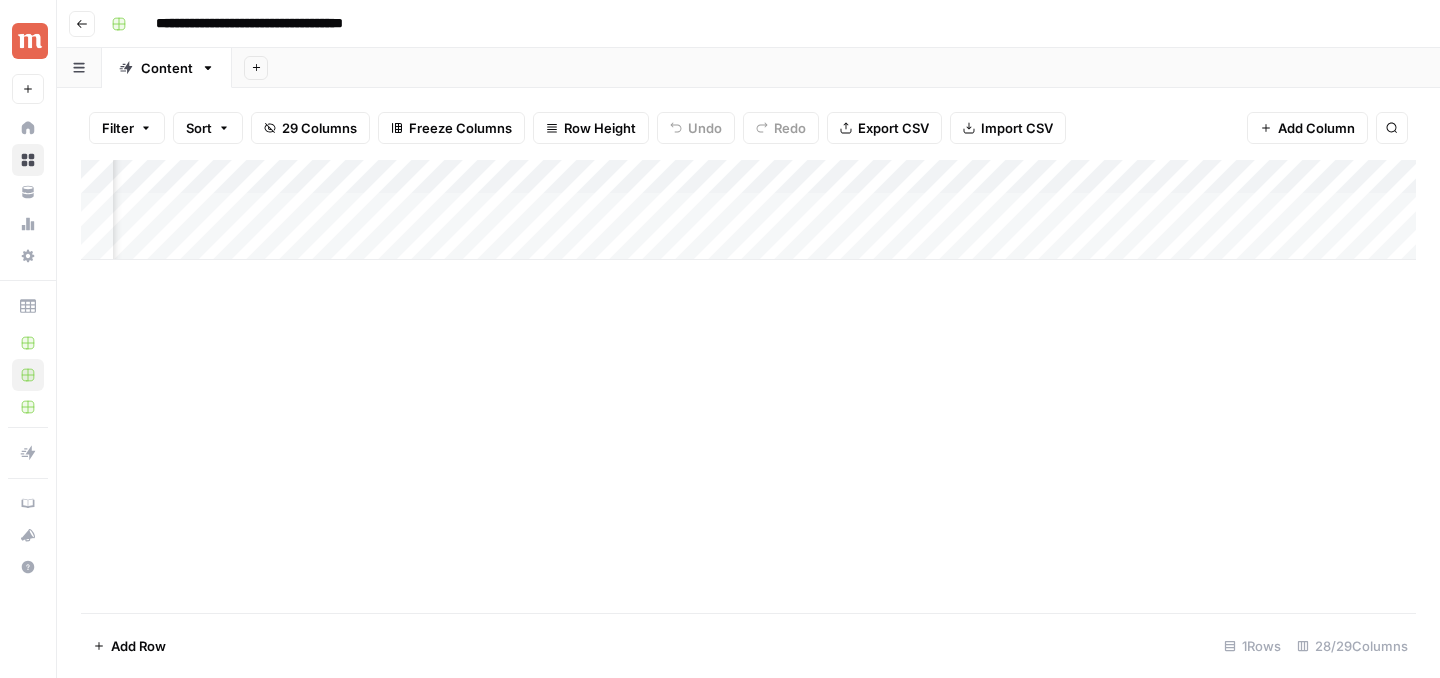 click on "Add Column" at bounding box center [748, 386] 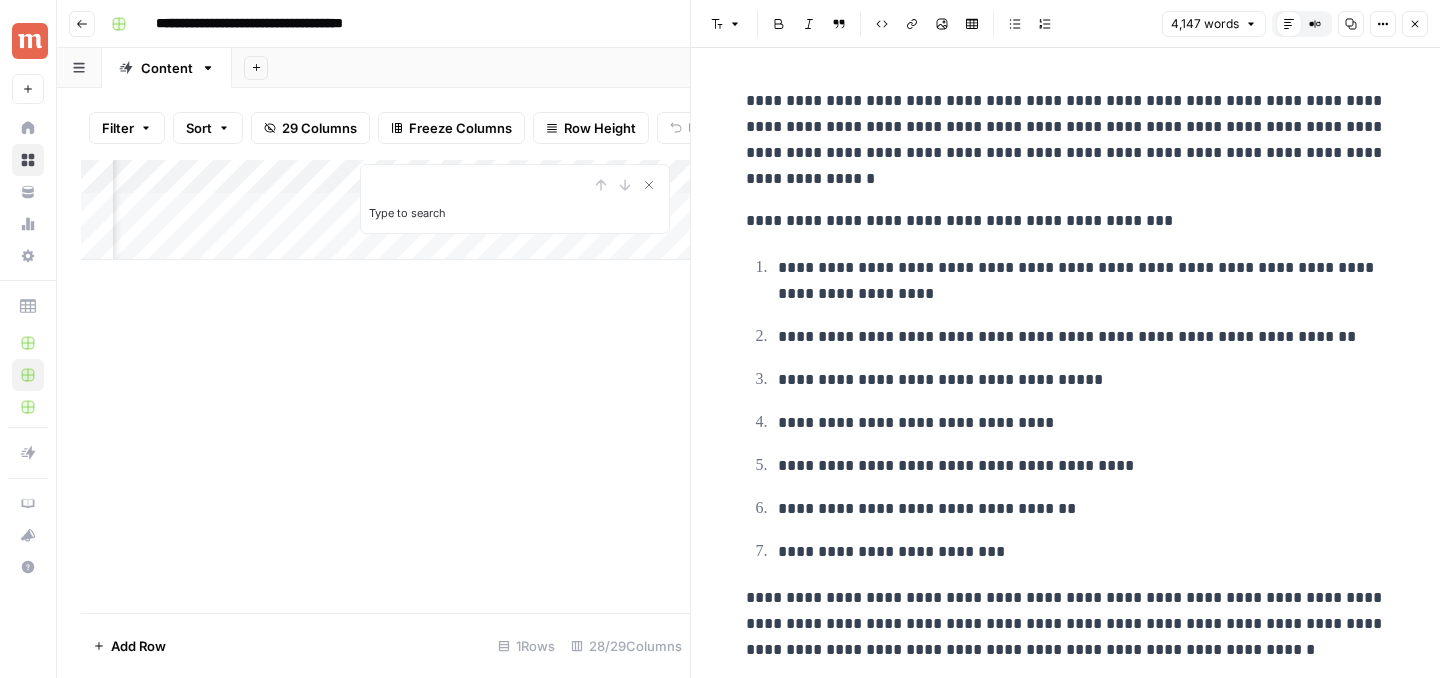 click on "**********" at bounding box center (1079, 379) 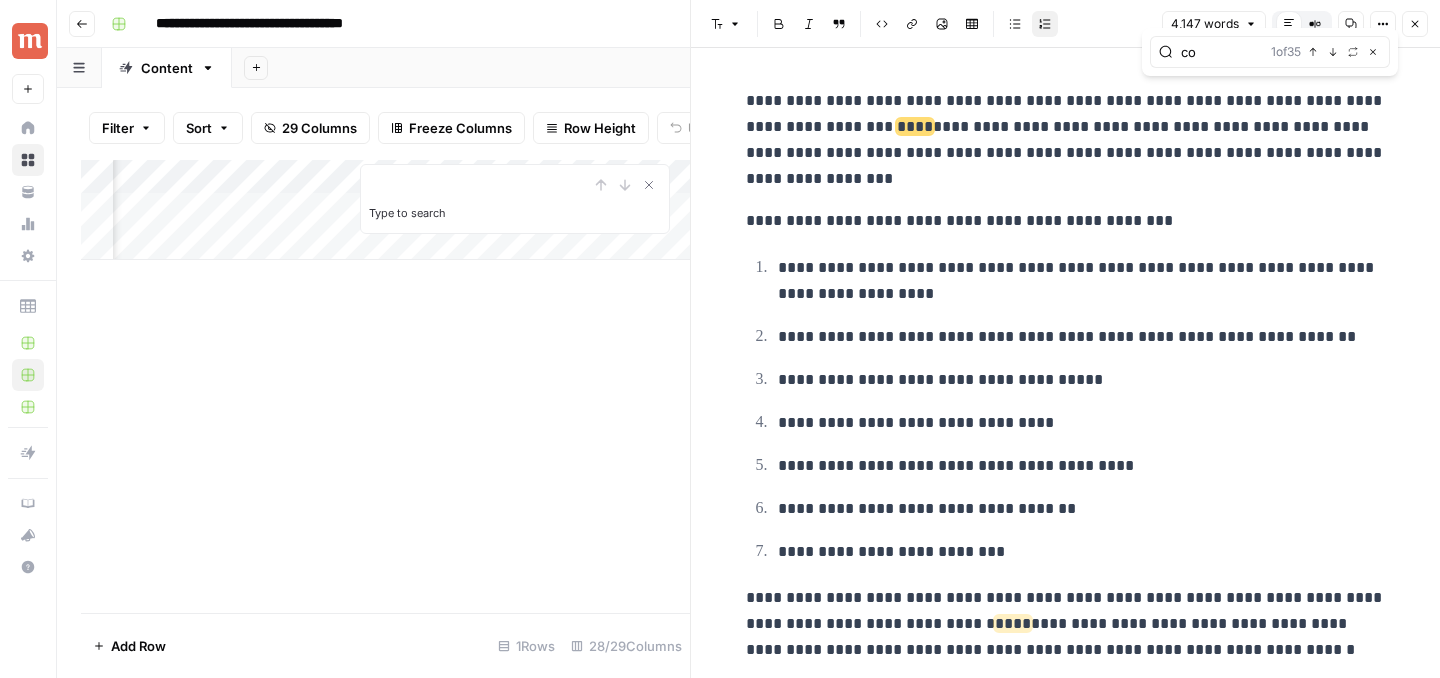 type on "c" 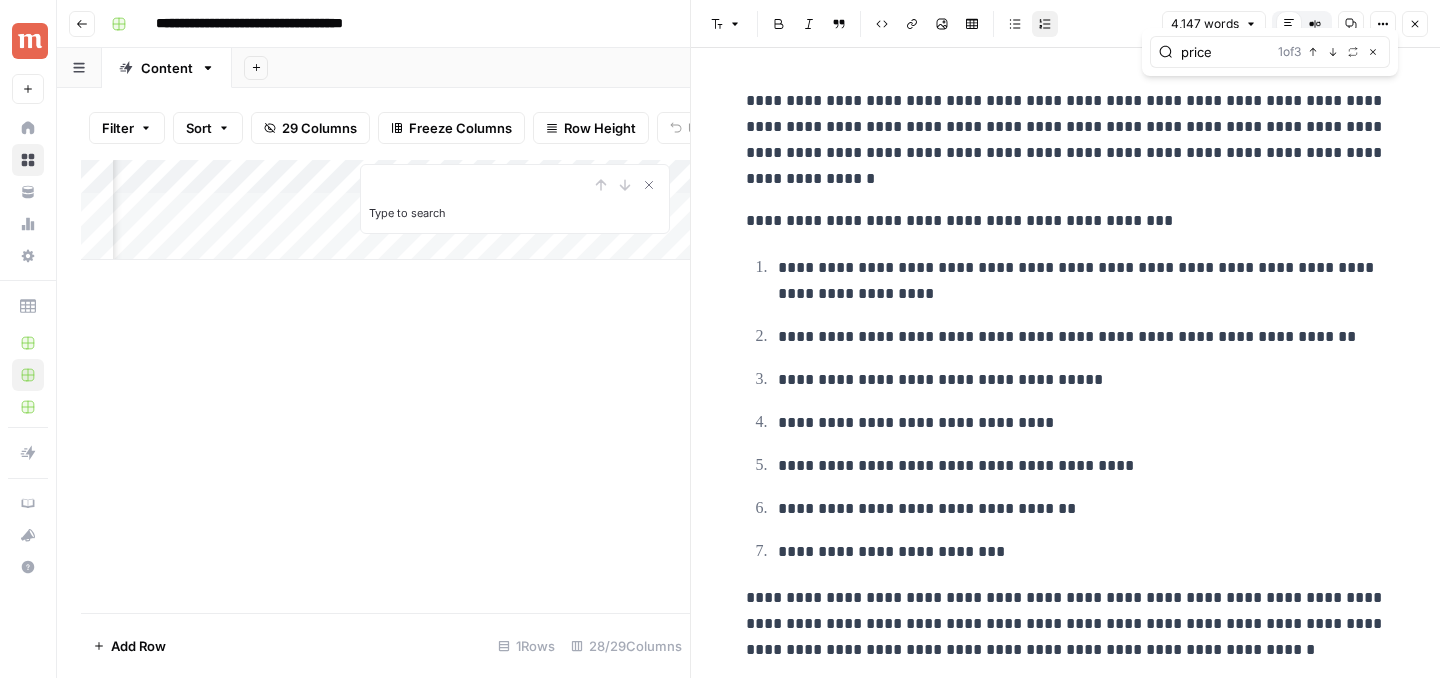 type on "price" 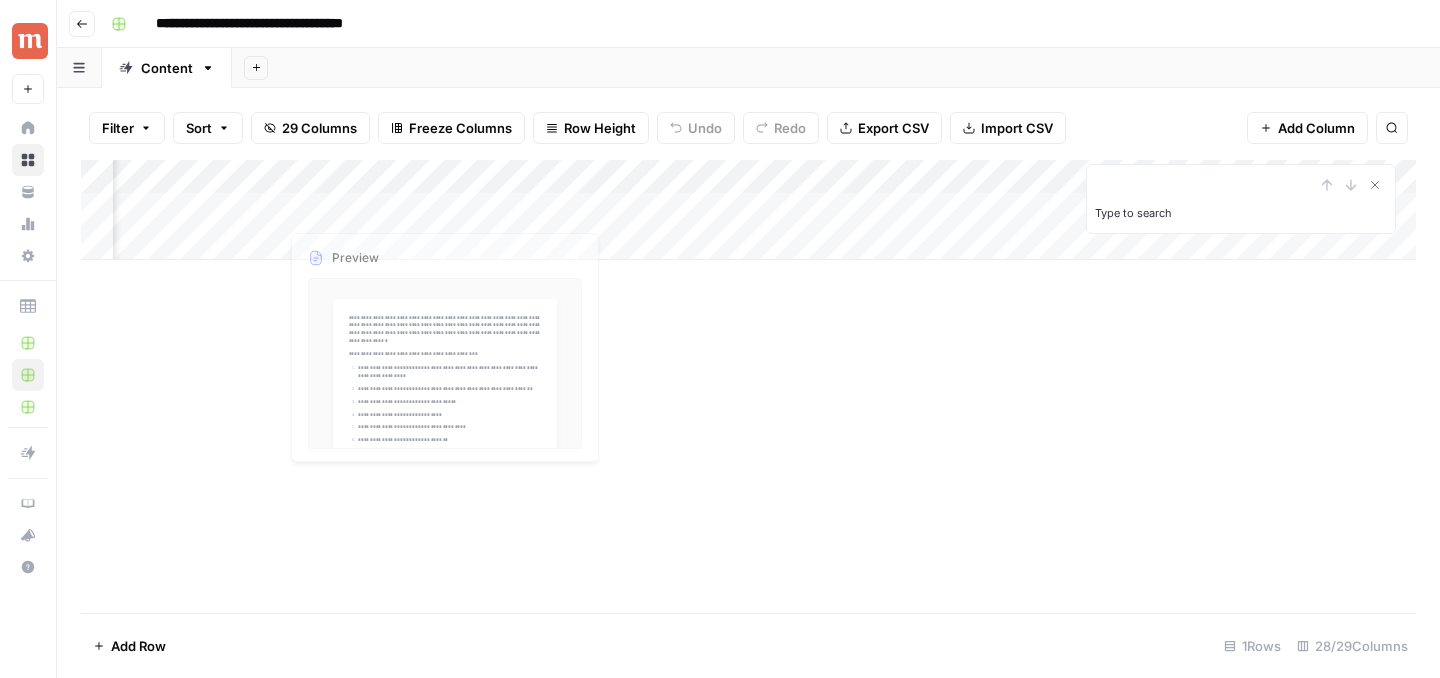 scroll, scrollTop: 0, scrollLeft: 1202, axis: horizontal 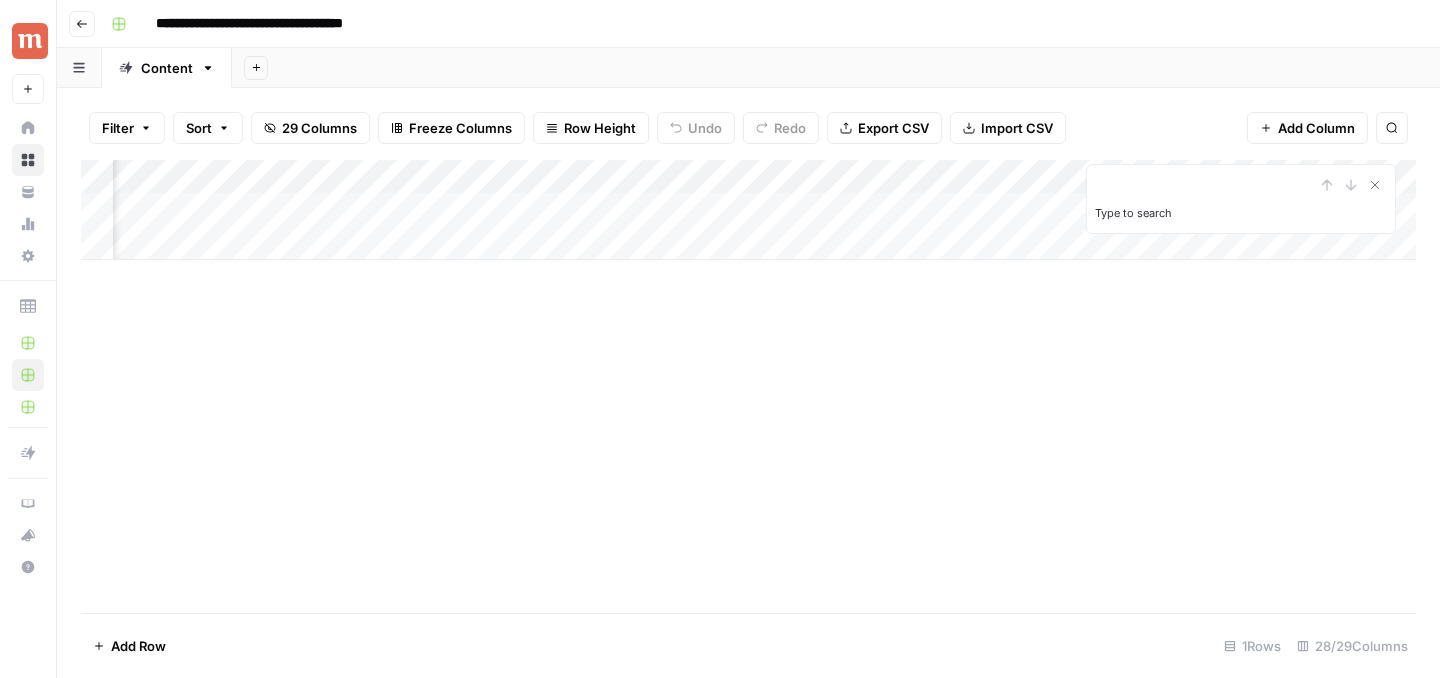 click on "Add Column" at bounding box center [748, 210] 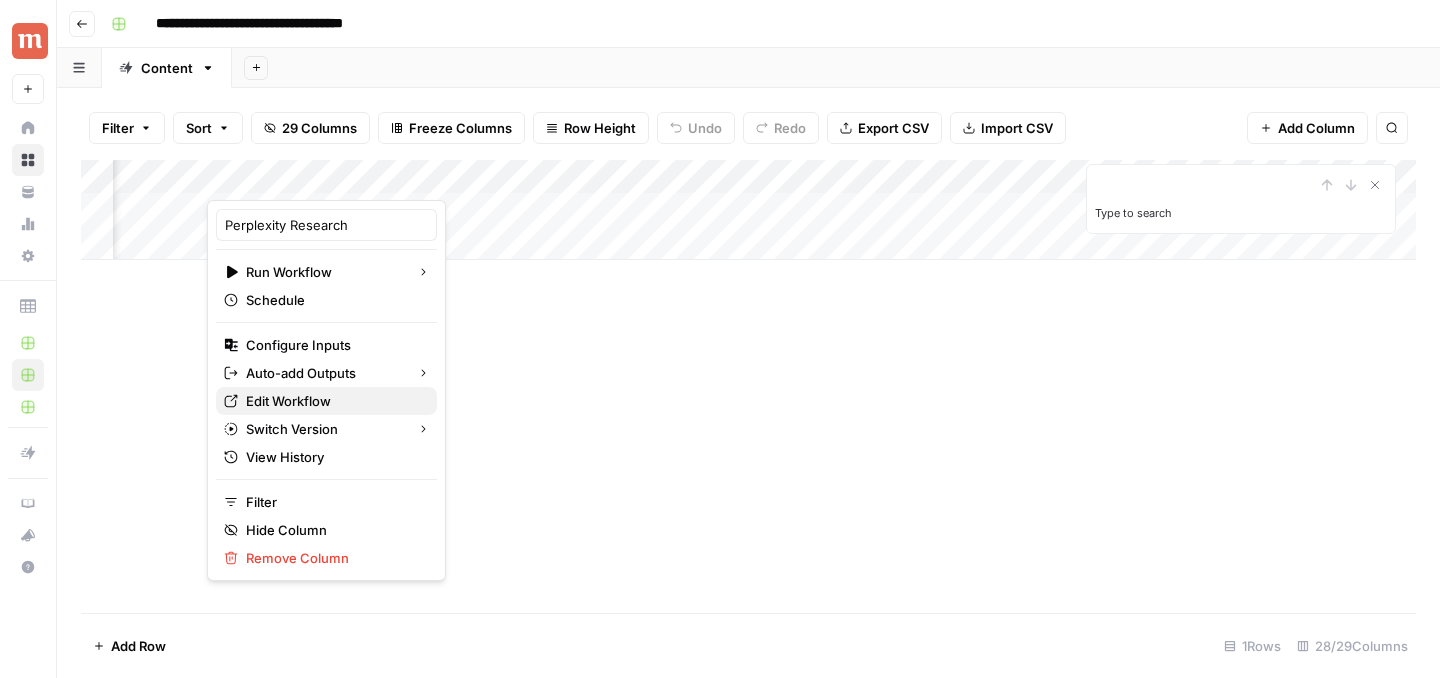 click on "Edit Workflow" at bounding box center (333, 401) 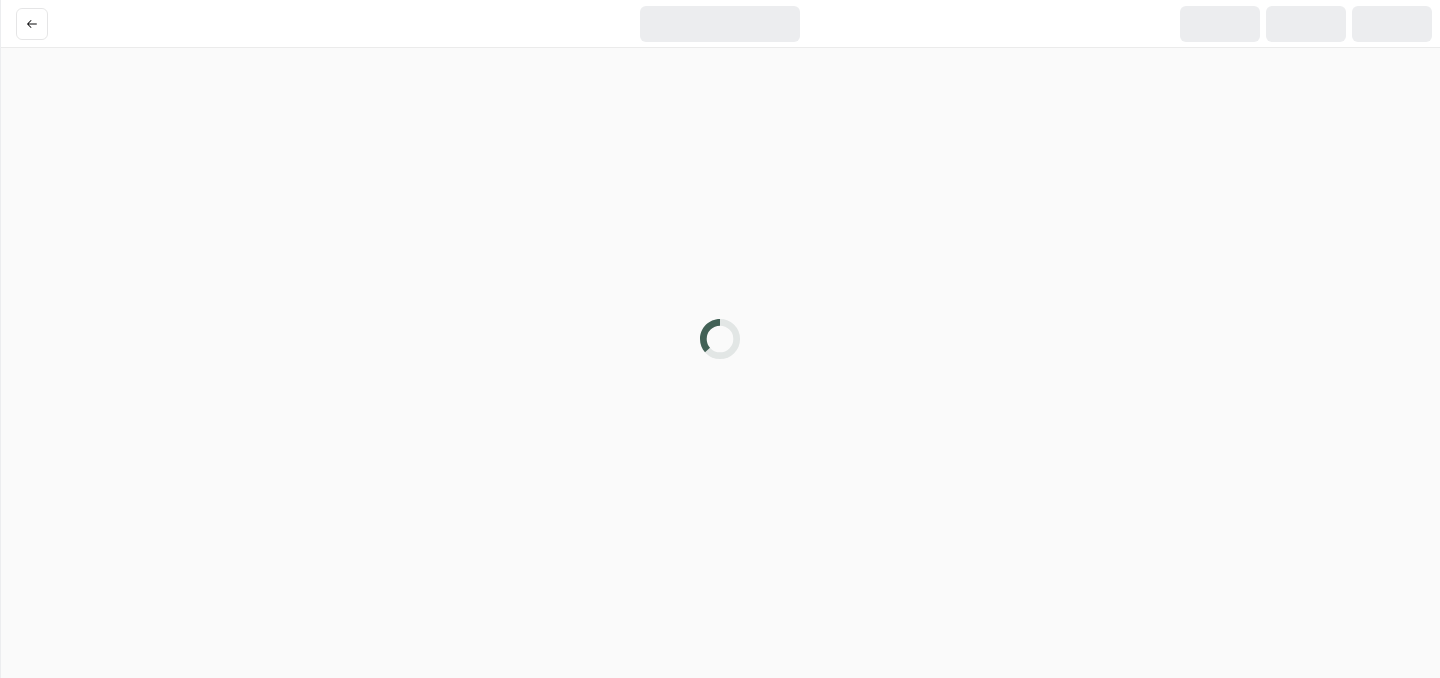 scroll, scrollTop: 0, scrollLeft: 0, axis: both 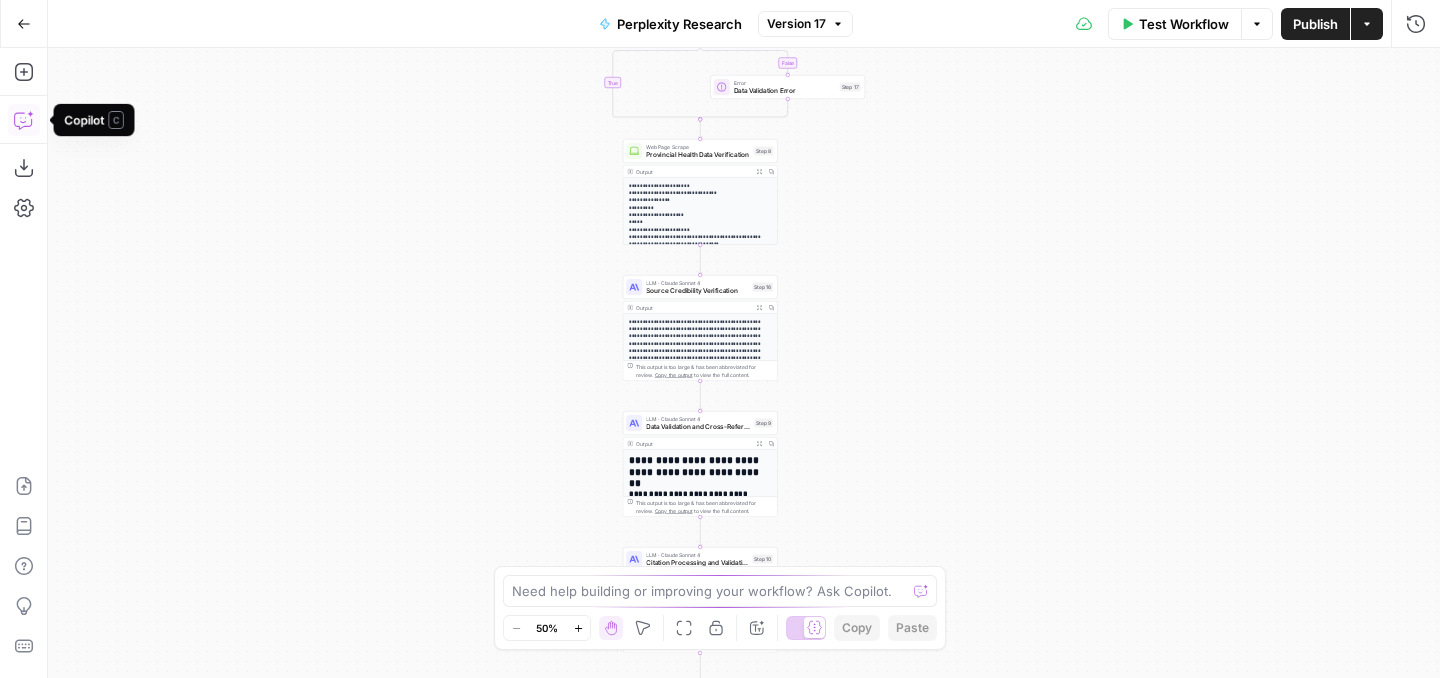 click 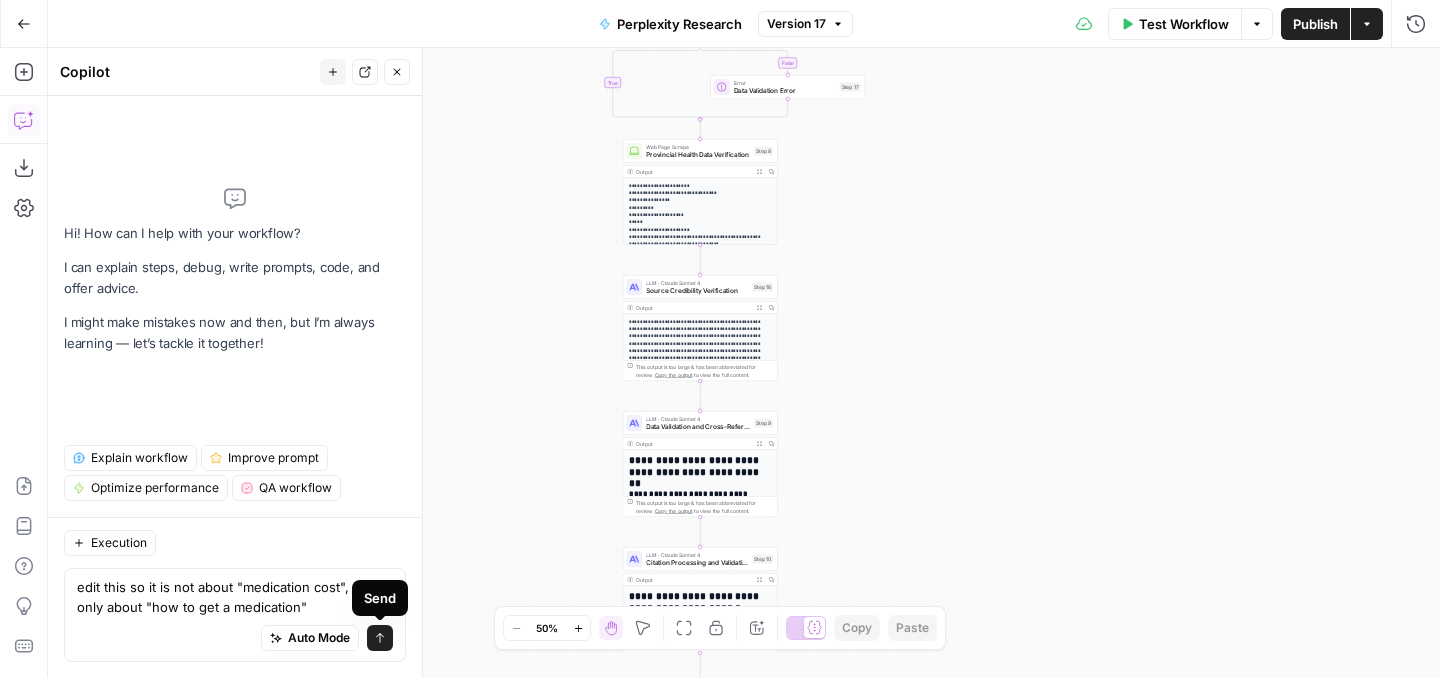 type on "edit this so it is not about "medication cost", but only about "how to get a medication"" 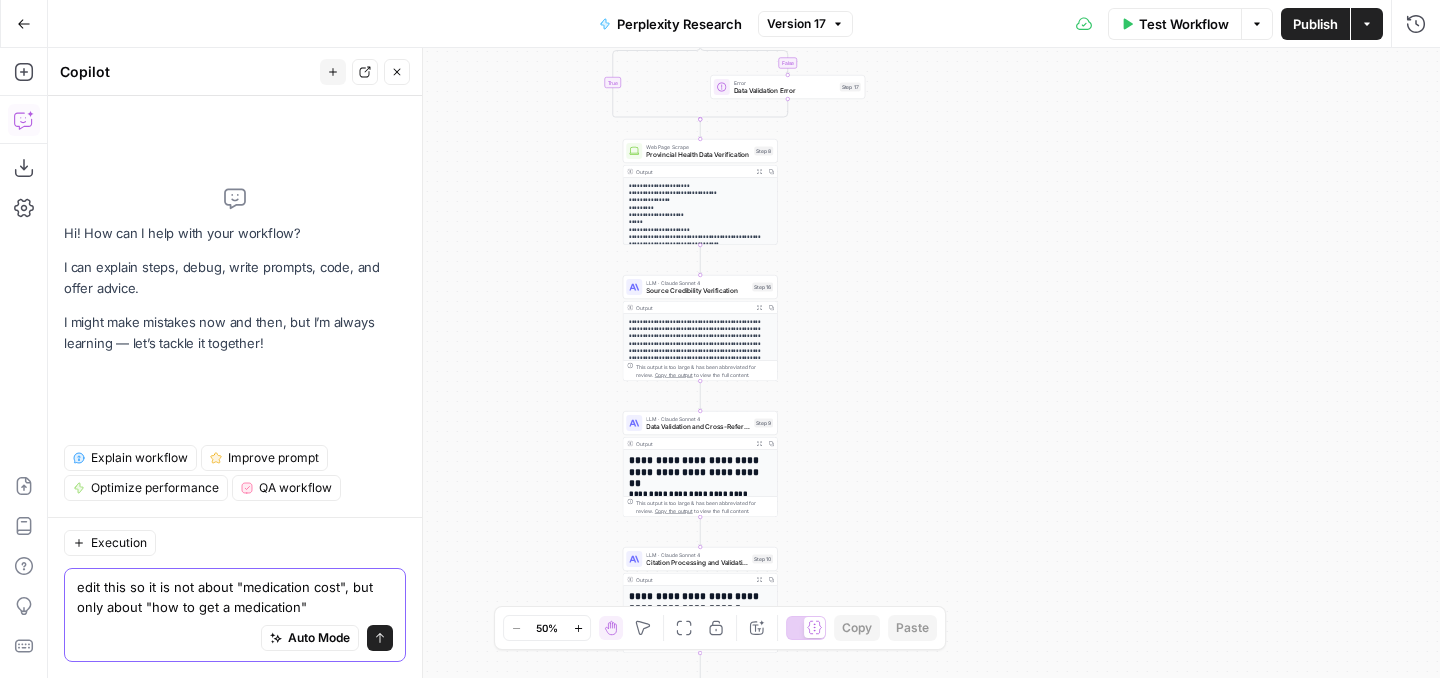click 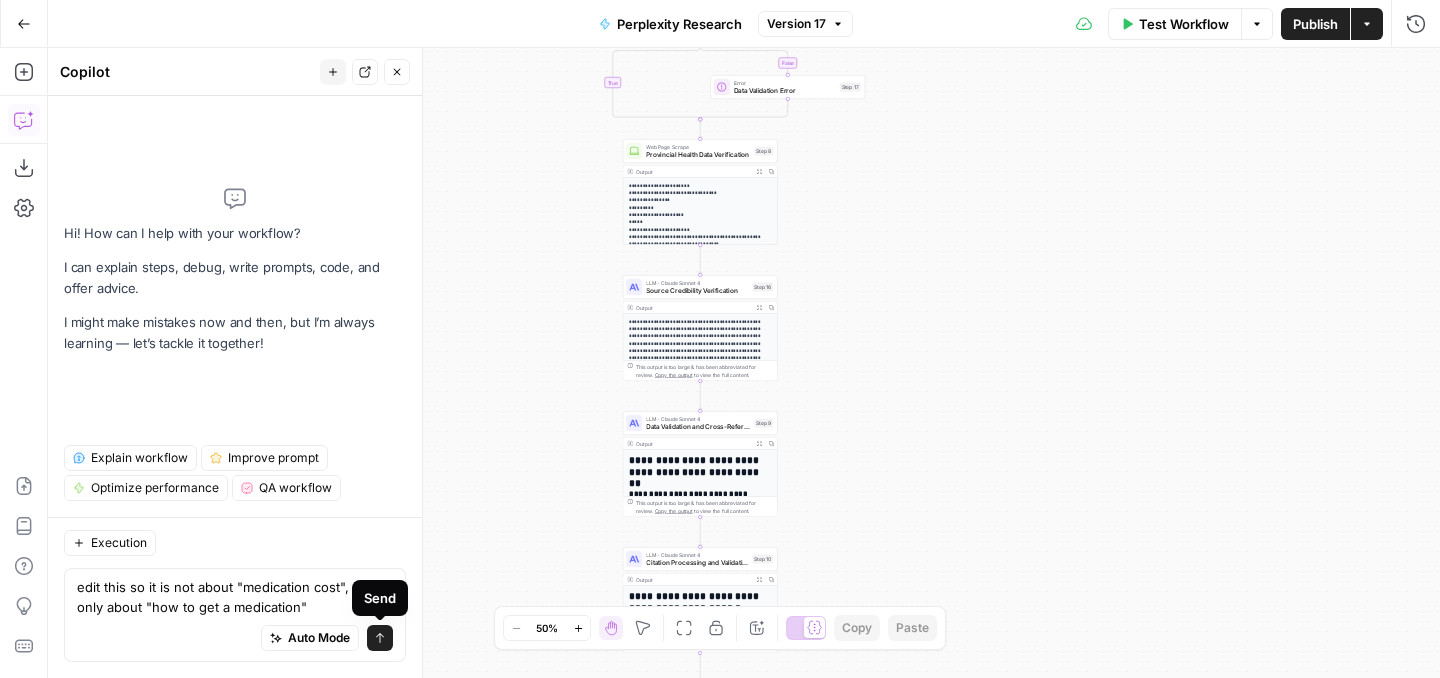 type 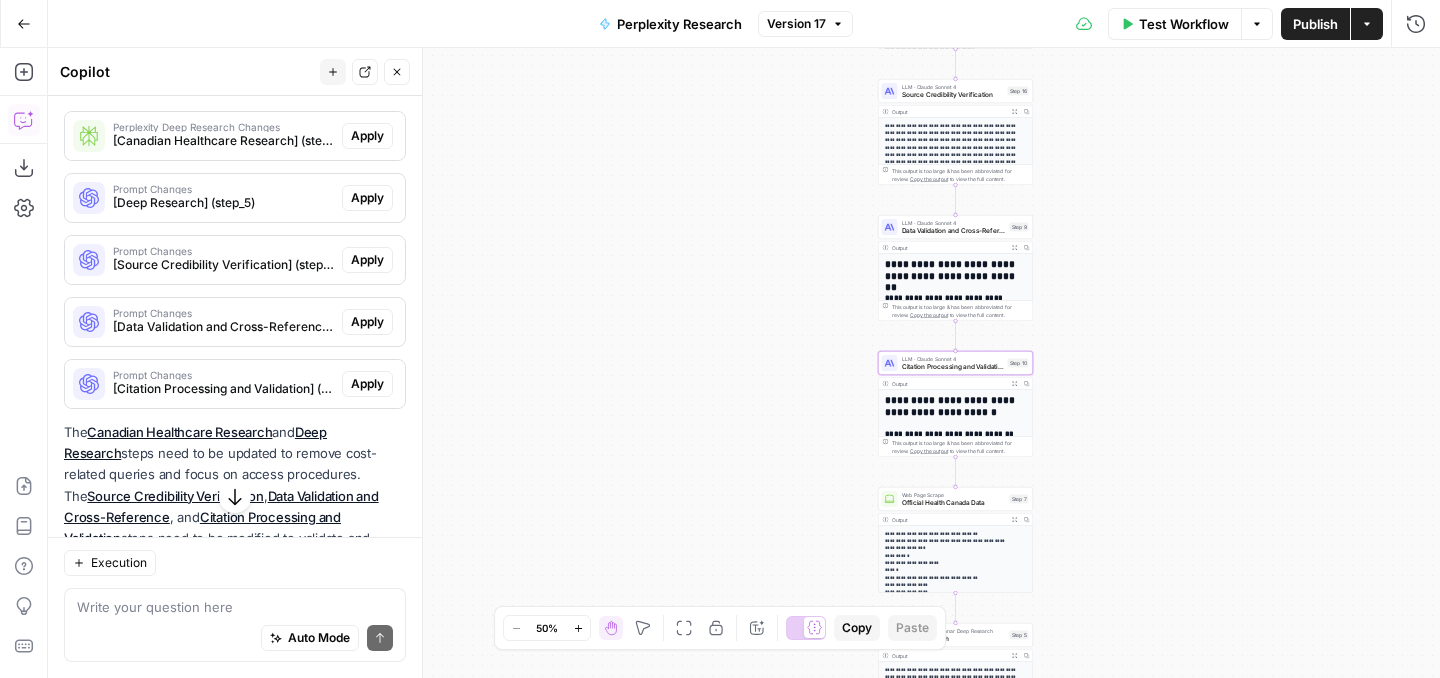 scroll, scrollTop: 344, scrollLeft: 0, axis: vertical 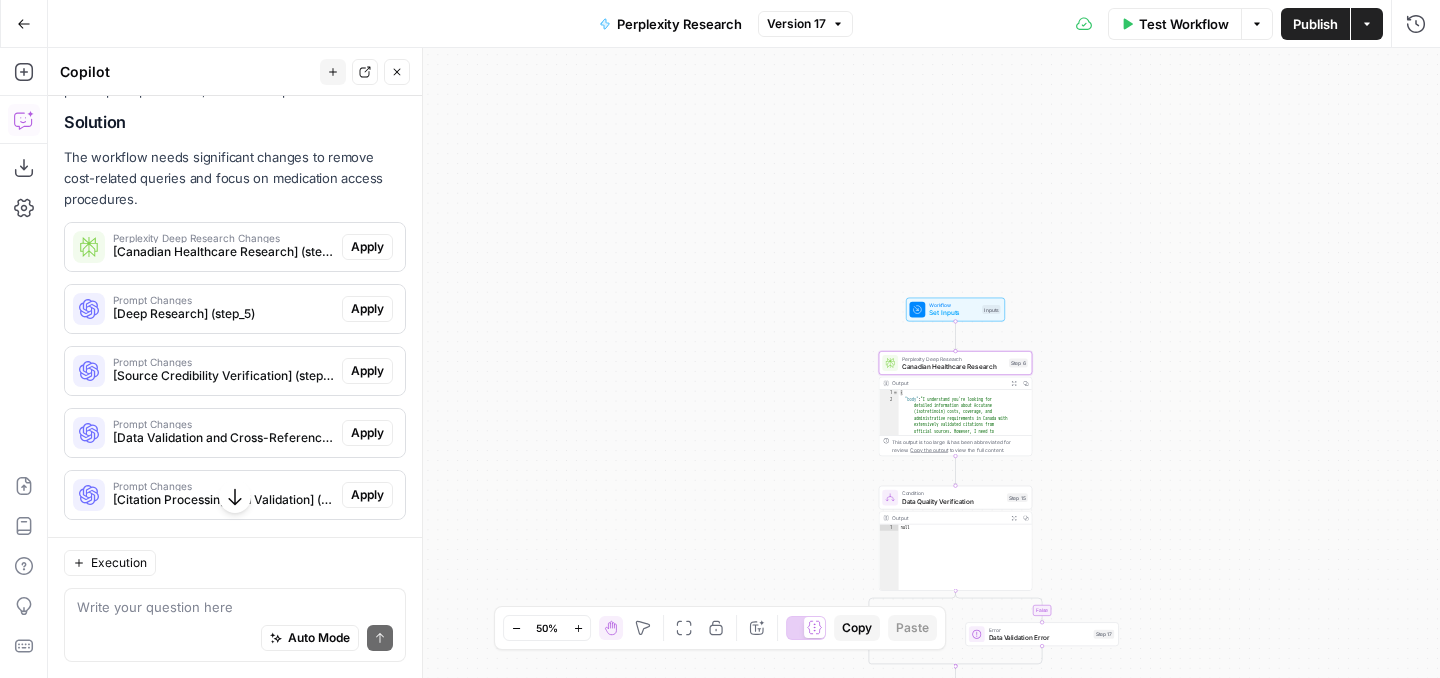 click on "Apply" at bounding box center (367, 247) 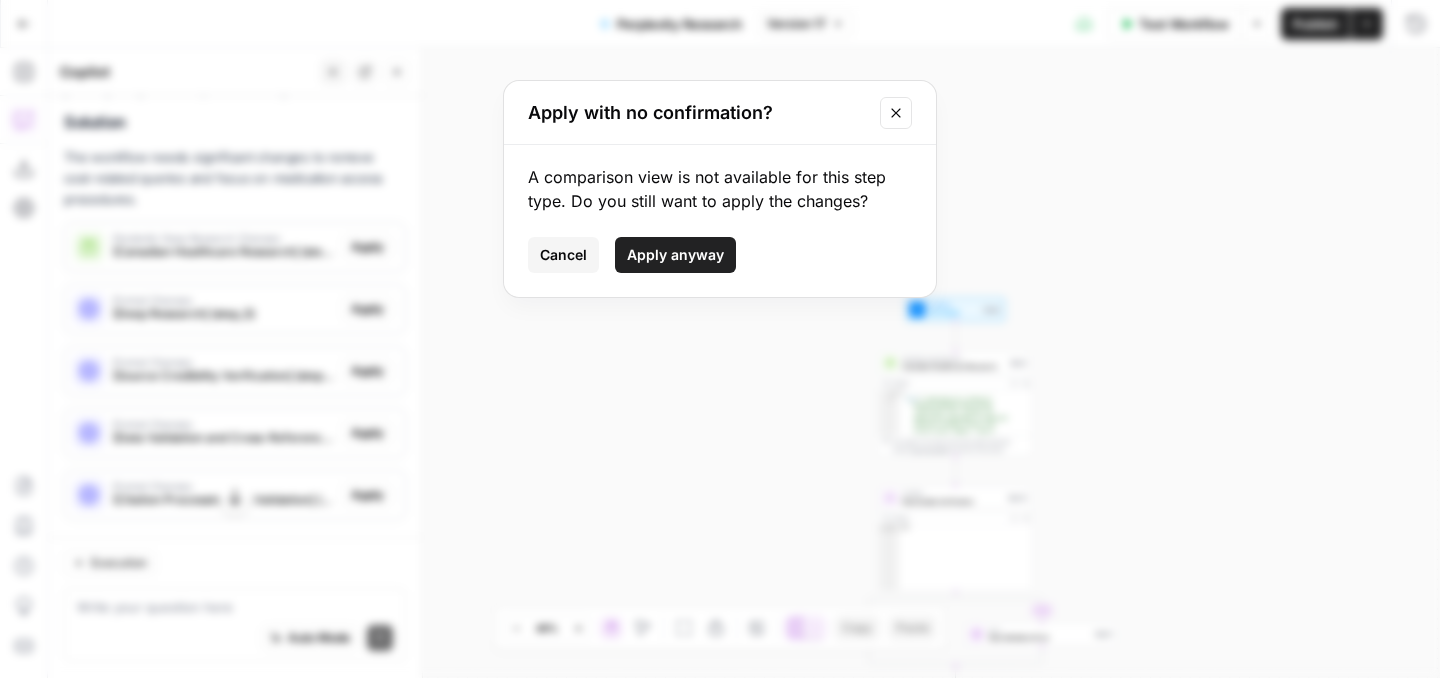 click on "Apply anyway" at bounding box center (675, 255) 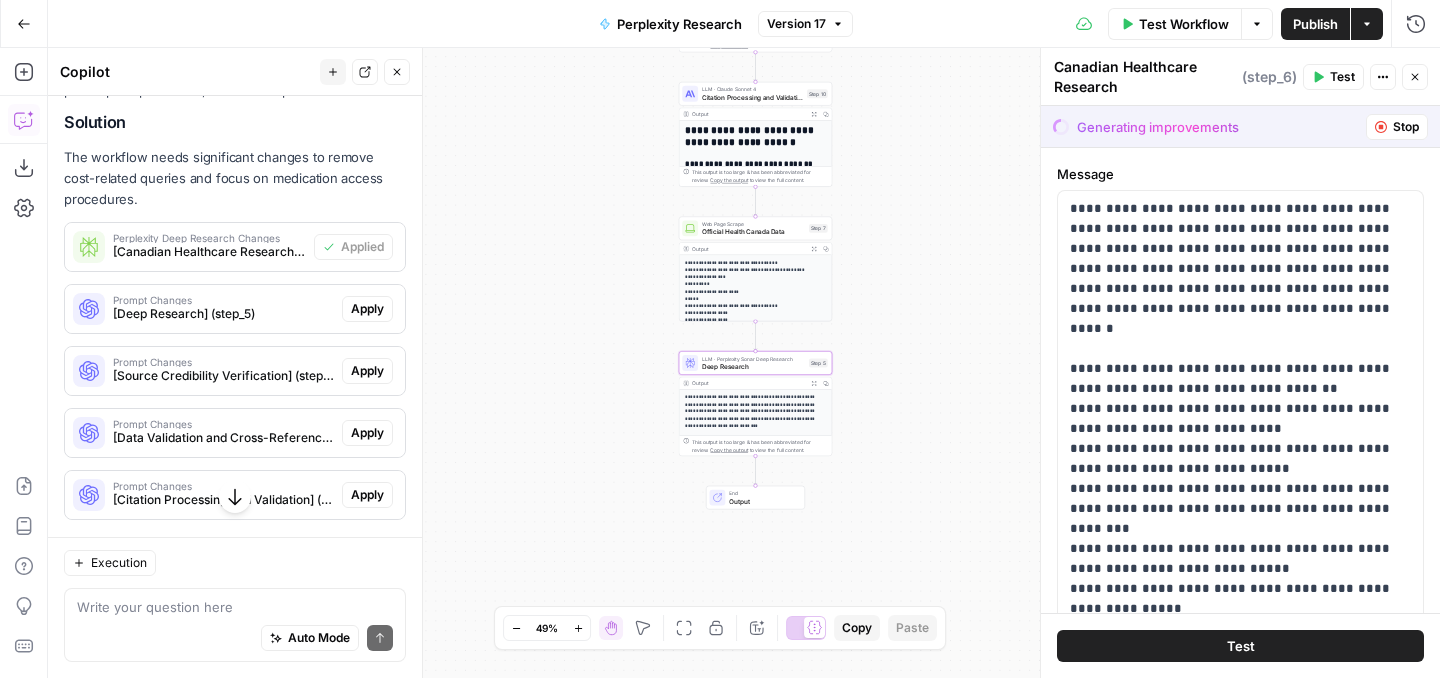 click on "Apply" at bounding box center (367, 309) 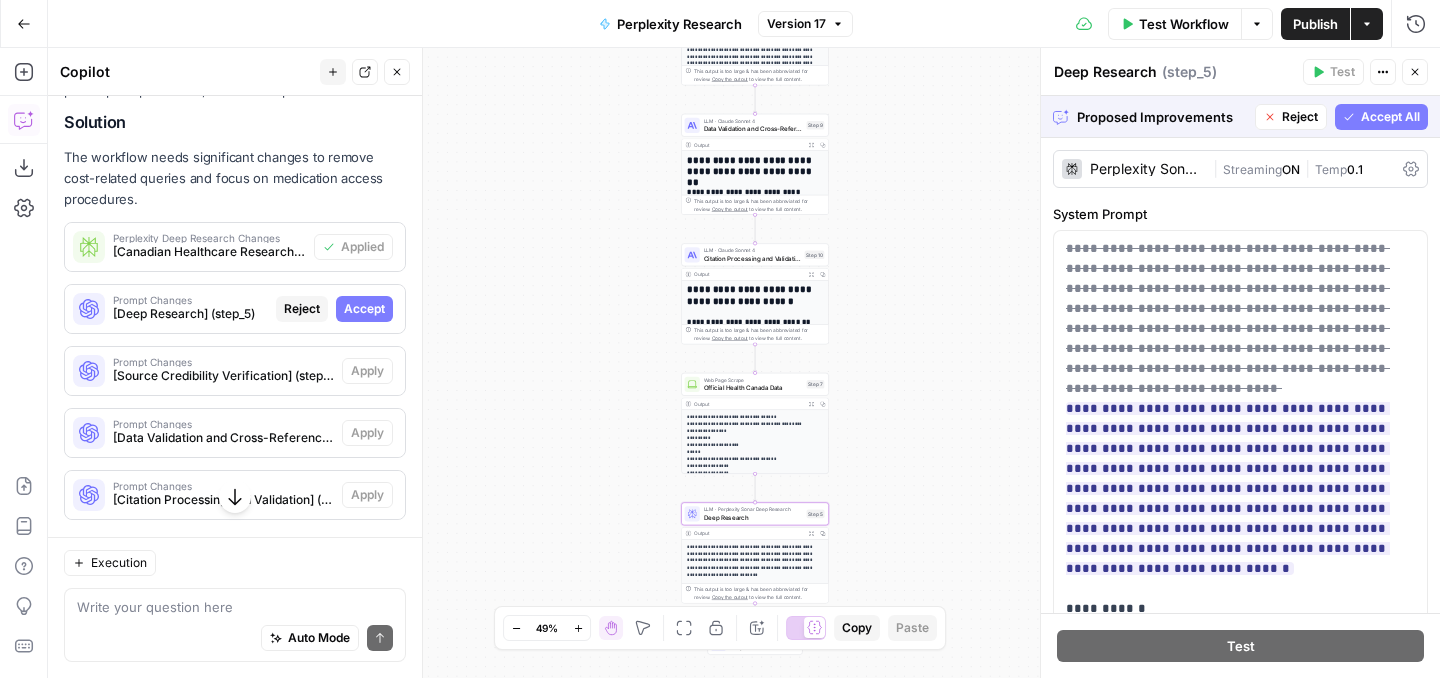 click on "Accept" at bounding box center (364, 309) 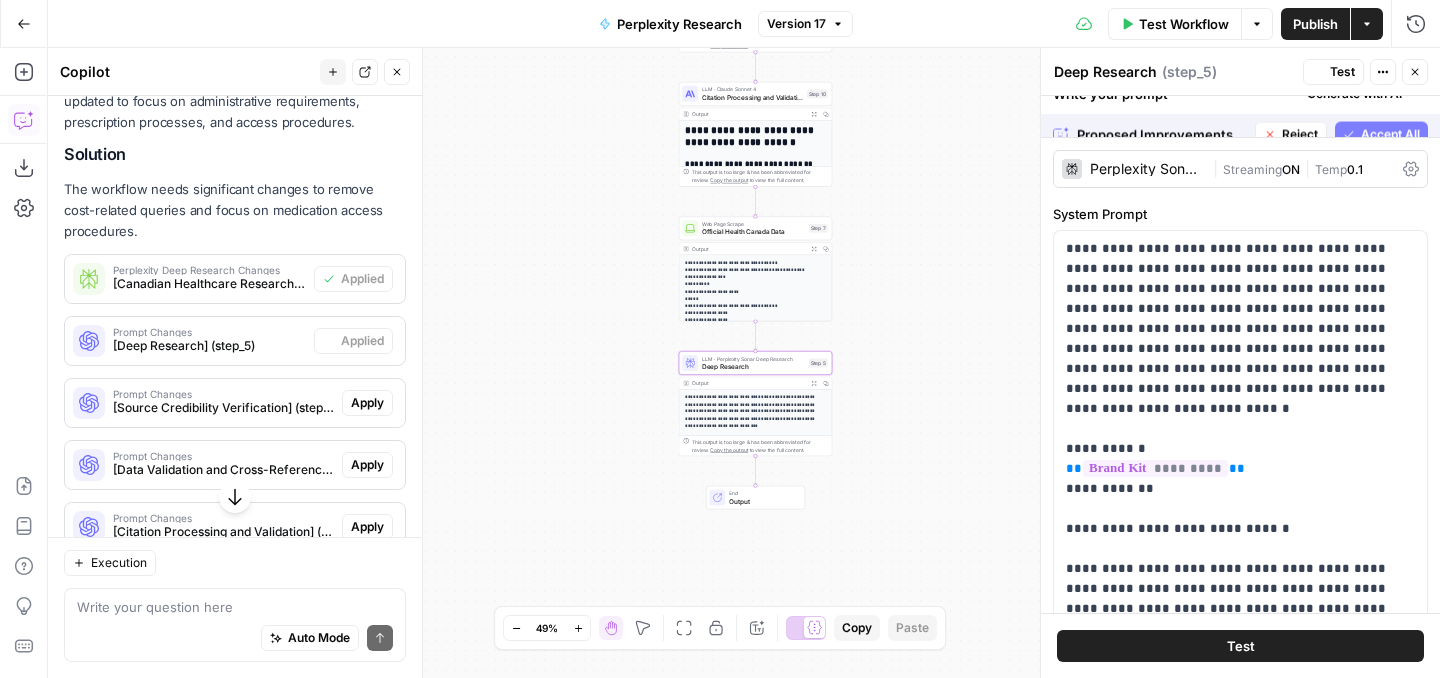 scroll, scrollTop: 376, scrollLeft: 0, axis: vertical 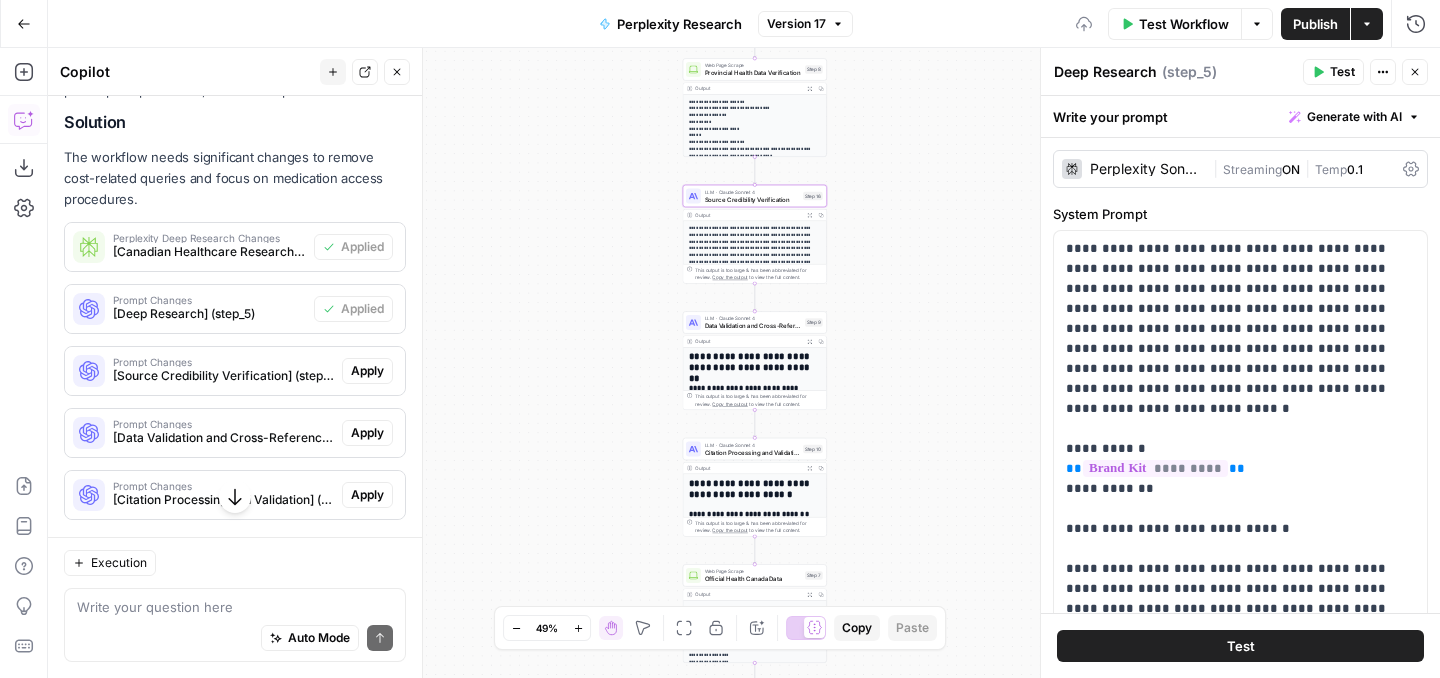 click on "Apply" at bounding box center (367, 371) 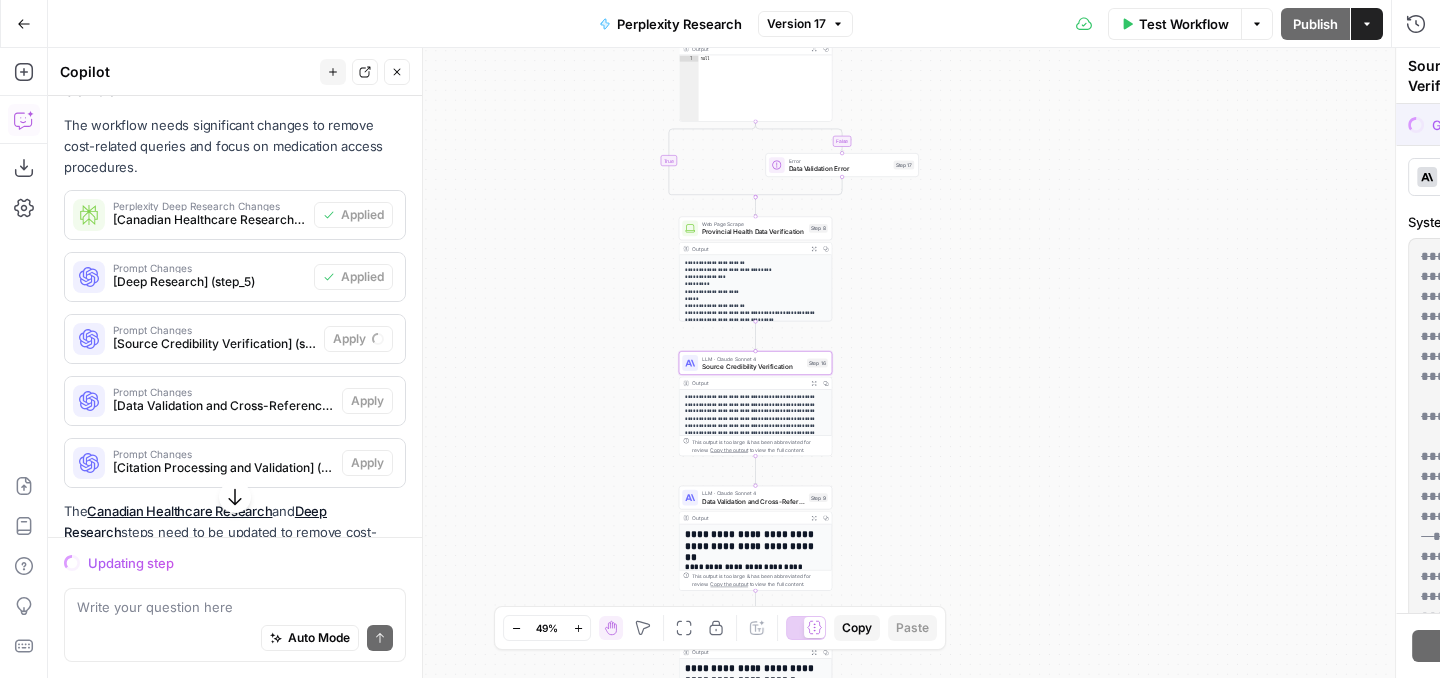 scroll, scrollTop: 344, scrollLeft: 0, axis: vertical 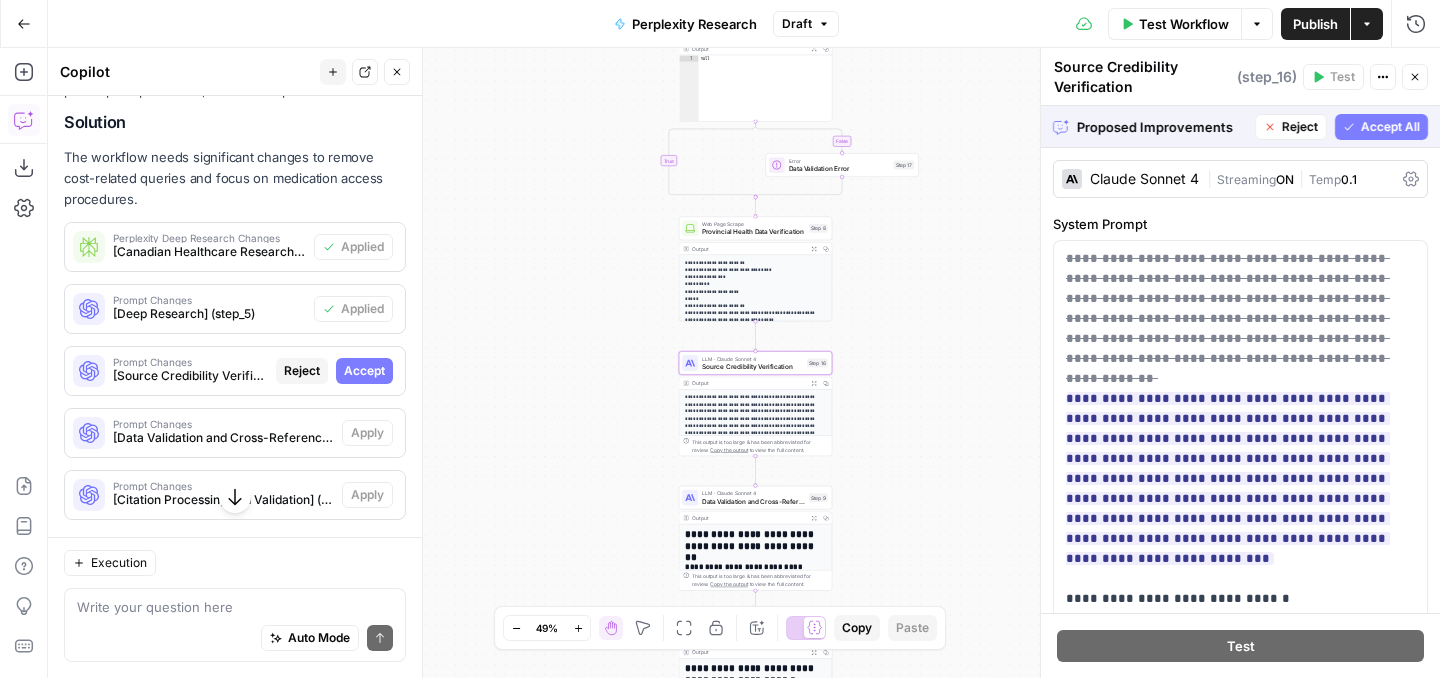 click on "Accept" at bounding box center [364, 371] 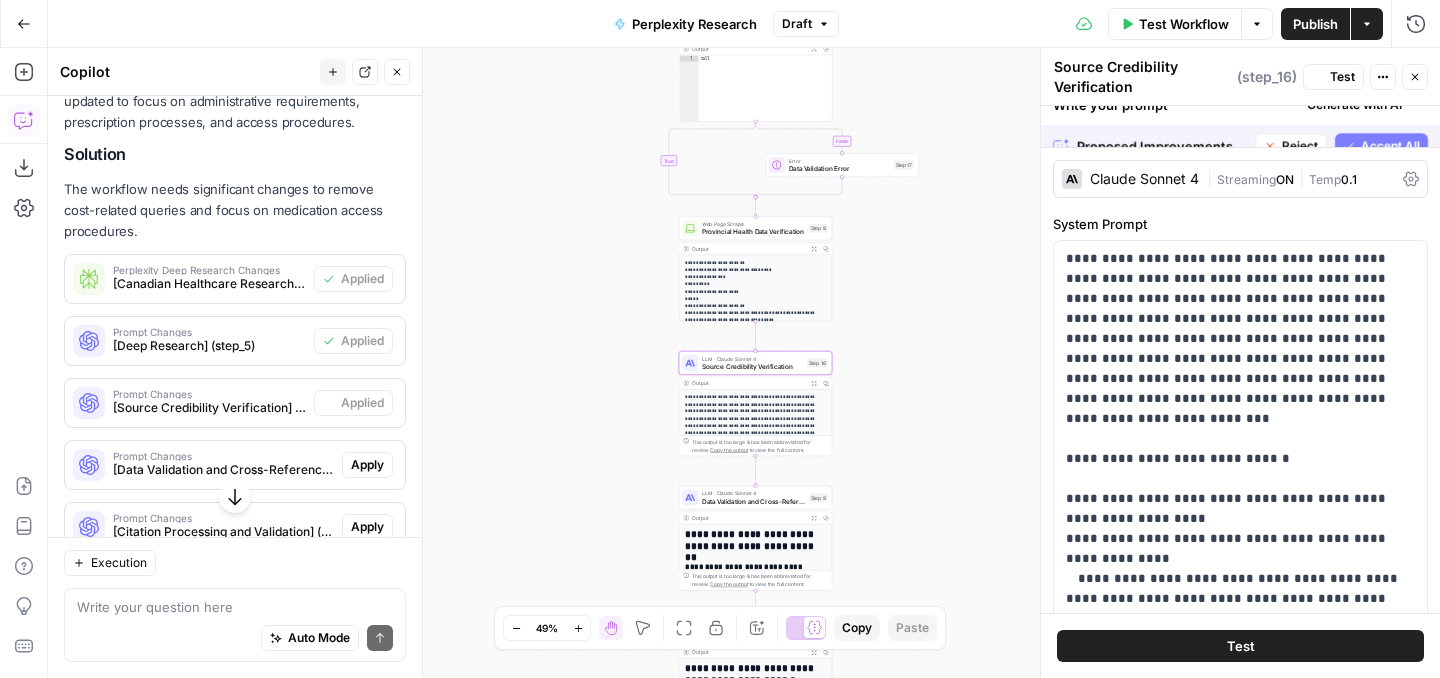 scroll, scrollTop: 376, scrollLeft: 0, axis: vertical 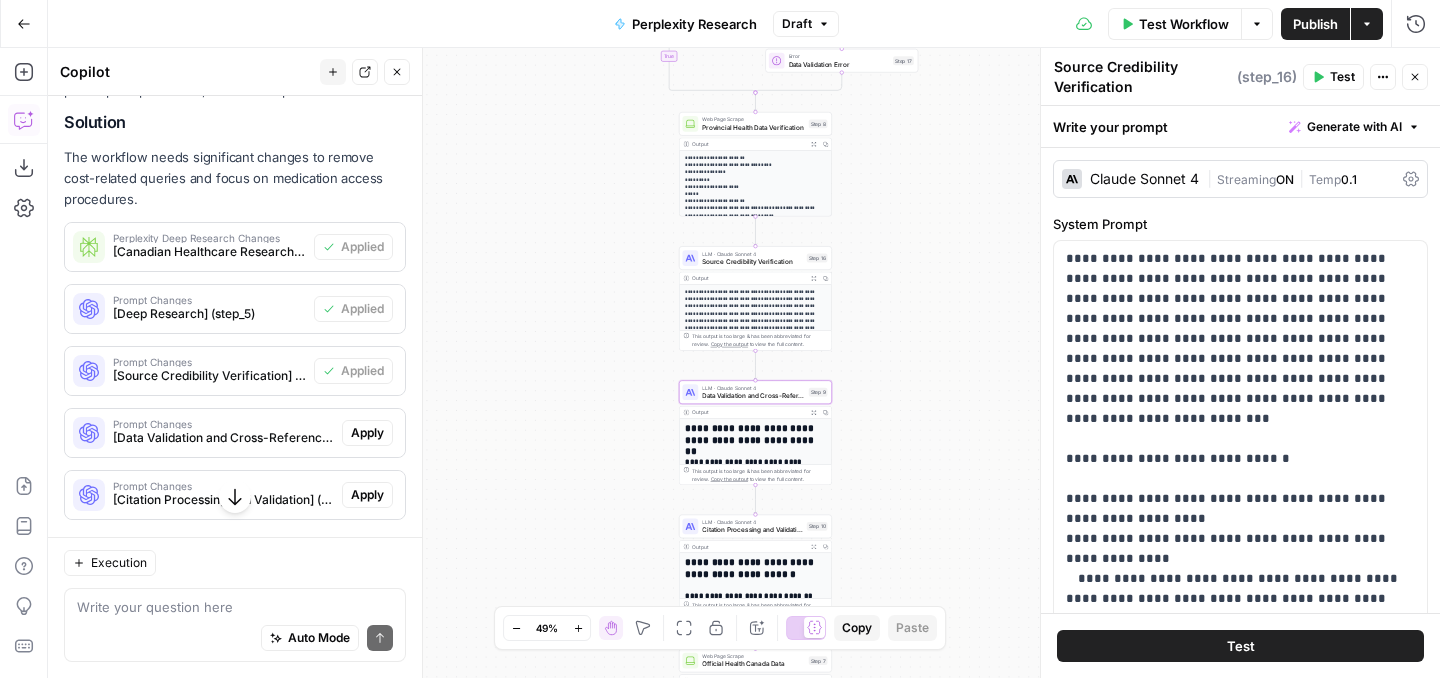 click on "Apply" at bounding box center [367, 433] 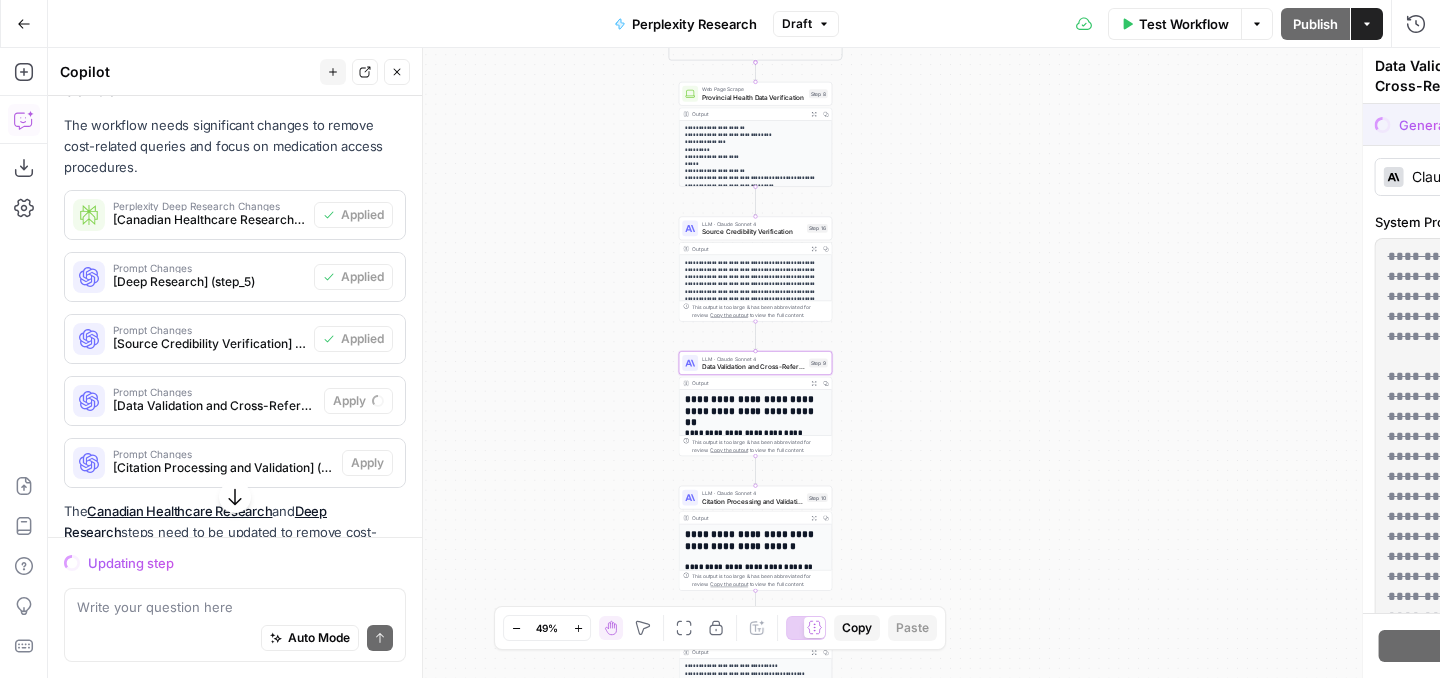 scroll, scrollTop: 344, scrollLeft: 0, axis: vertical 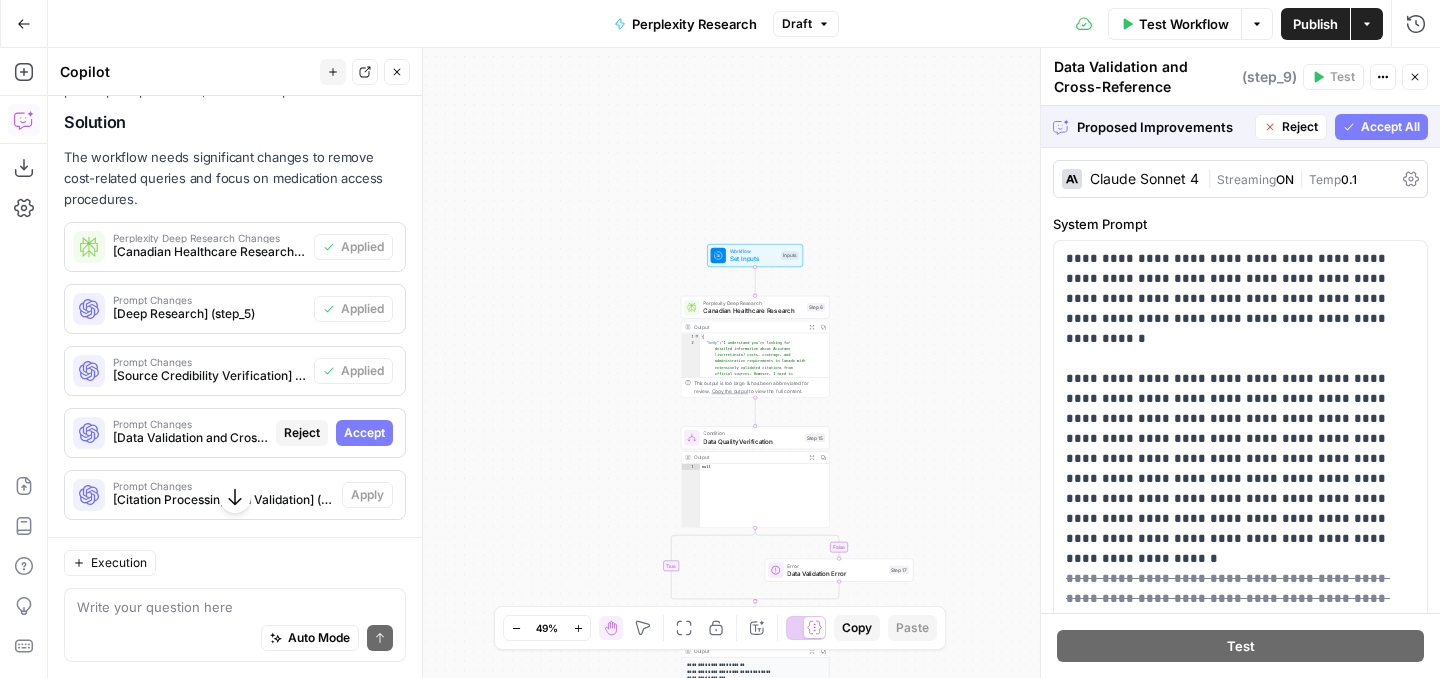 click on "Accept" at bounding box center [364, 433] 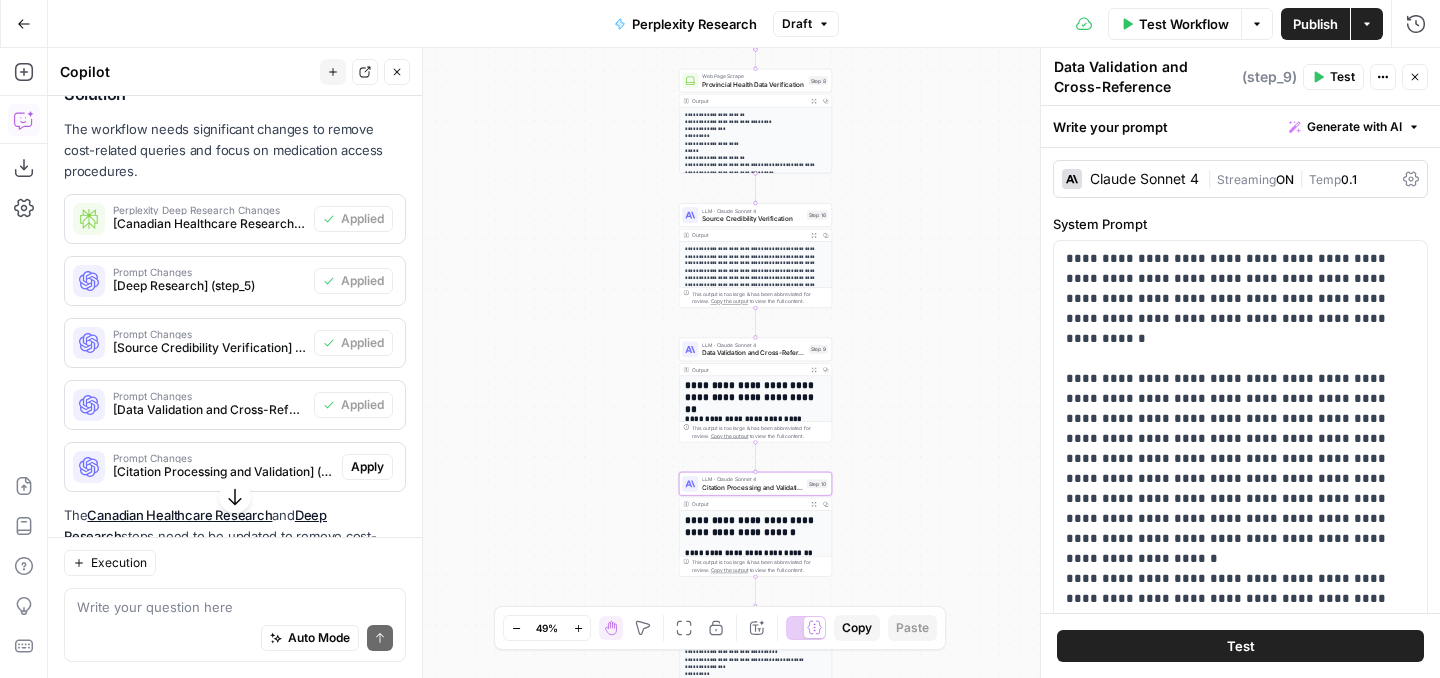 click on "Apply" at bounding box center (367, 467) 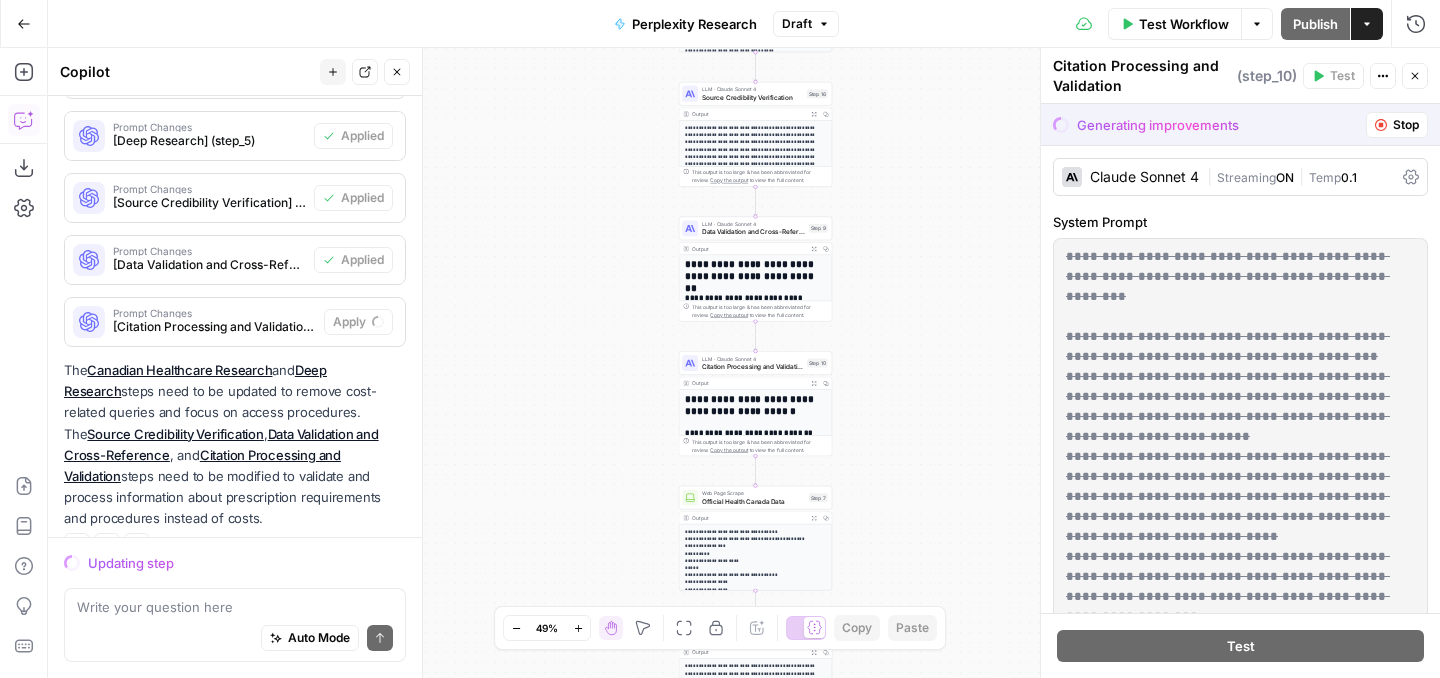 scroll, scrollTop: 557, scrollLeft: 0, axis: vertical 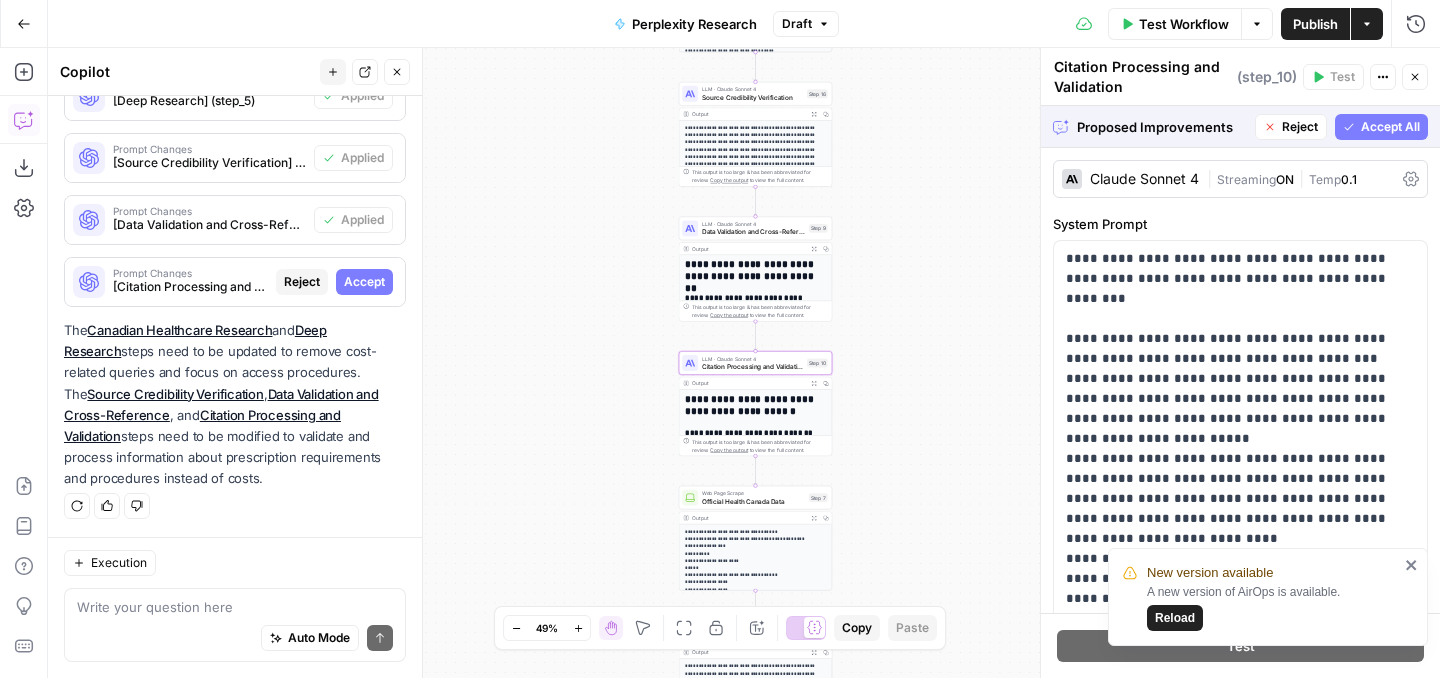 click on "Accept" at bounding box center [364, 282] 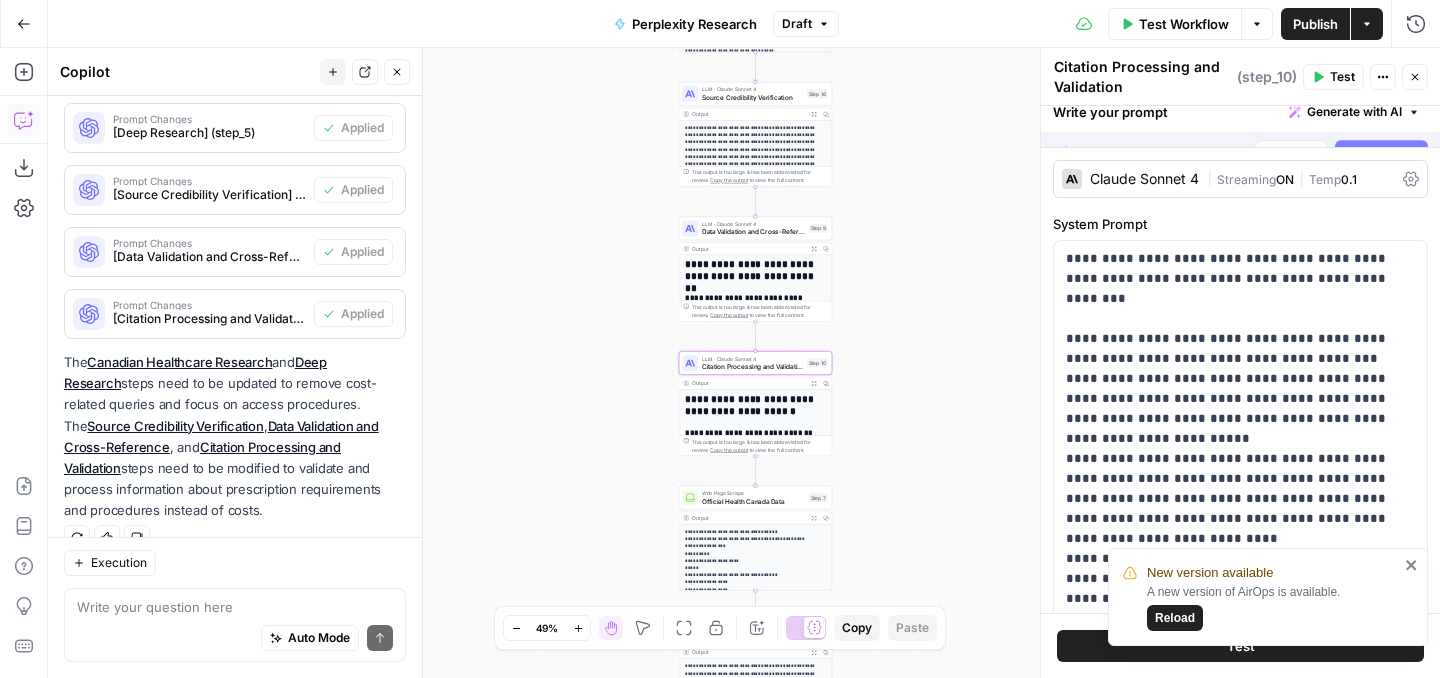 scroll, scrollTop: 589, scrollLeft: 0, axis: vertical 